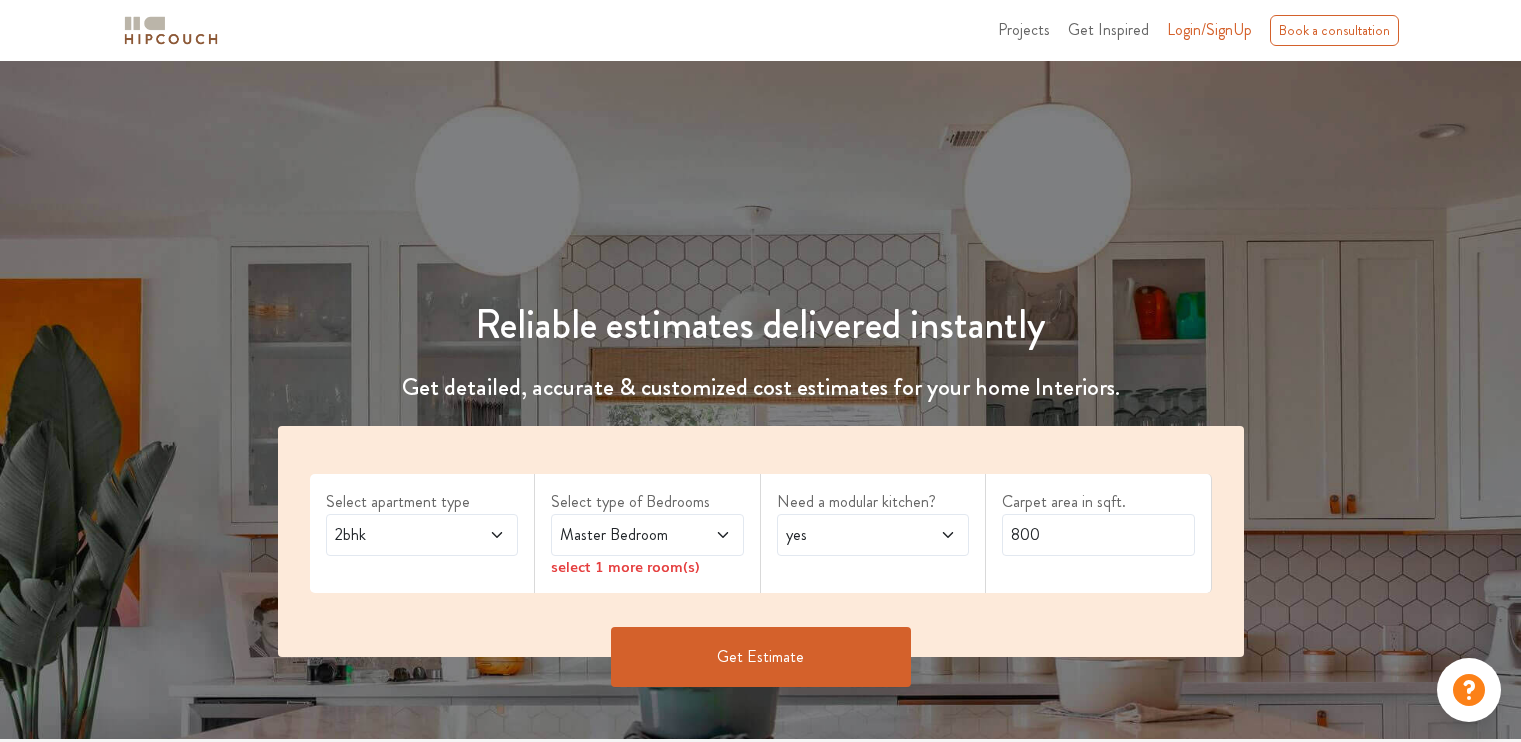 scroll, scrollTop: 0, scrollLeft: 0, axis: both 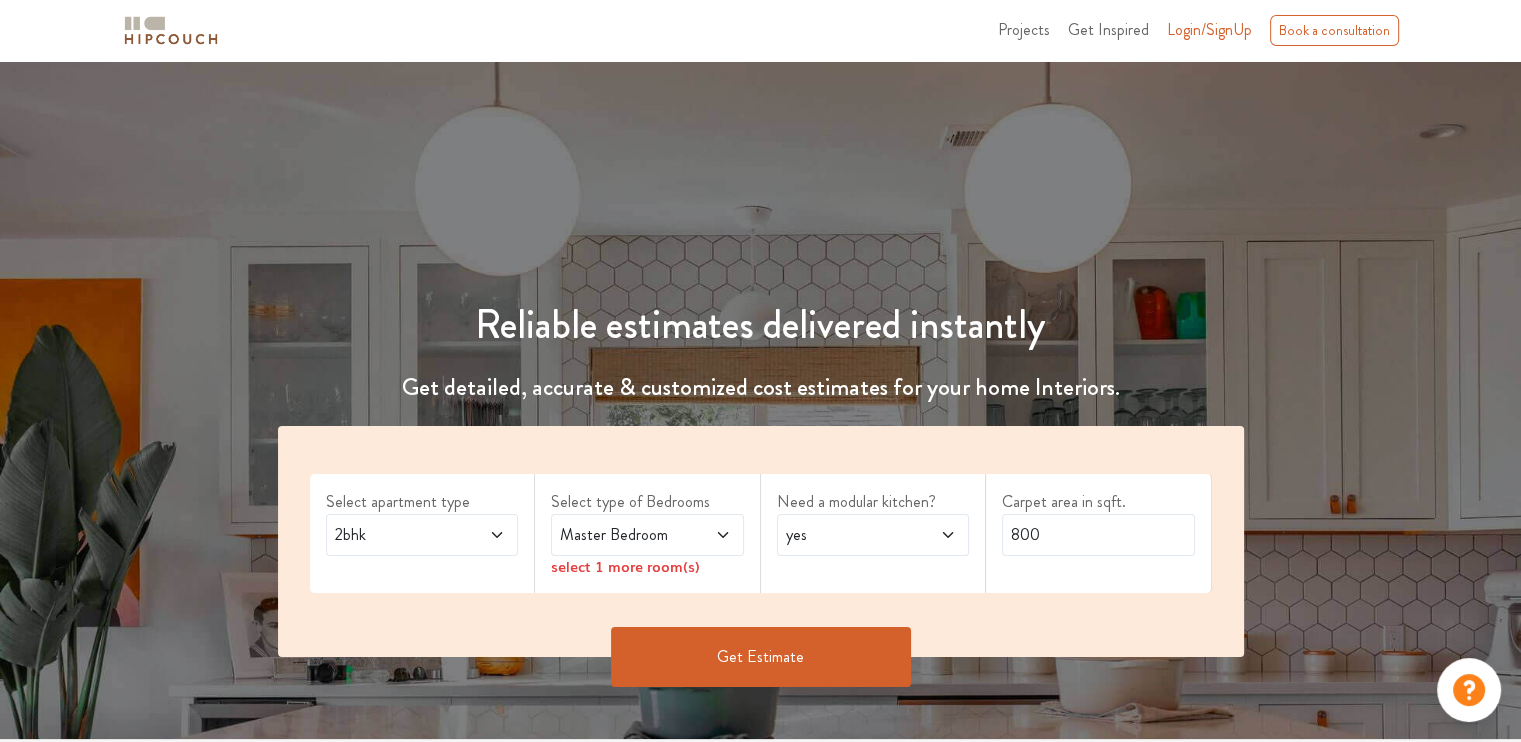 click 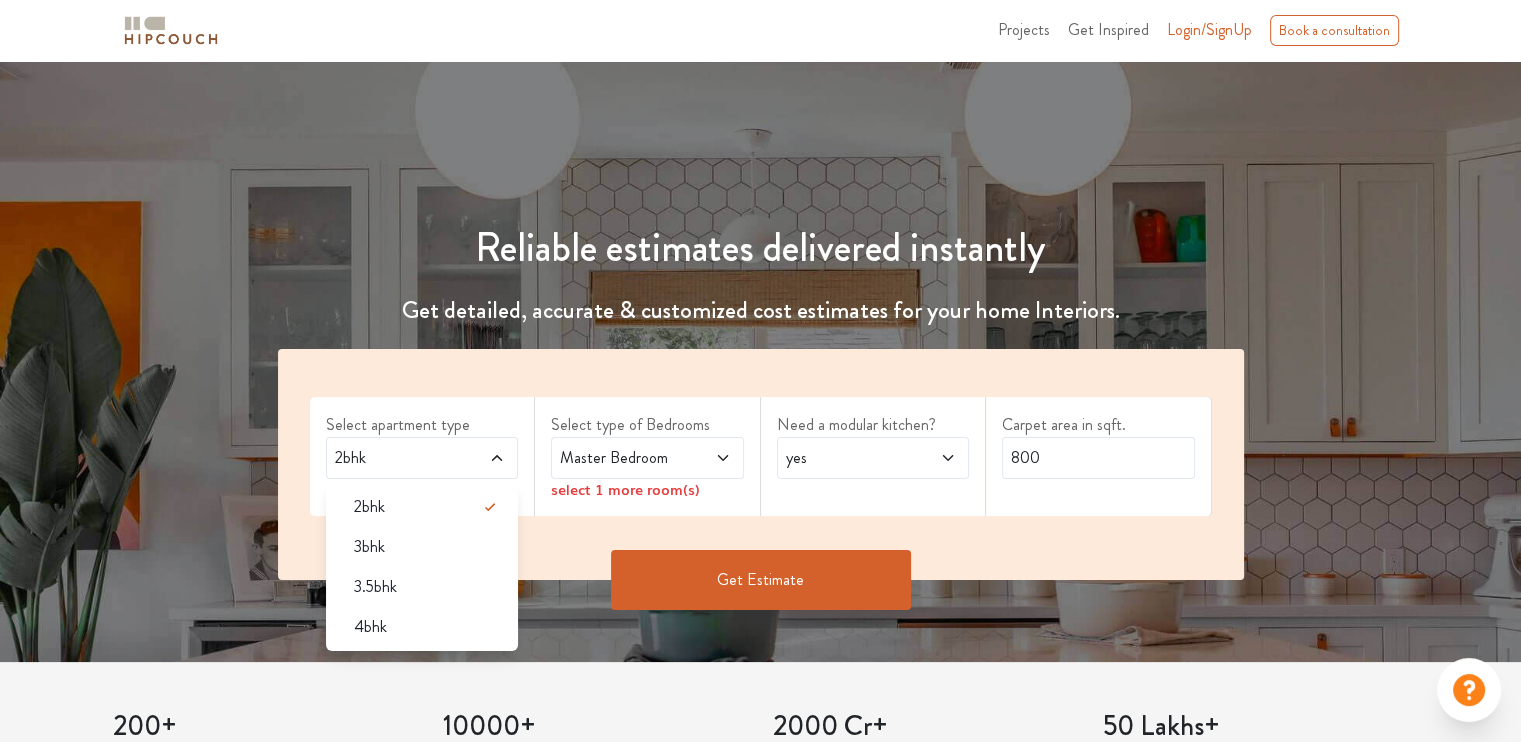 scroll, scrollTop: 100, scrollLeft: 0, axis: vertical 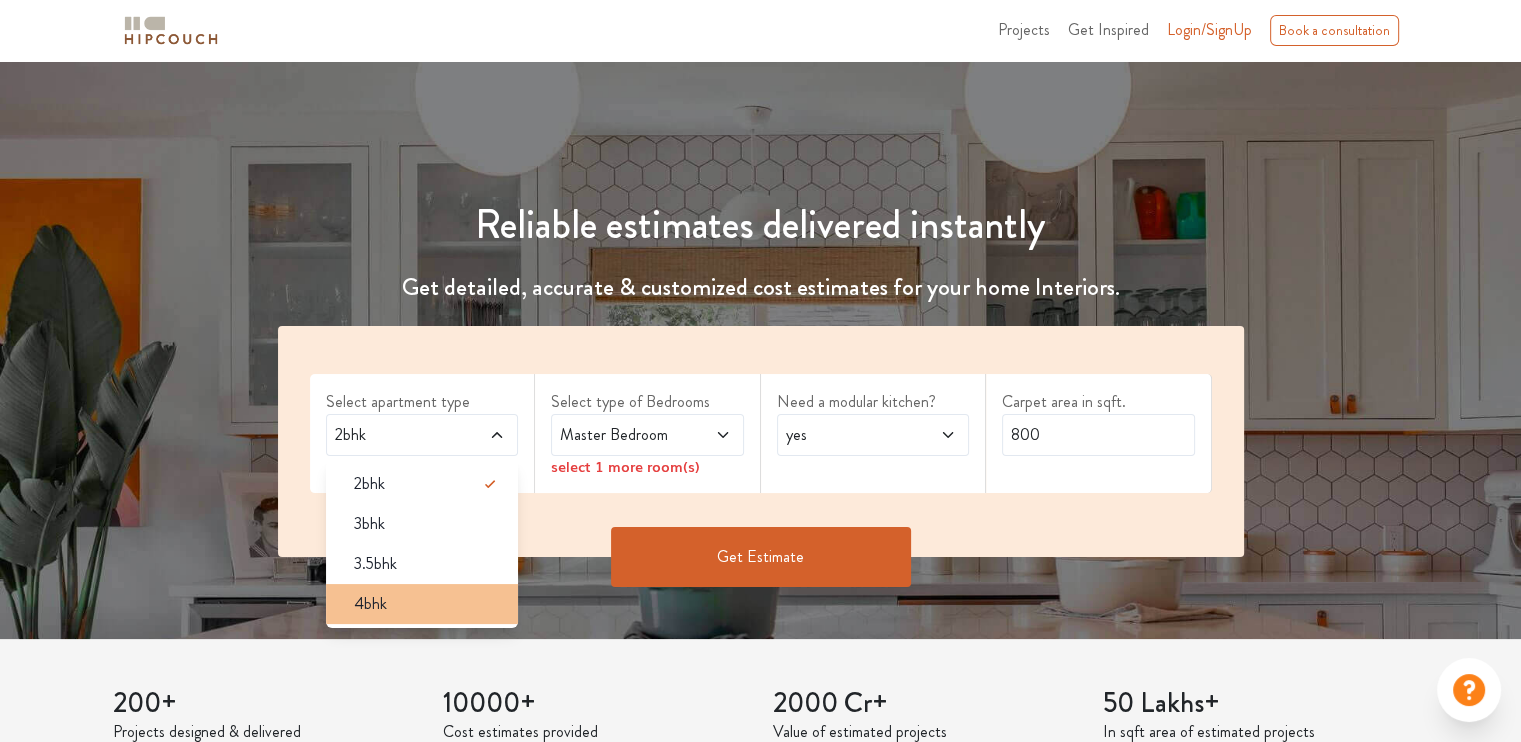 click on "4bhk" at bounding box center [428, 604] 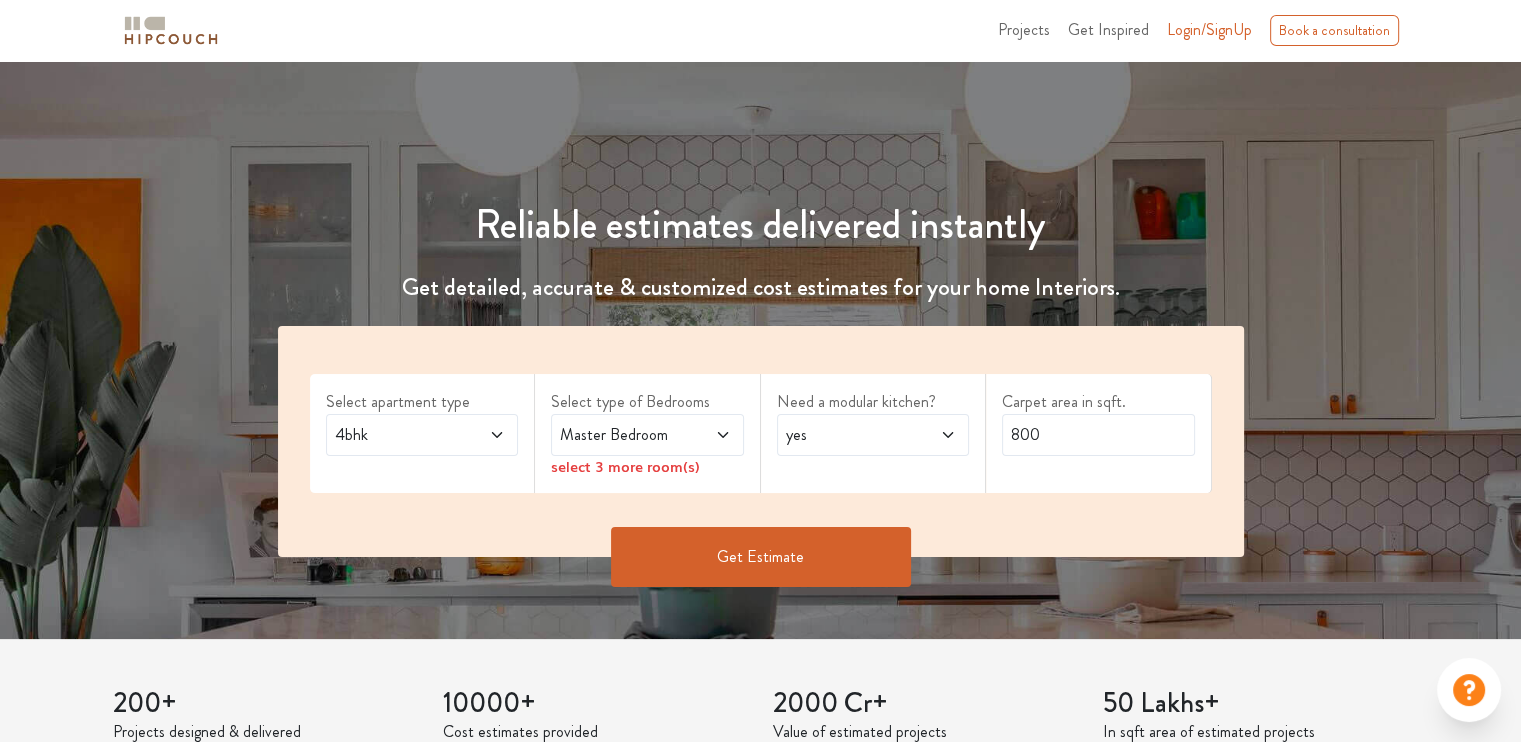 click on "Master Bedroom" at bounding box center [621, 435] 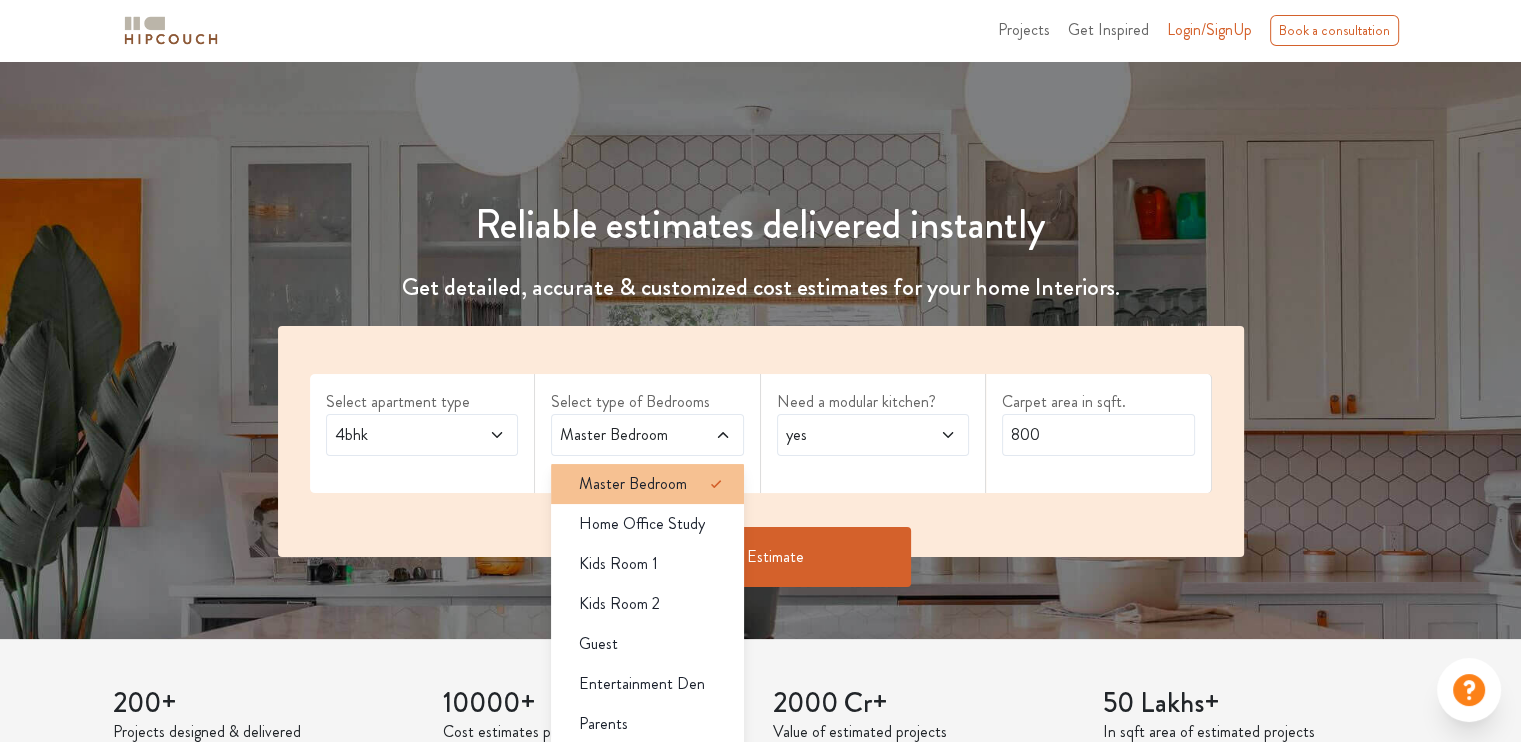 click on "Master Bedroom" at bounding box center (633, 484) 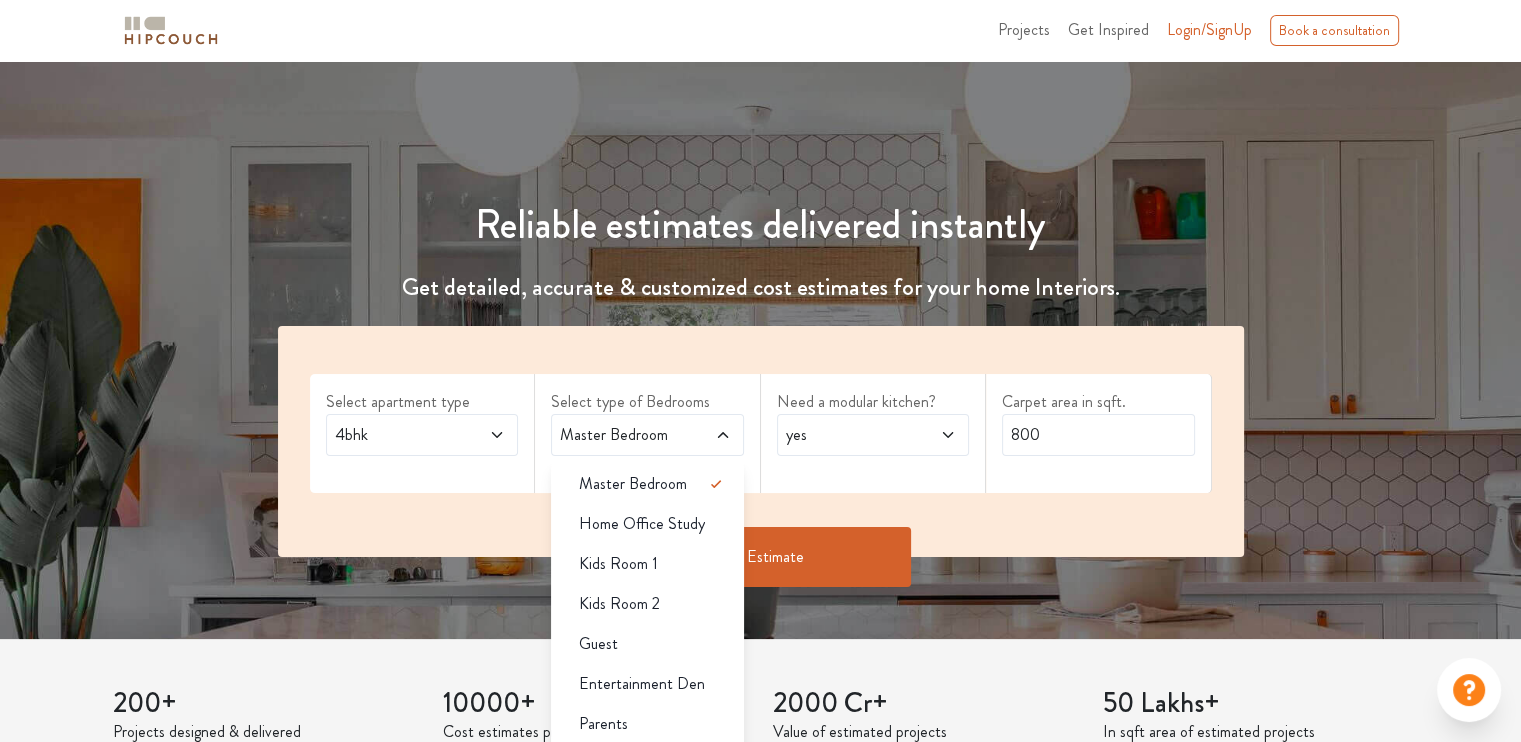 click on "Need a modular kitchen? yes" at bounding box center (874, 433) 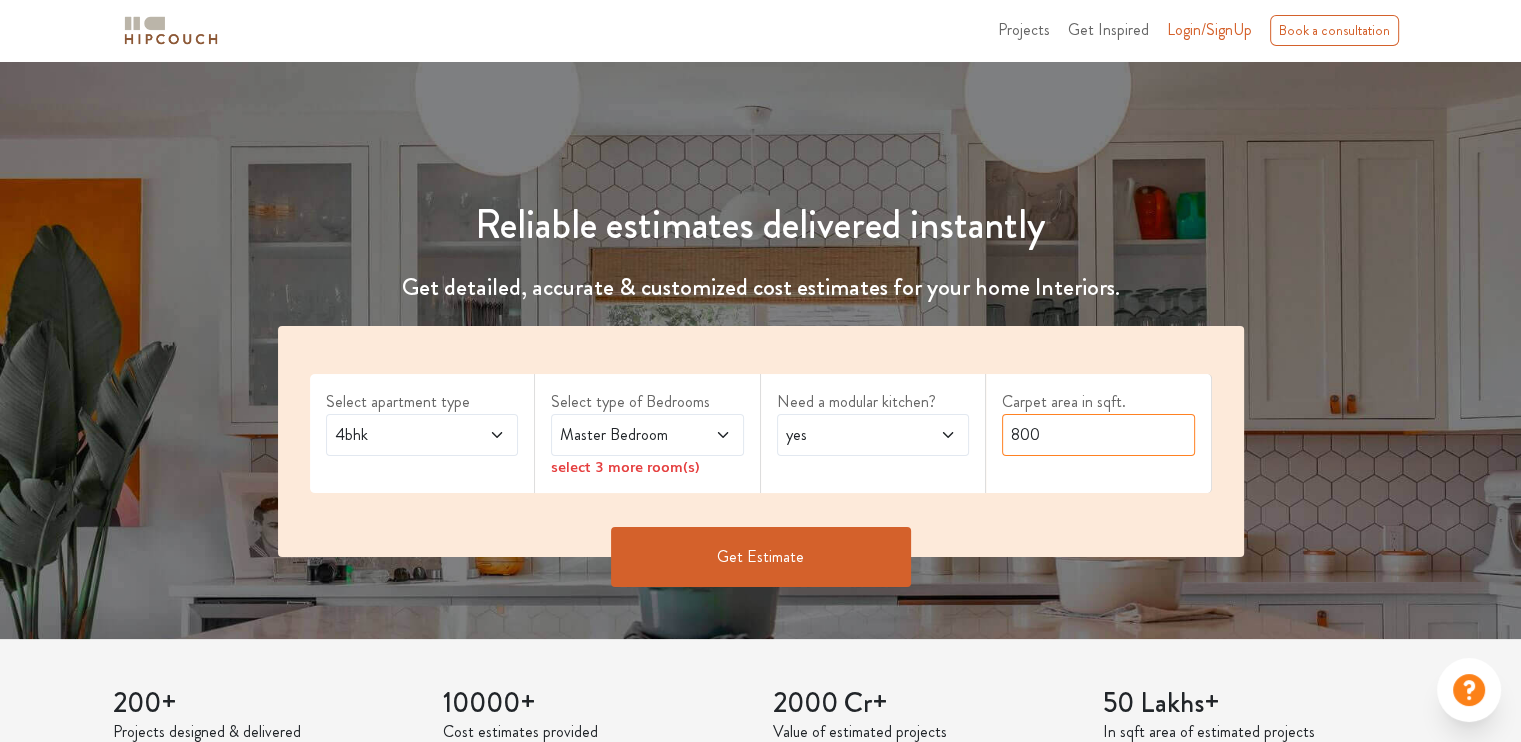 drag, startPoint x: 1055, startPoint y: 436, endPoint x: 961, endPoint y: 435, distance: 94.00532 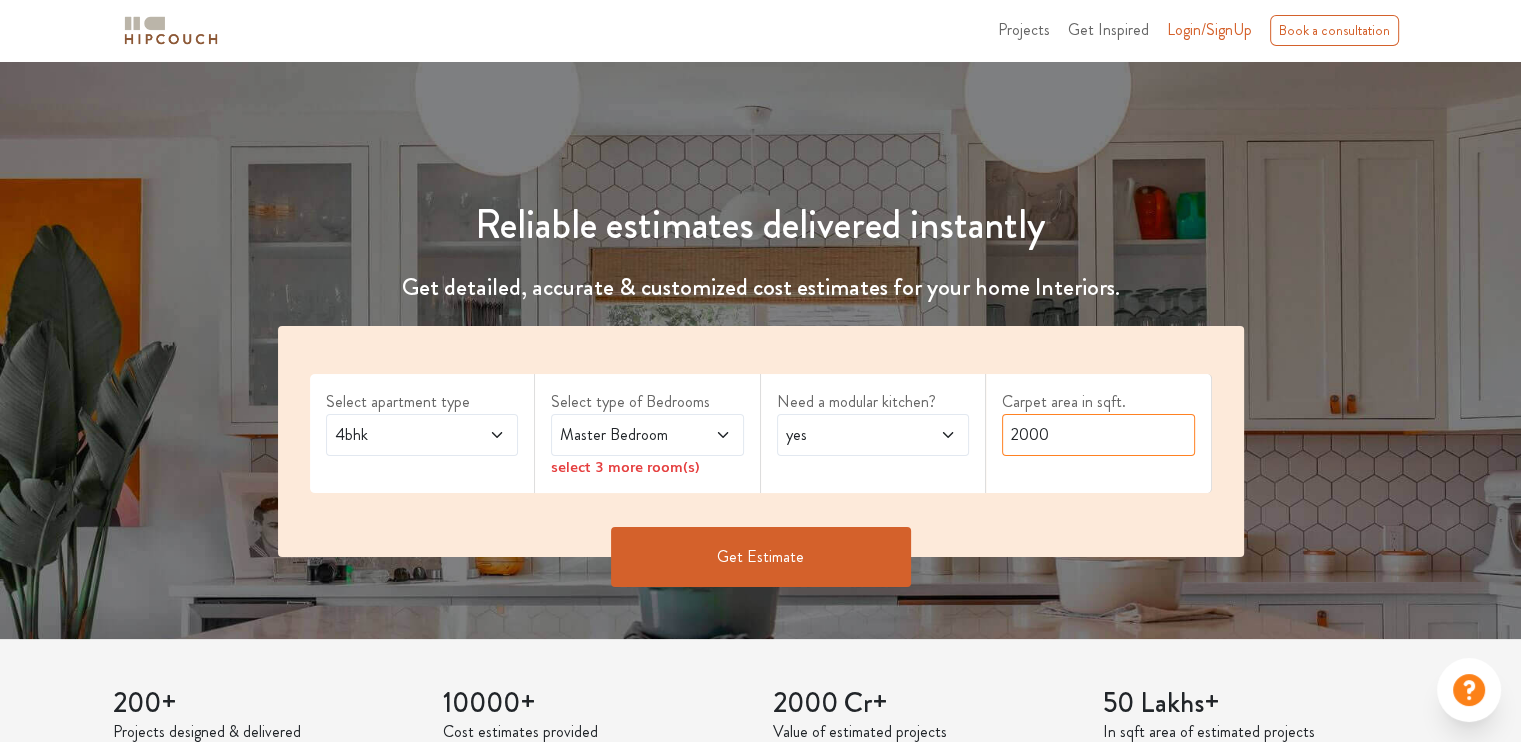 type on "2000" 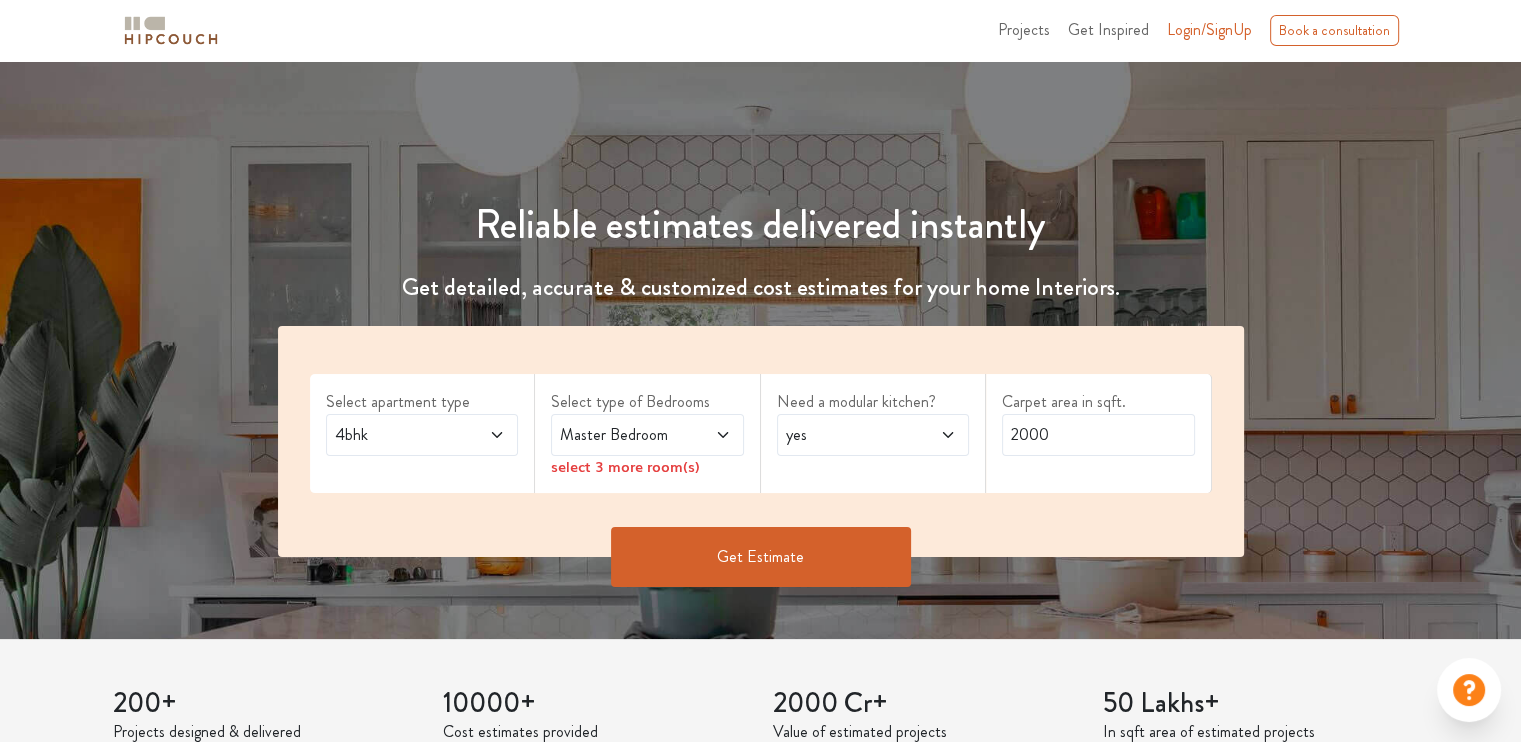 click 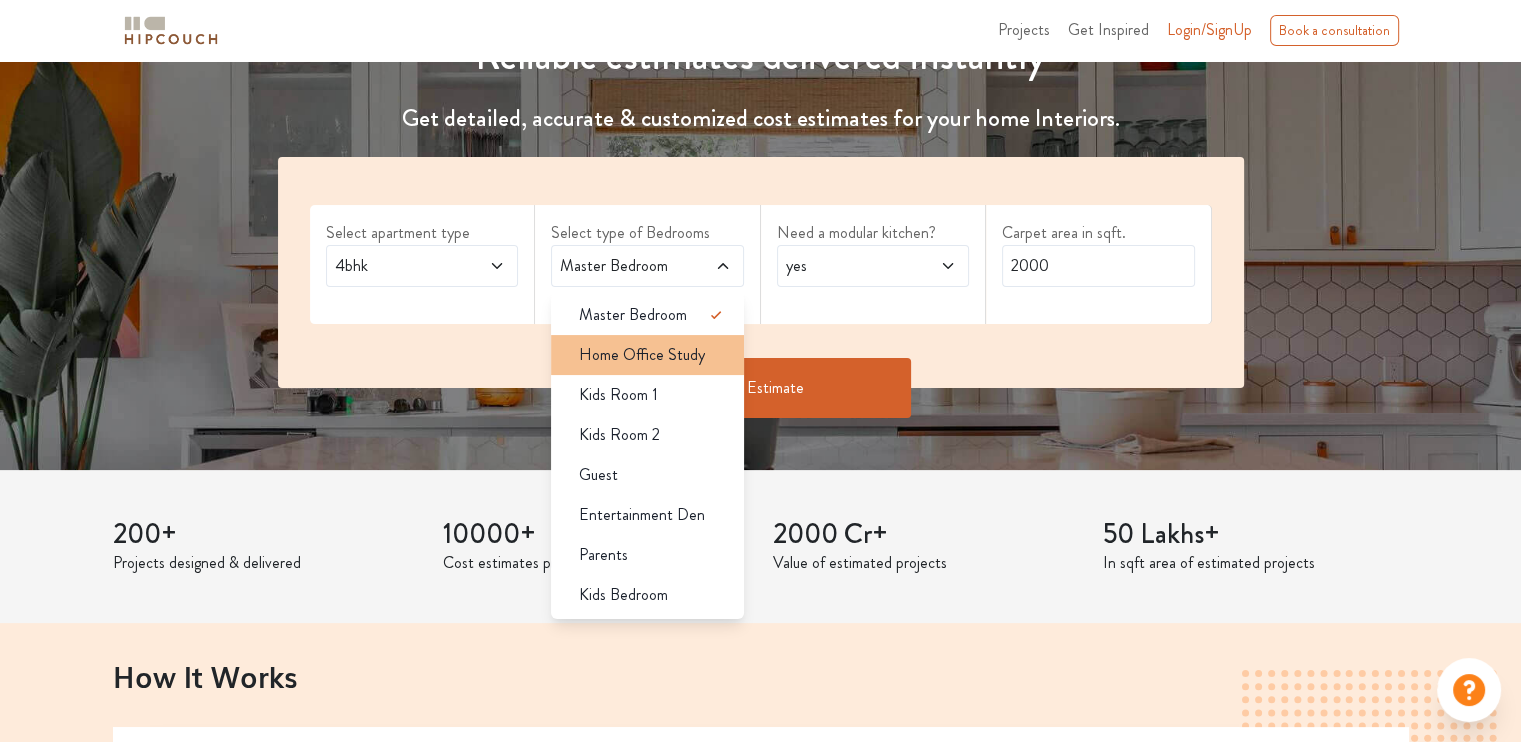 scroll, scrollTop: 300, scrollLeft: 0, axis: vertical 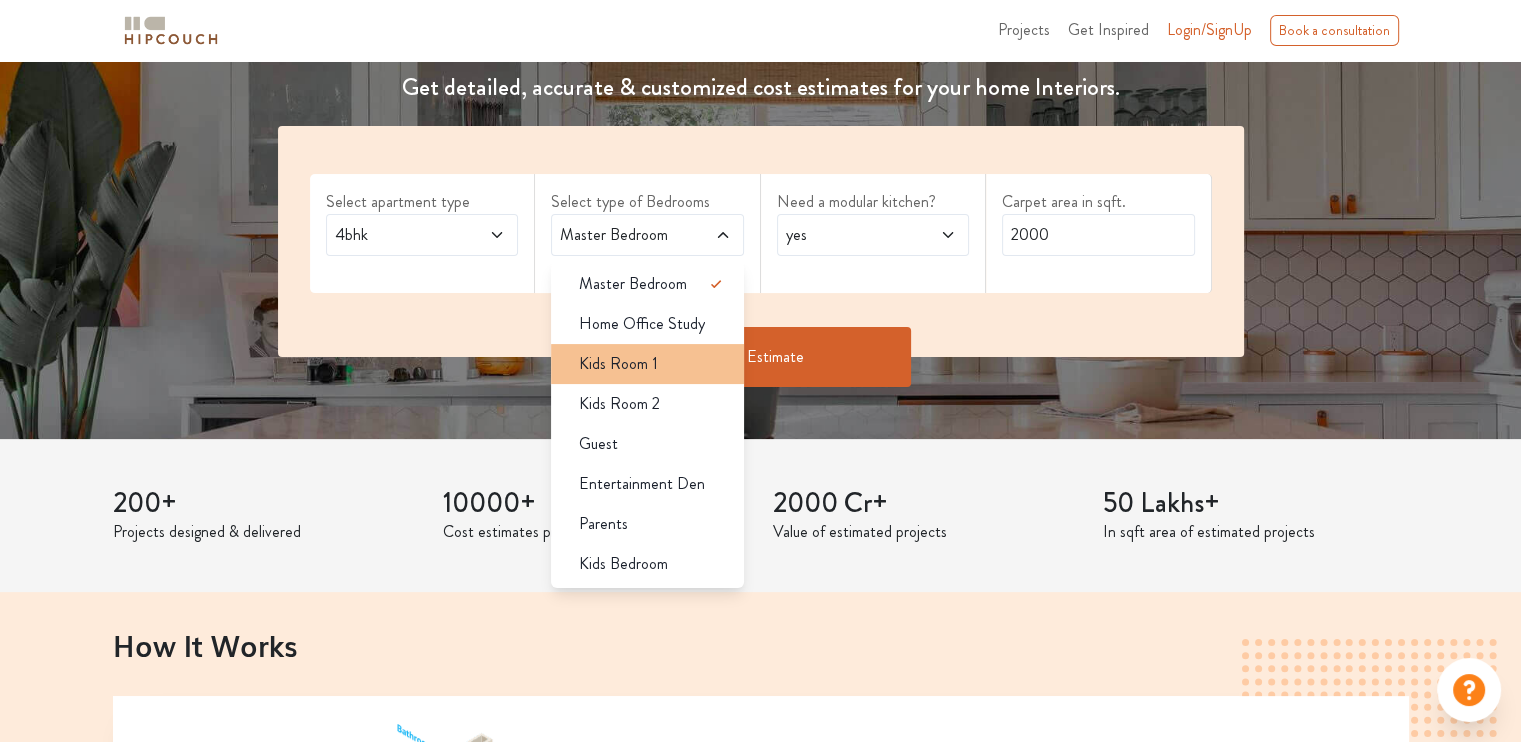 click on "Kids Room 1" at bounding box center (653, 364) 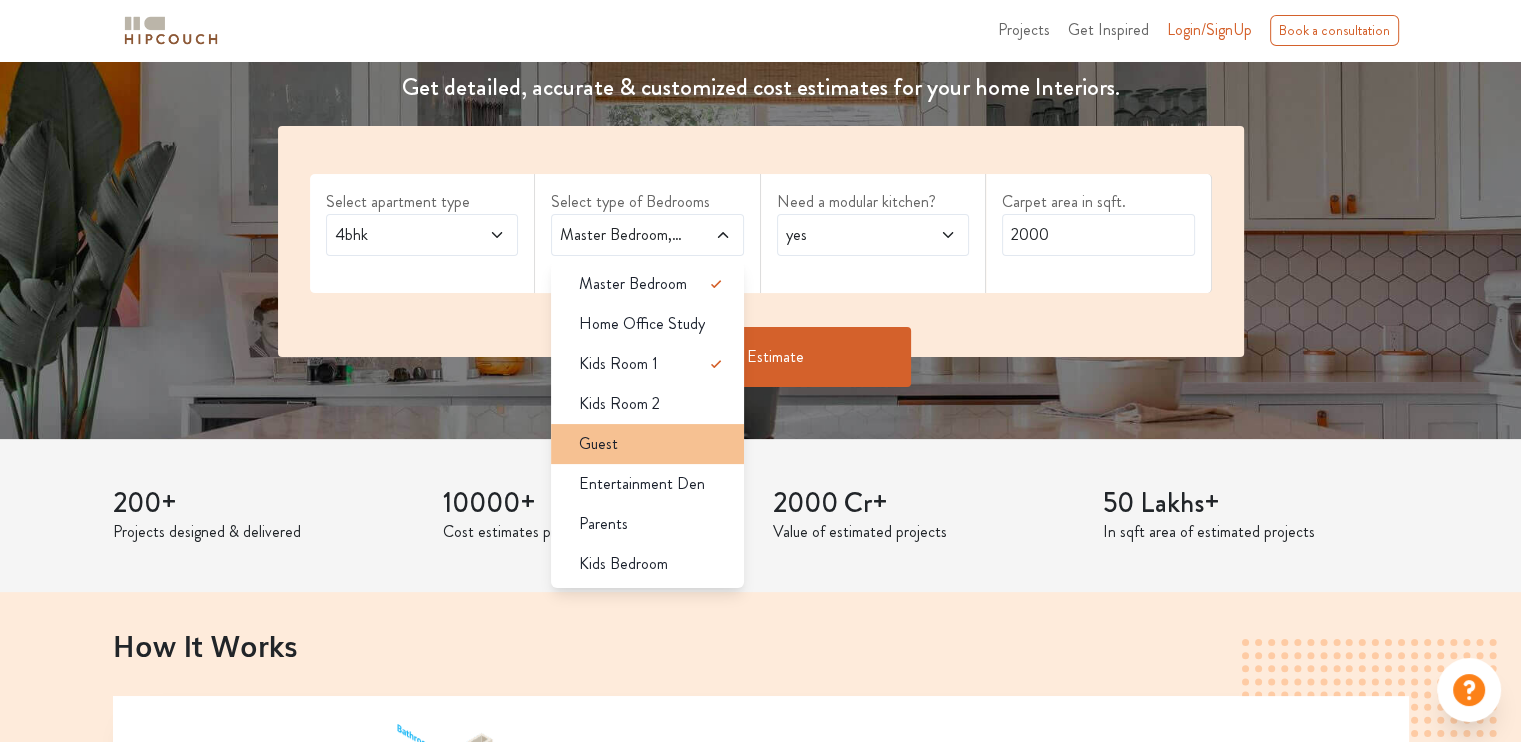 click on "Guest" at bounding box center (653, 444) 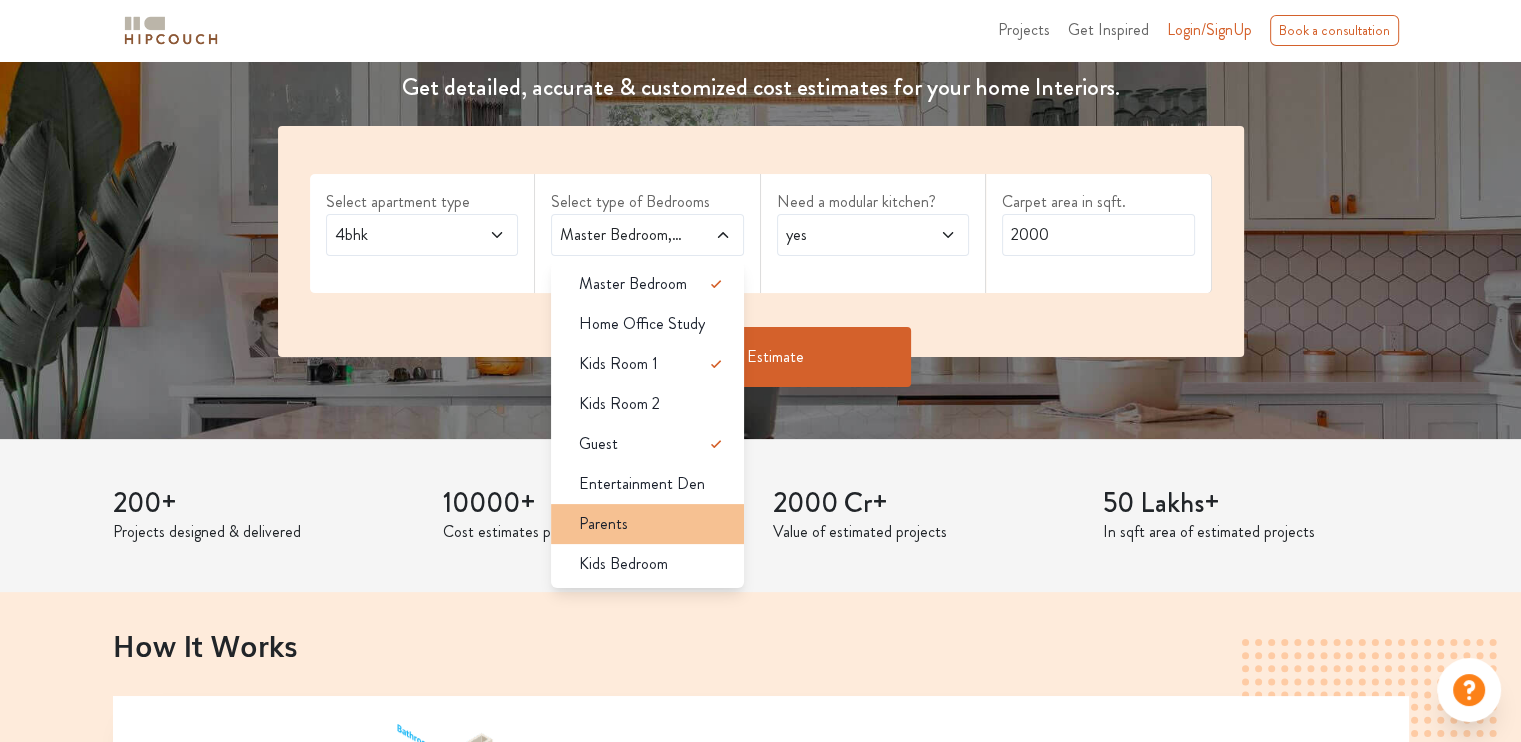 click on "Parents" at bounding box center [653, 524] 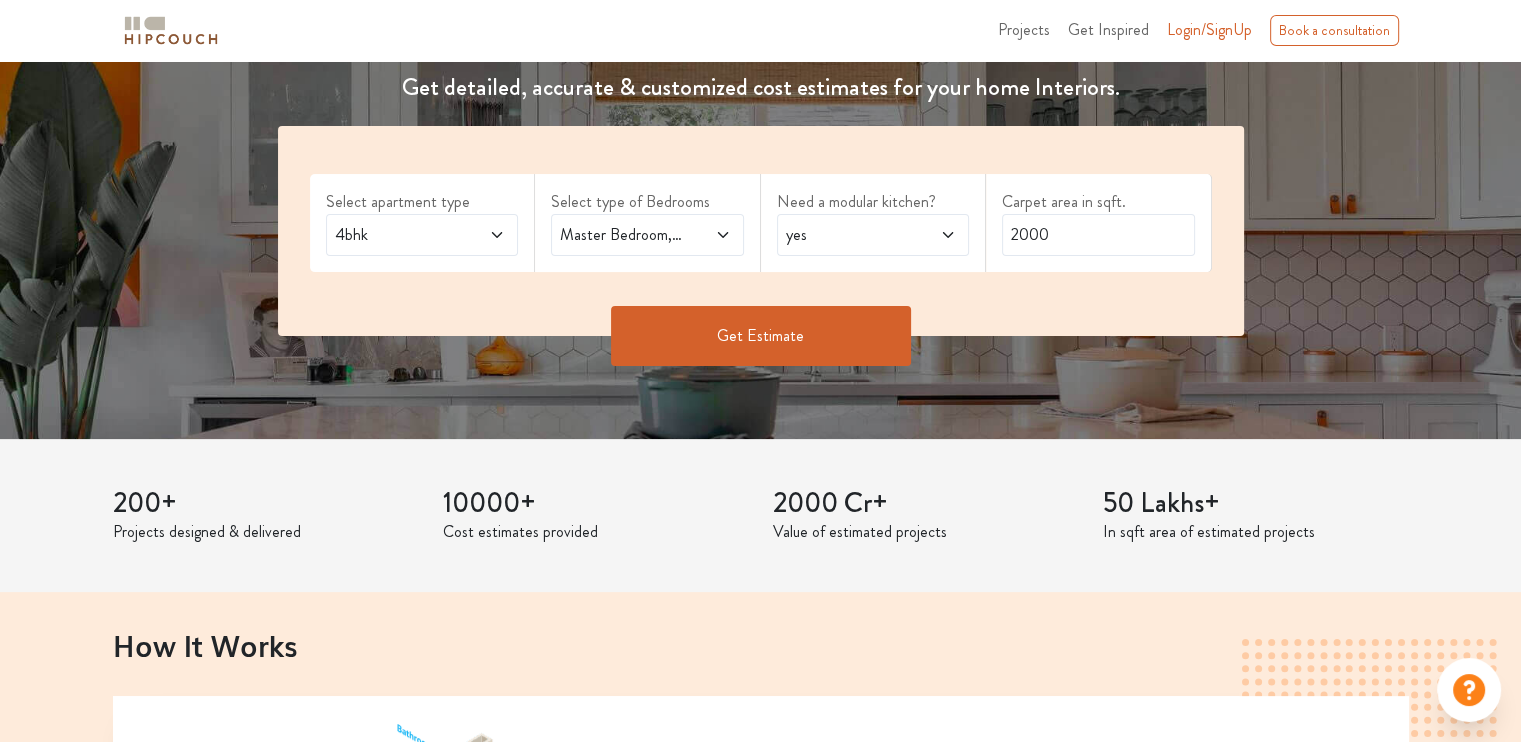 click on "Get Estimate" at bounding box center (761, 336) 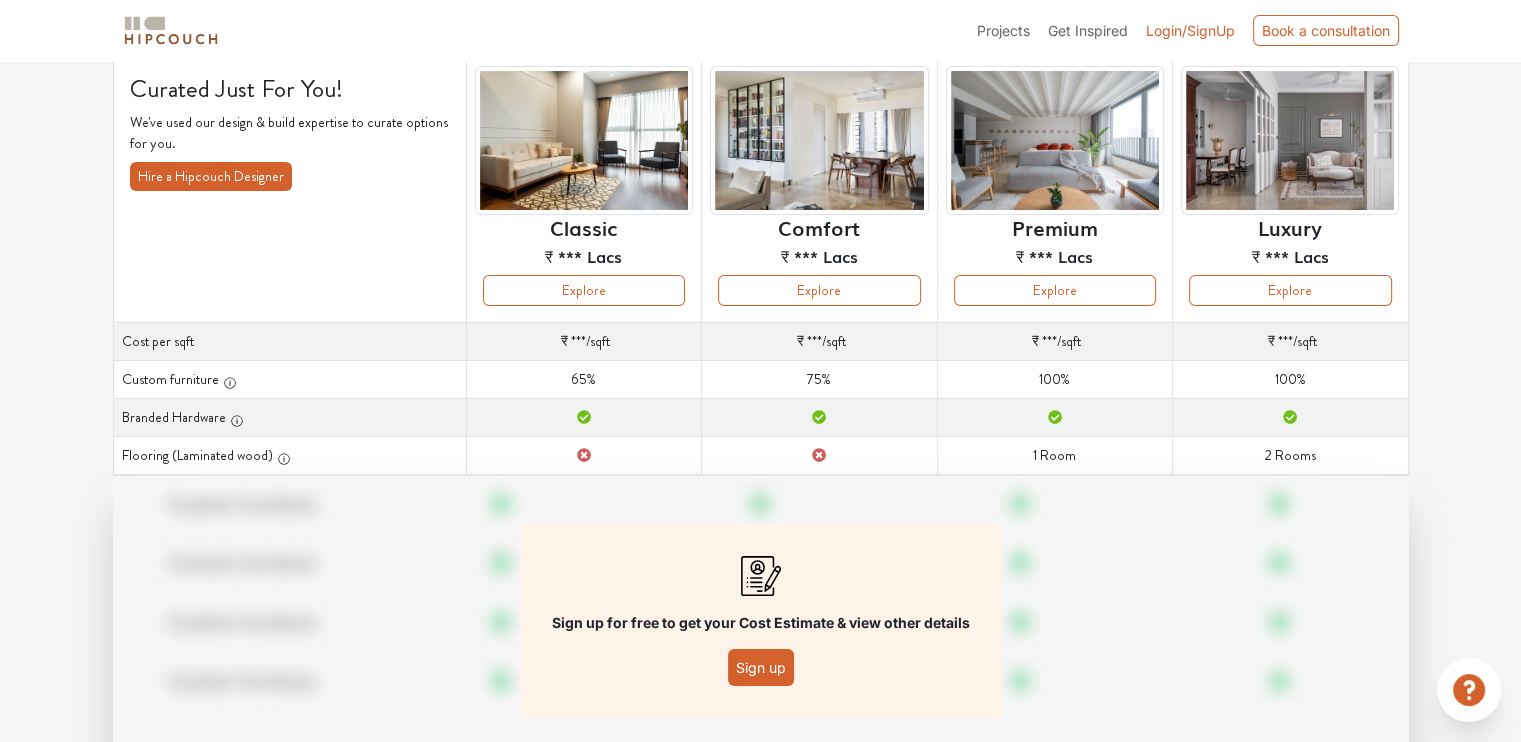 scroll, scrollTop: 40, scrollLeft: 0, axis: vertical 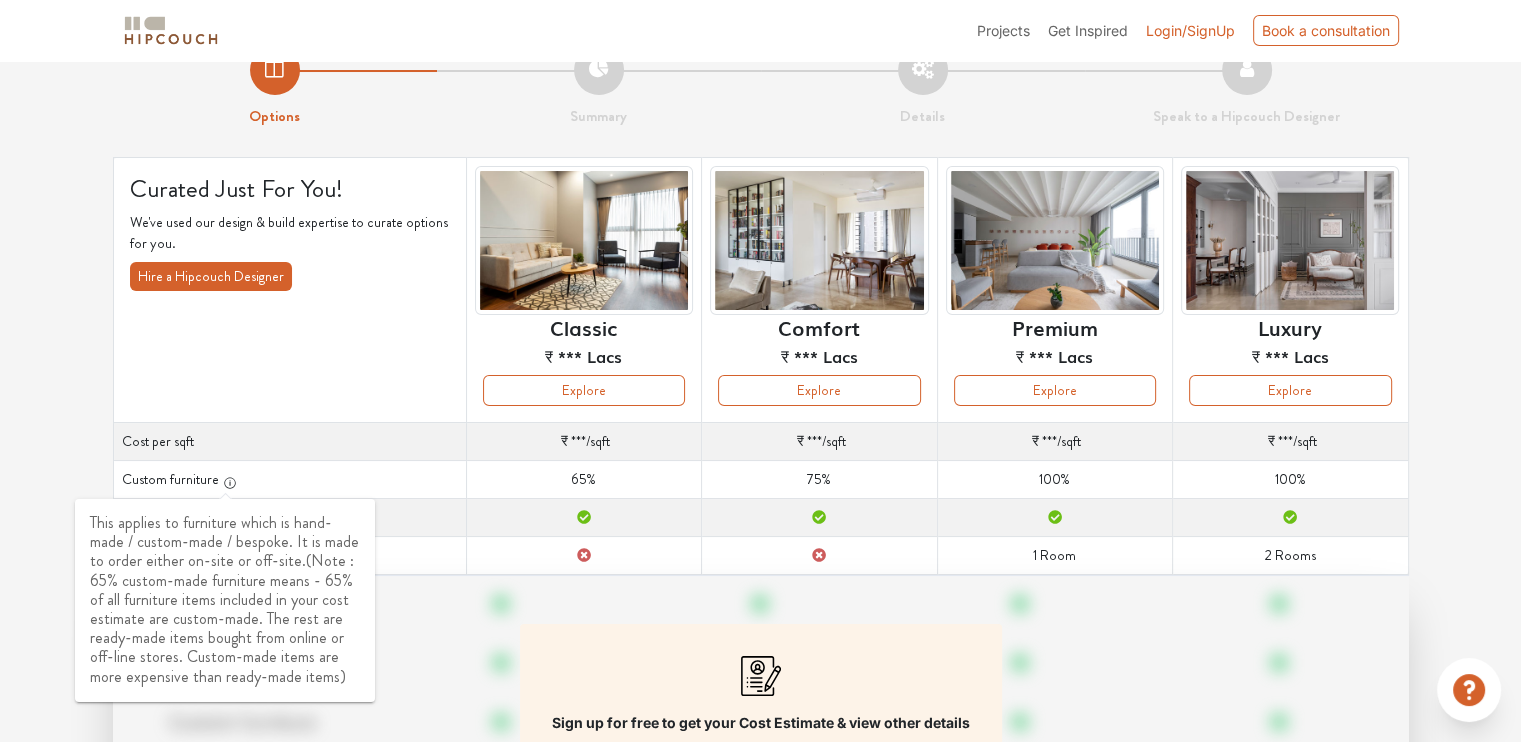 click 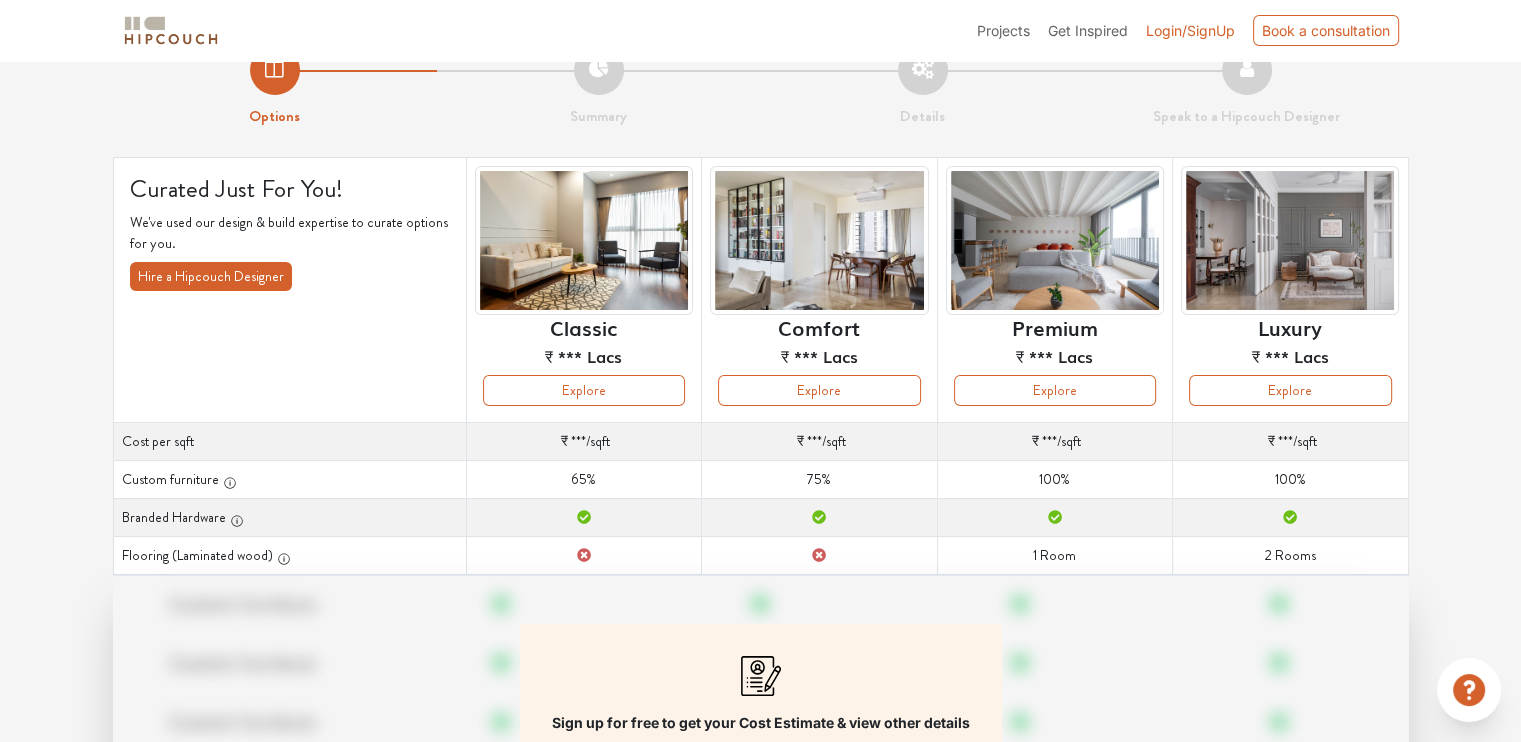click on "Custom furniture" at bounding box center [289, 480] 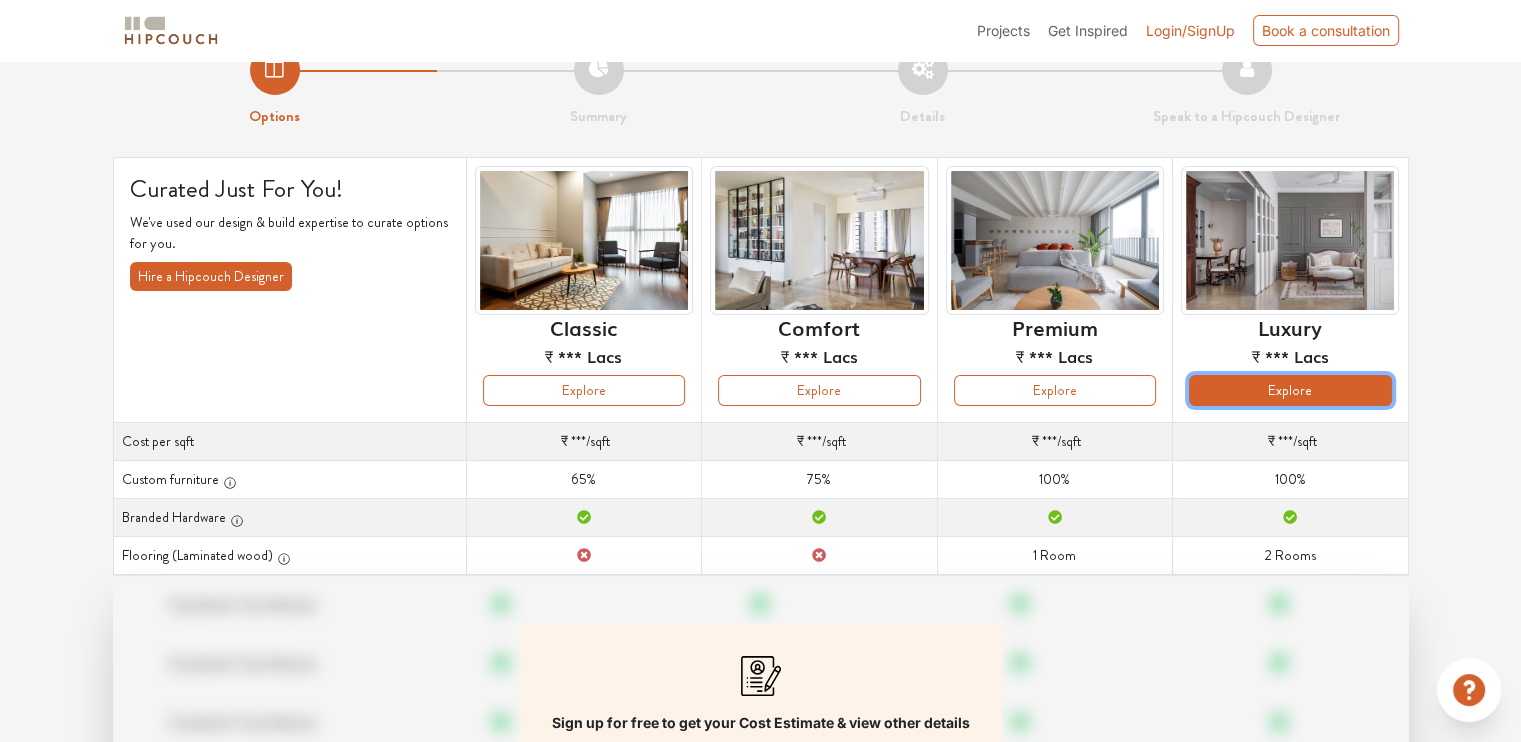 click on "Explore" at bounding box center [1290, 390] 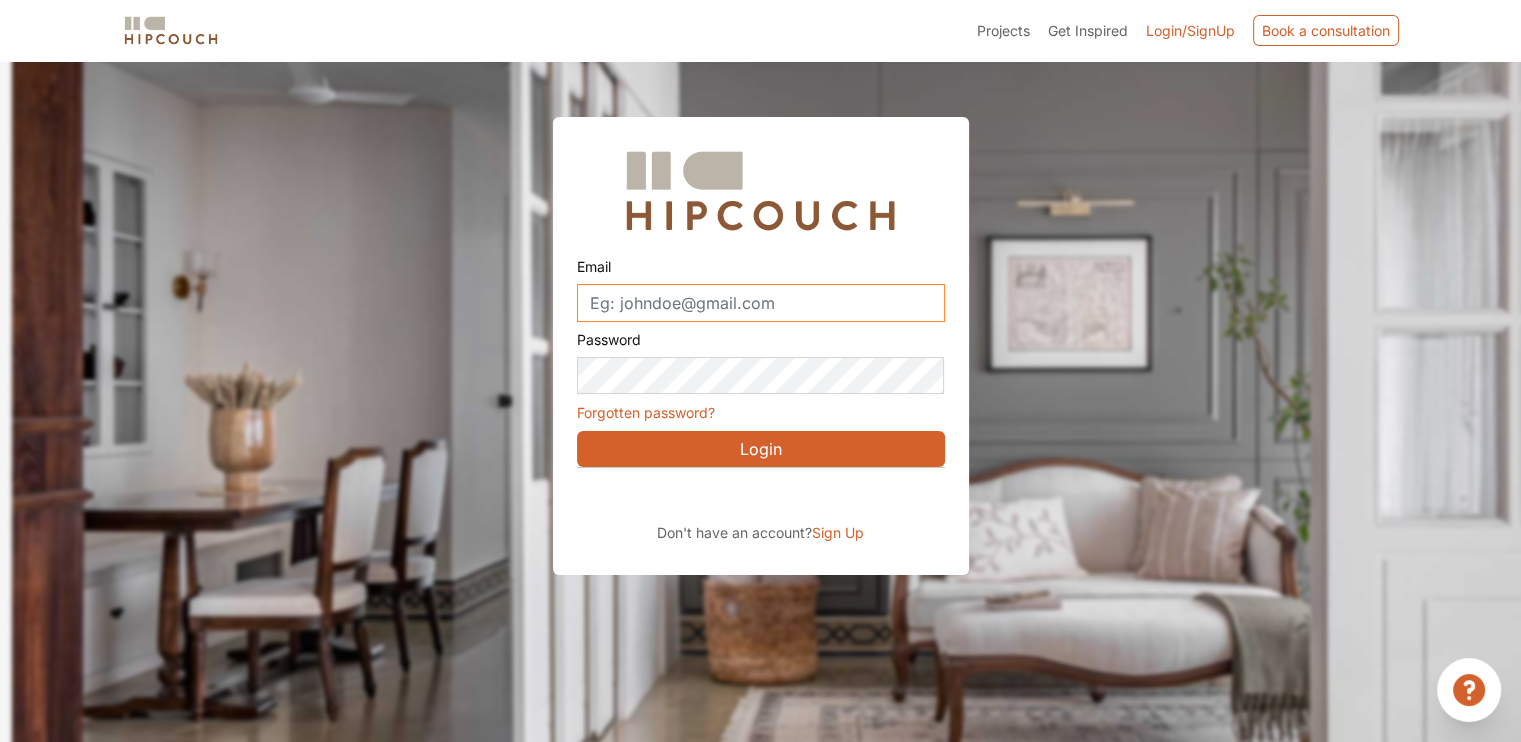 click on "Email" at bounding box center (761, 303) 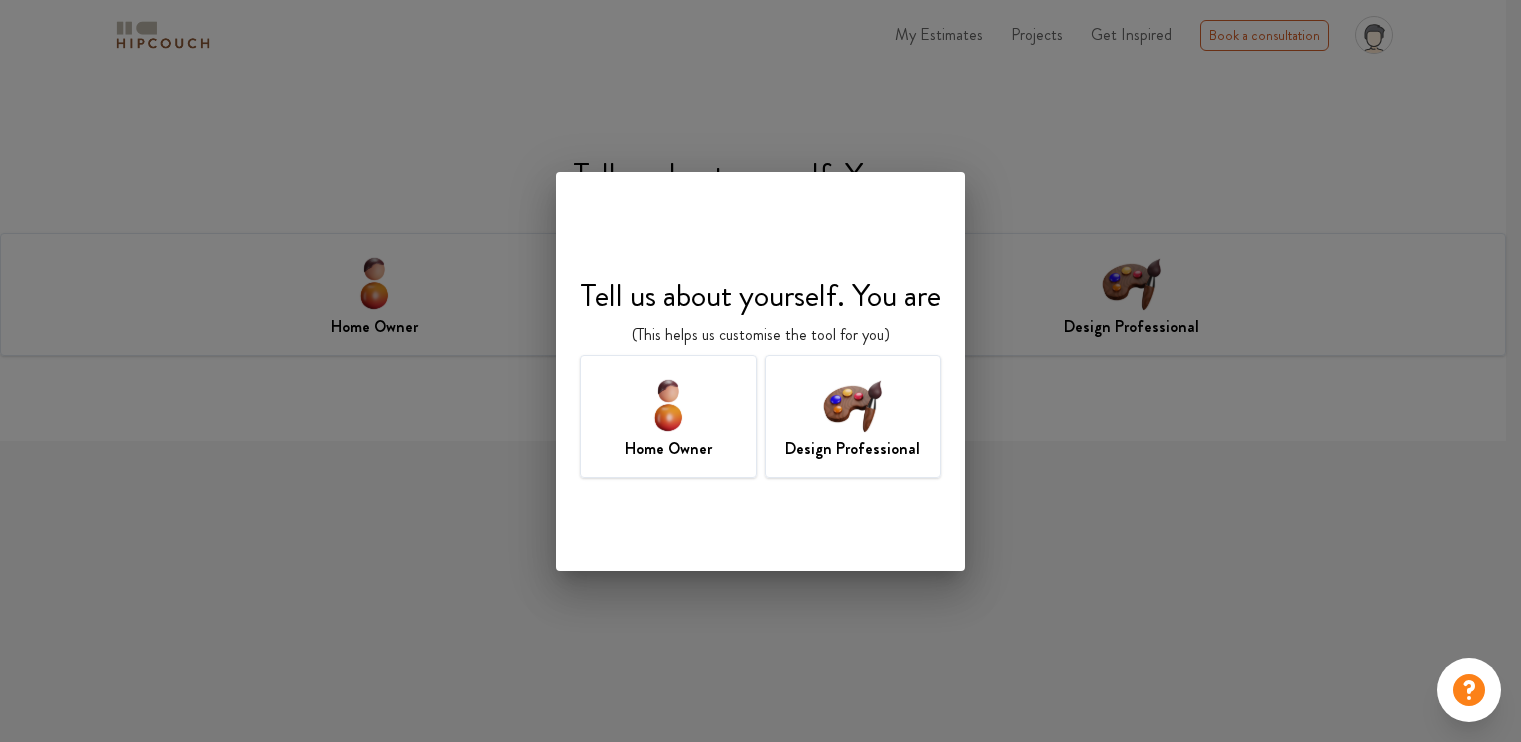 scroll, scrollTop: 0, scrollLeft: 0, axis: both 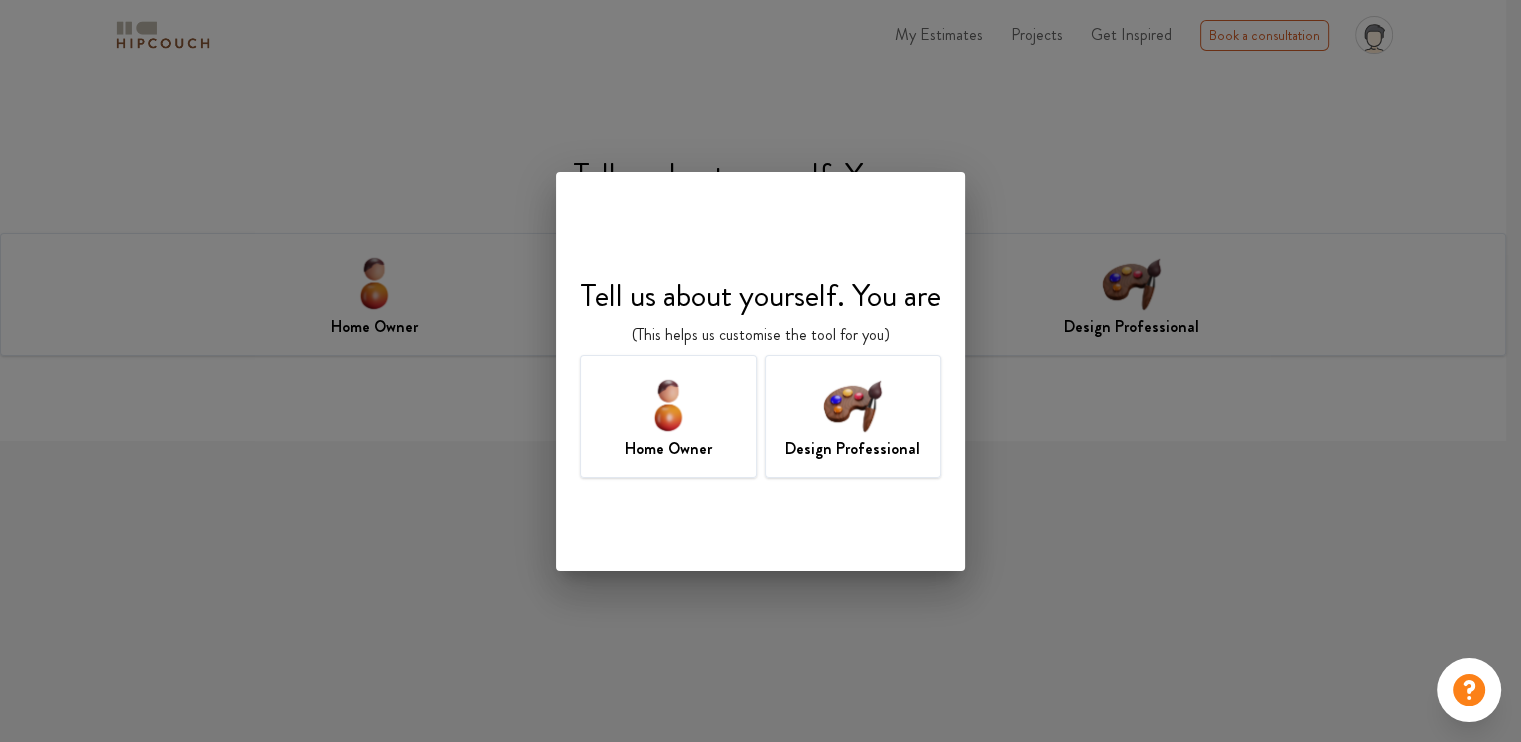 click on "Design Professional" at bounding box center [853, 416] 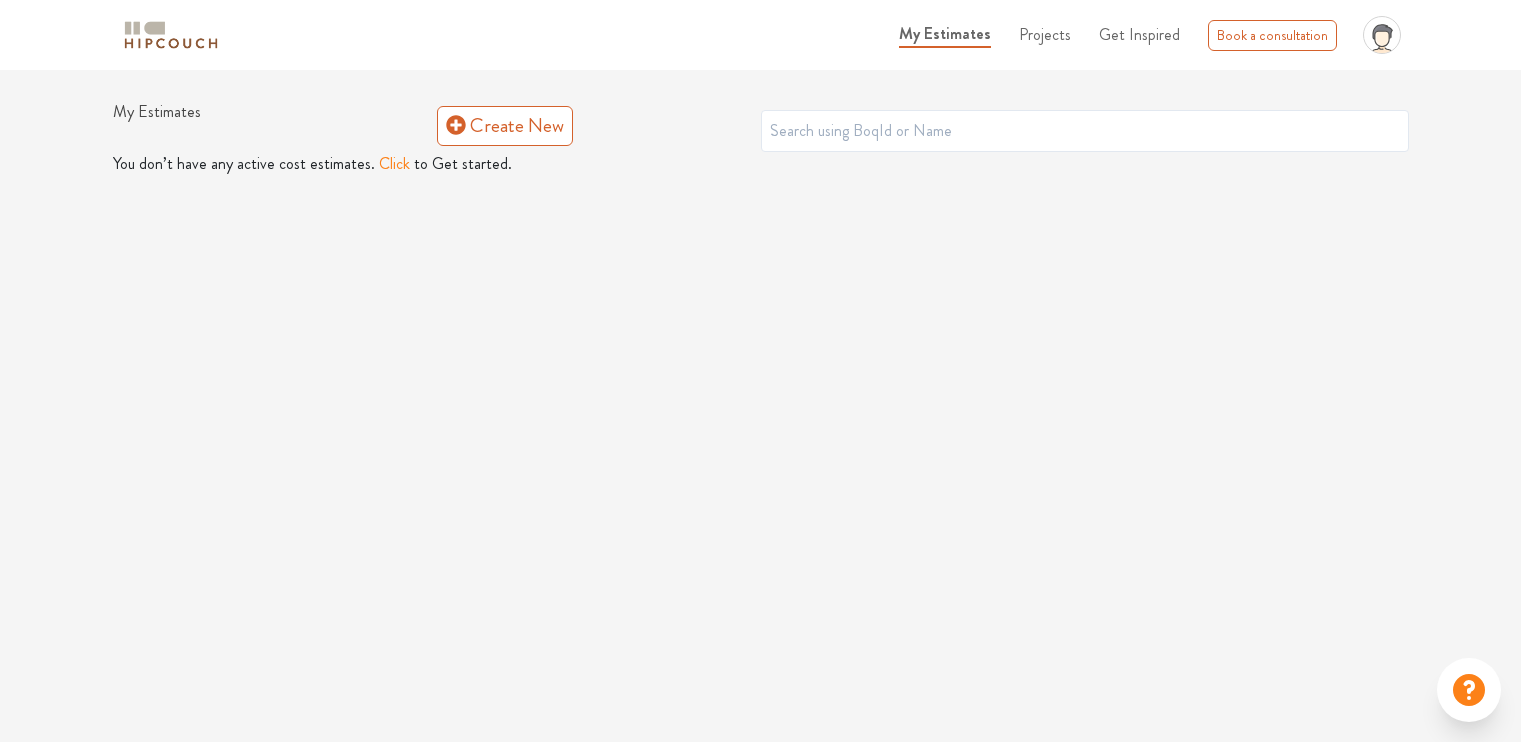 scroll, scrollTop: 0, scrollLeft: 0, axis: both 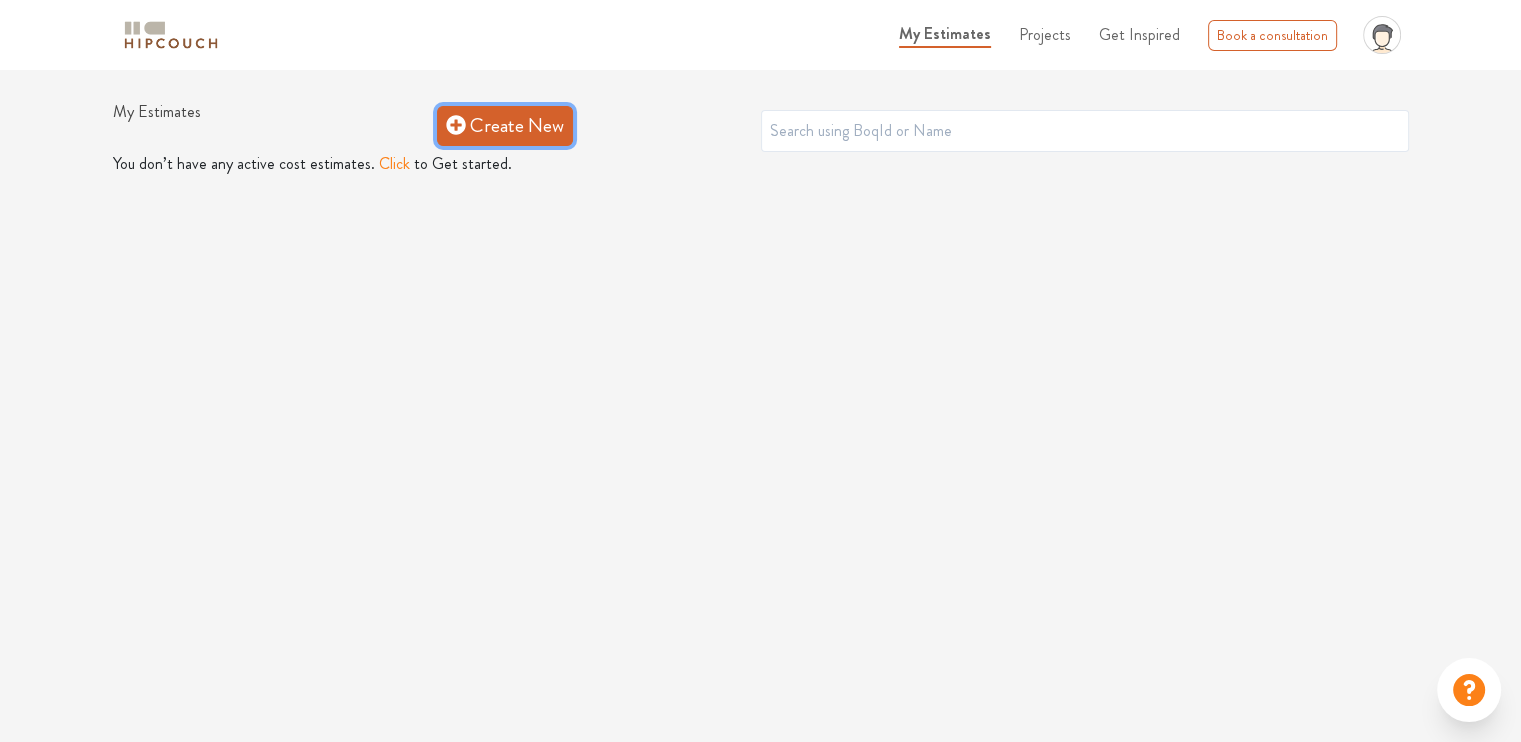 click on "Create New" at bounding box center (505, 126) 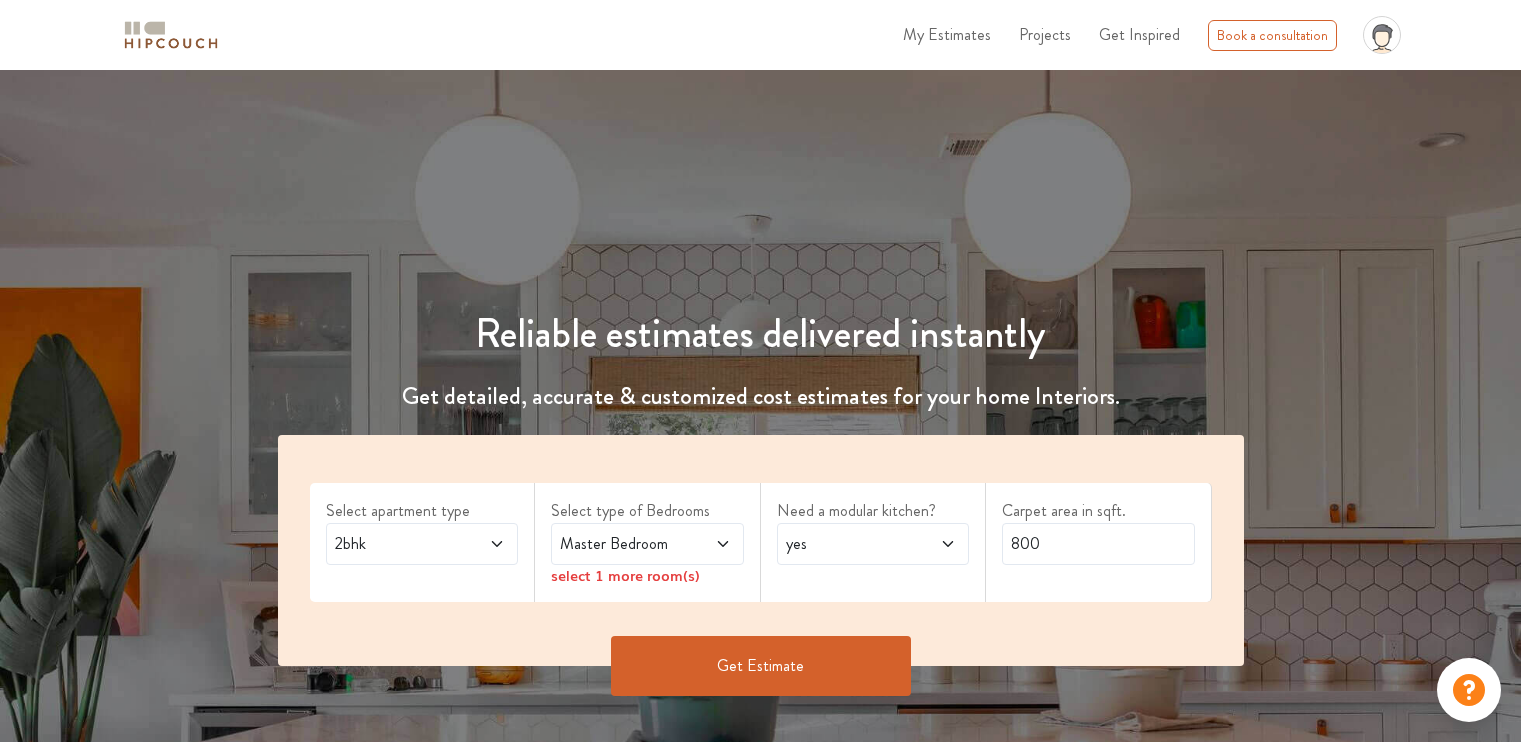 scroll, scrollTop: 0, scrollLeft: 0, axis: both 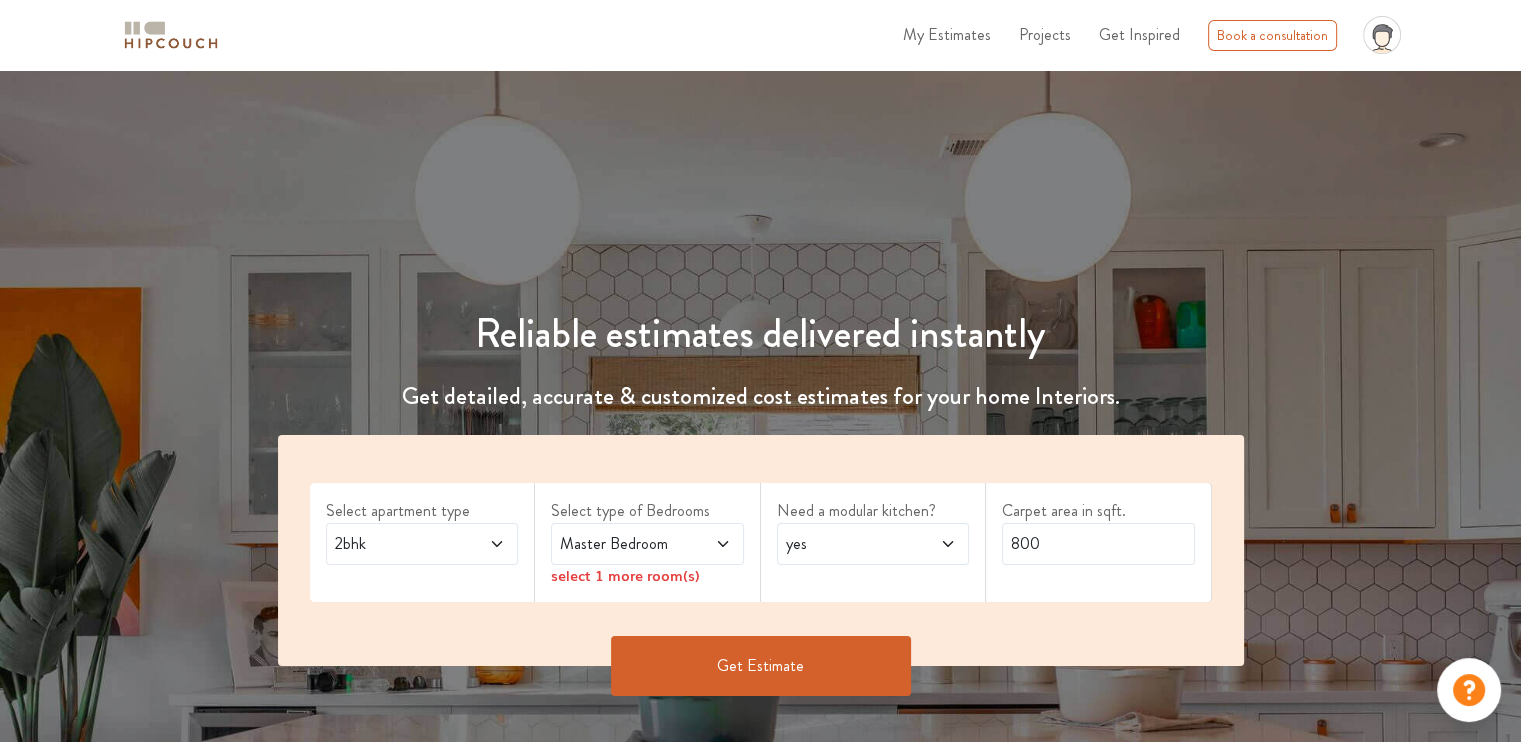 click at bounding box center (483, 544) 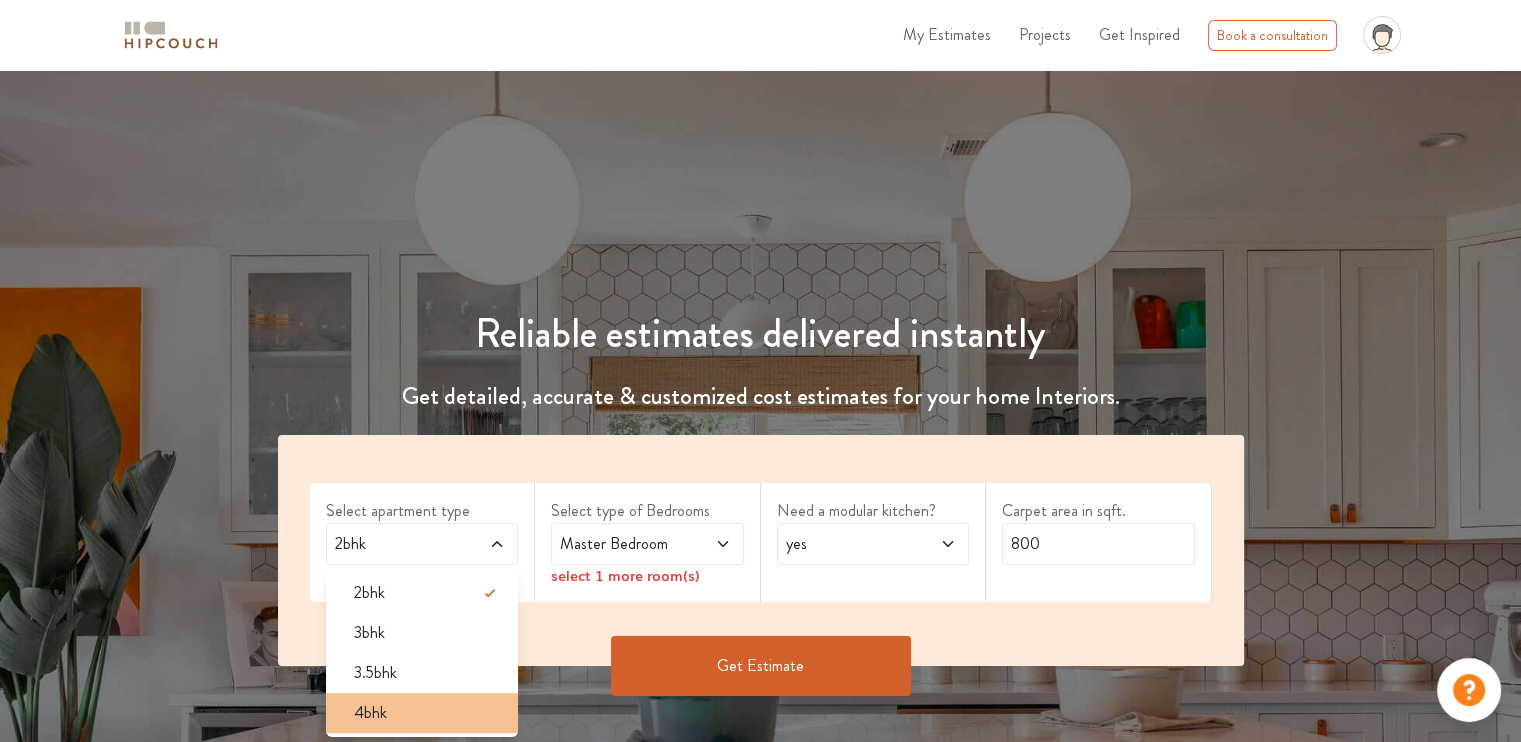 click on "4bhk" at bounding box center [370, 713] 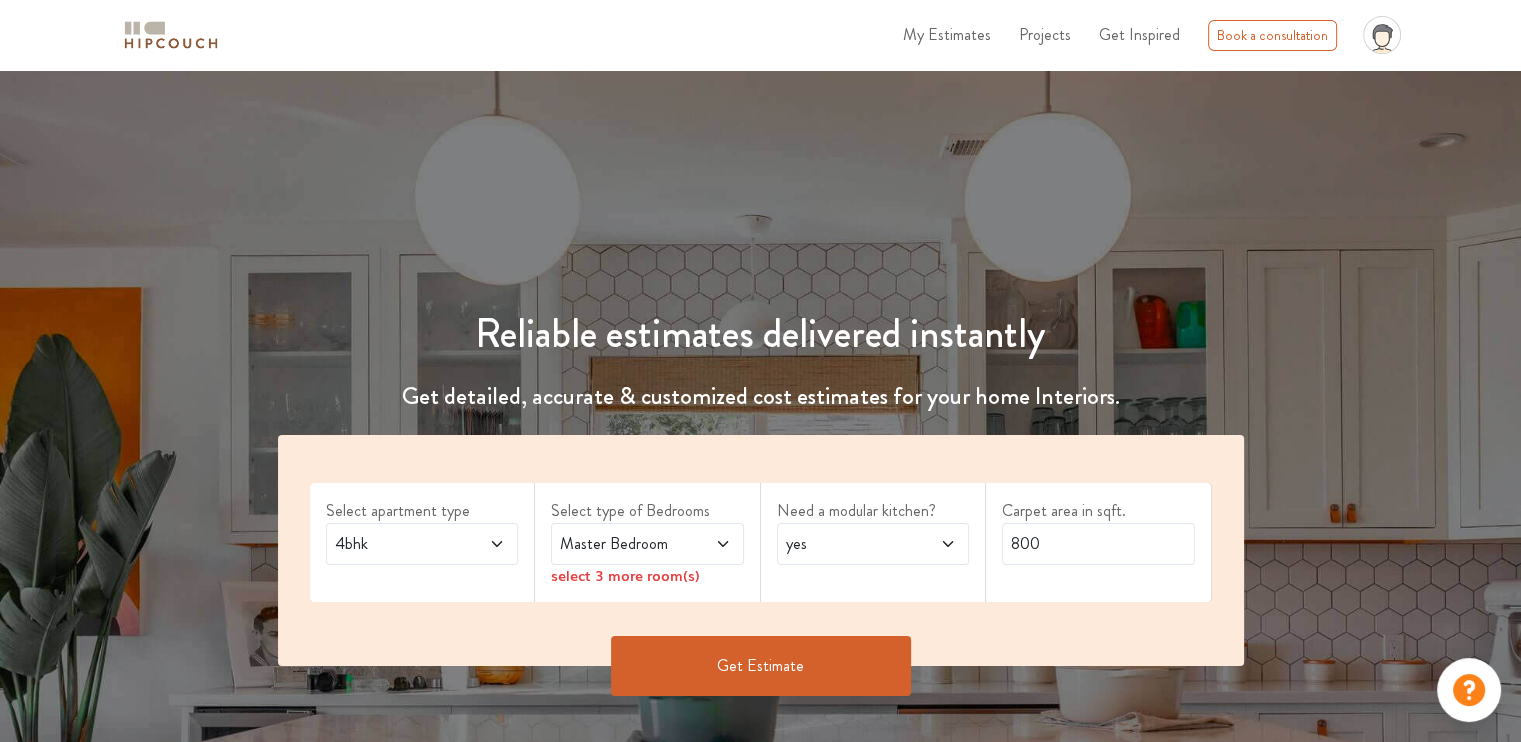 click 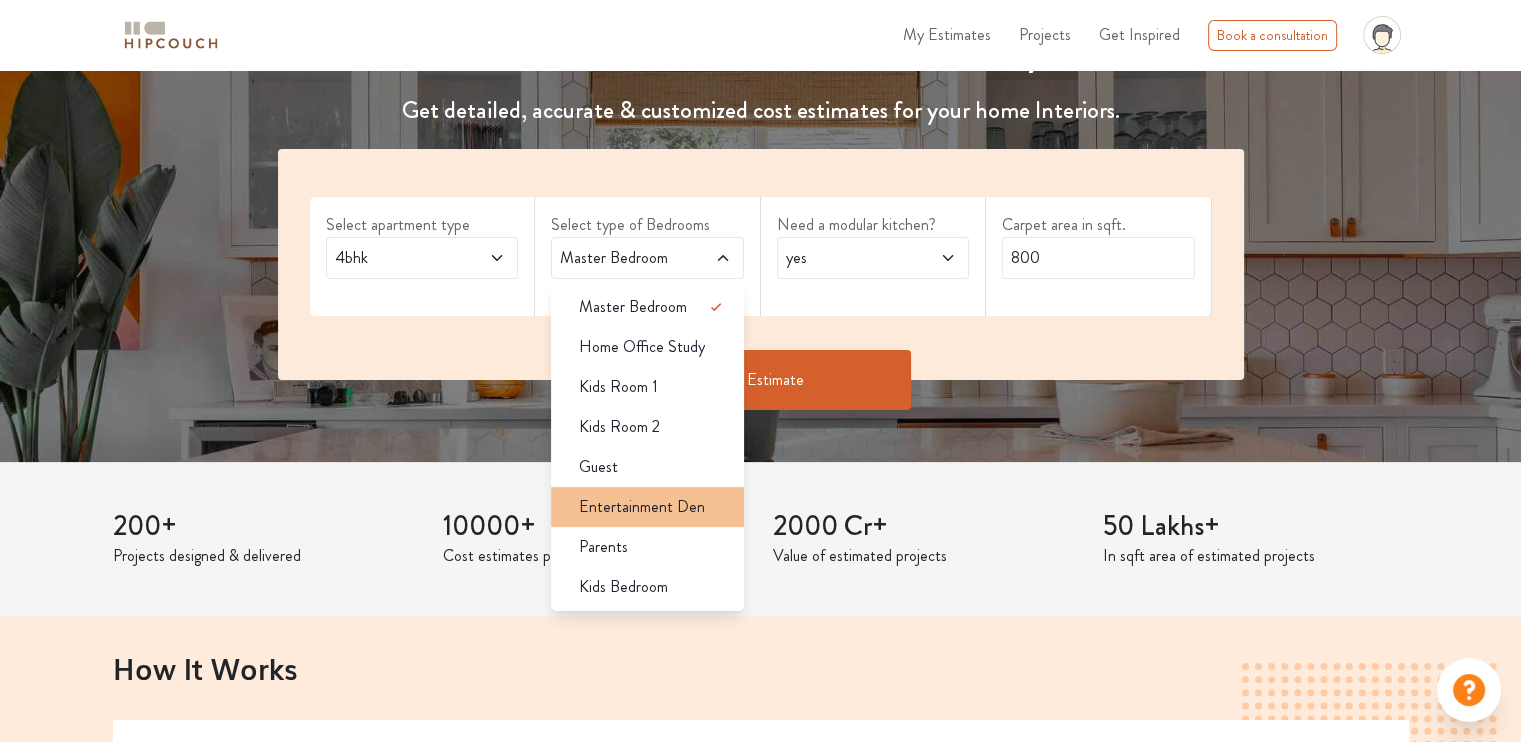 scroll, scrollTop: 300, scrollLeft: 0, axis: vertical 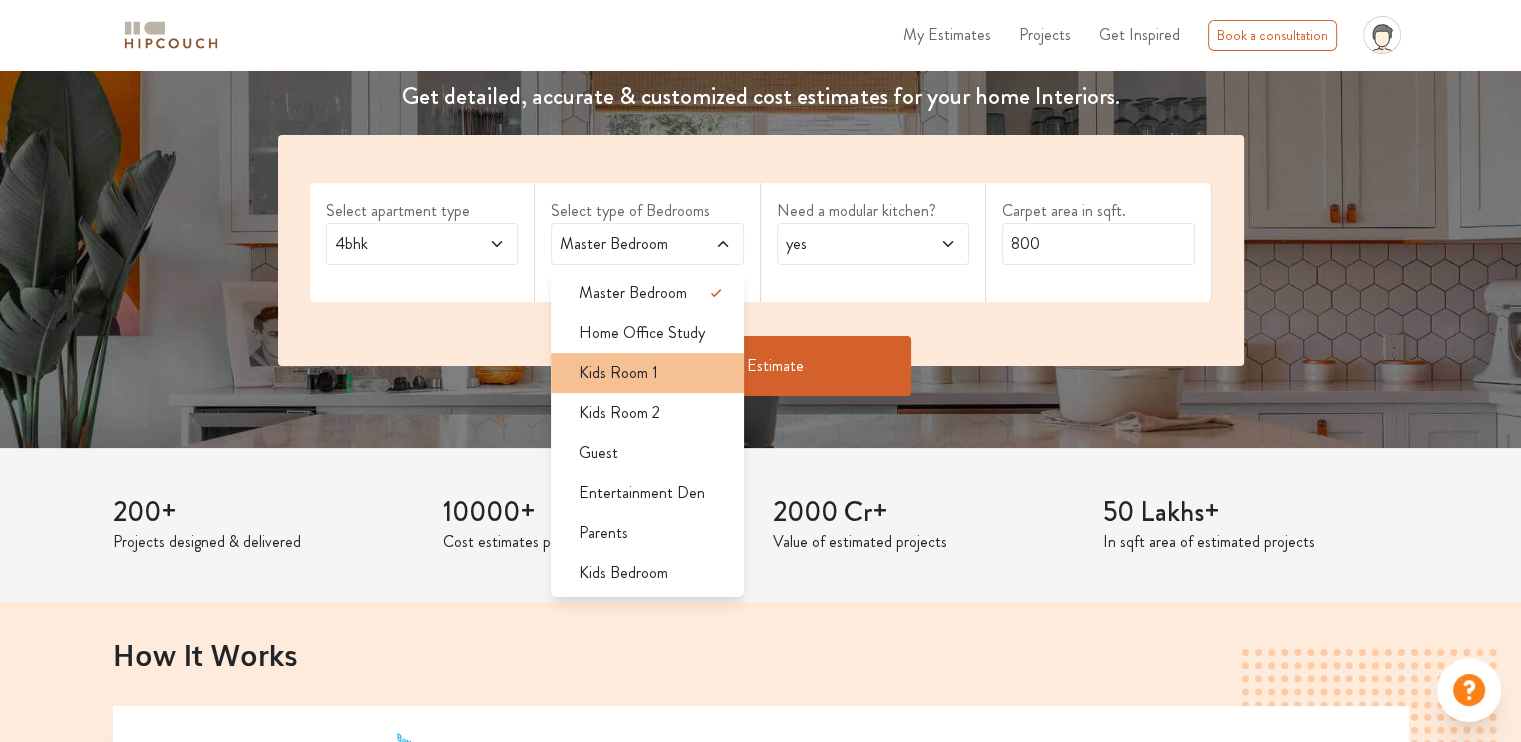 click on "Kids Room 1" at bounding box center [653, 373] 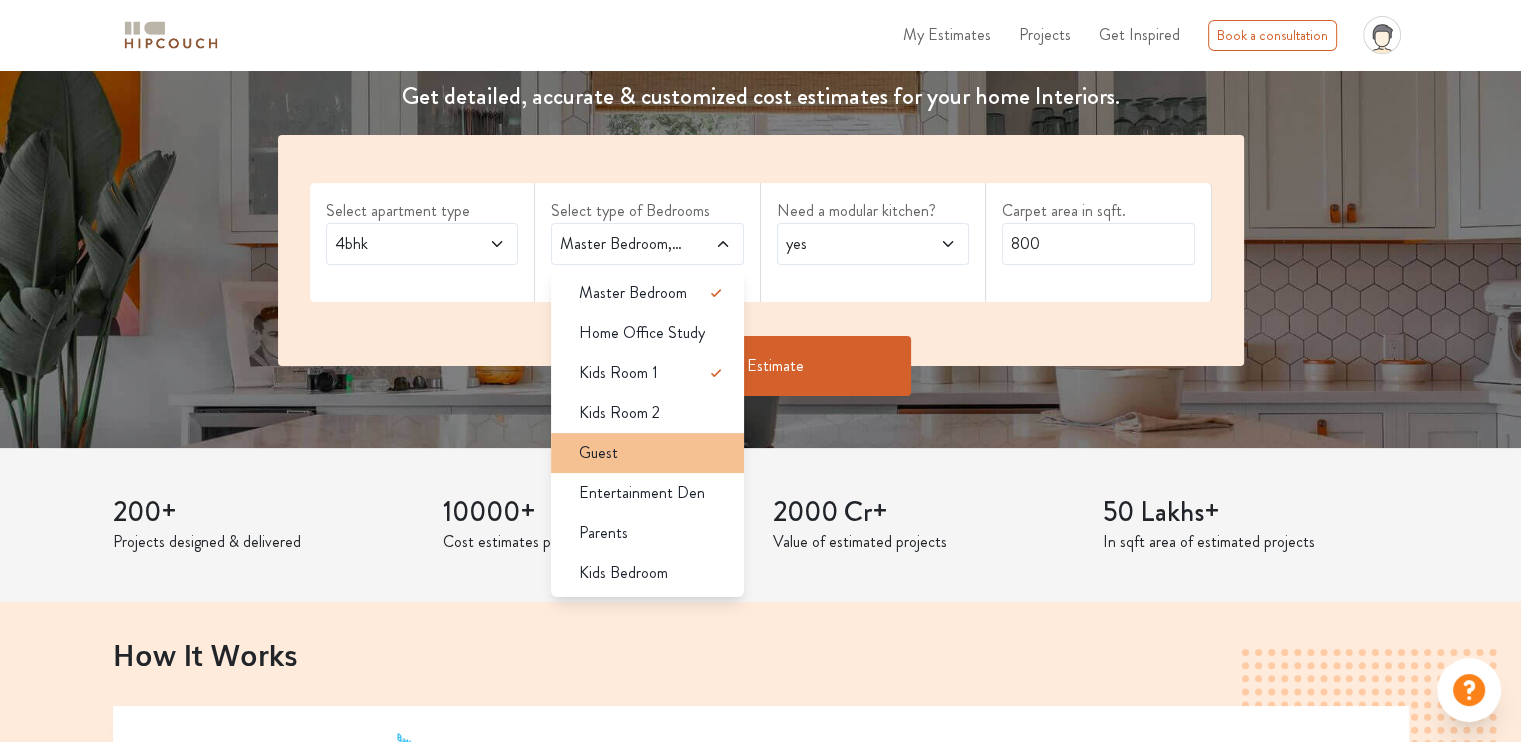 click on "Guest" at bounding box center [653, 453] 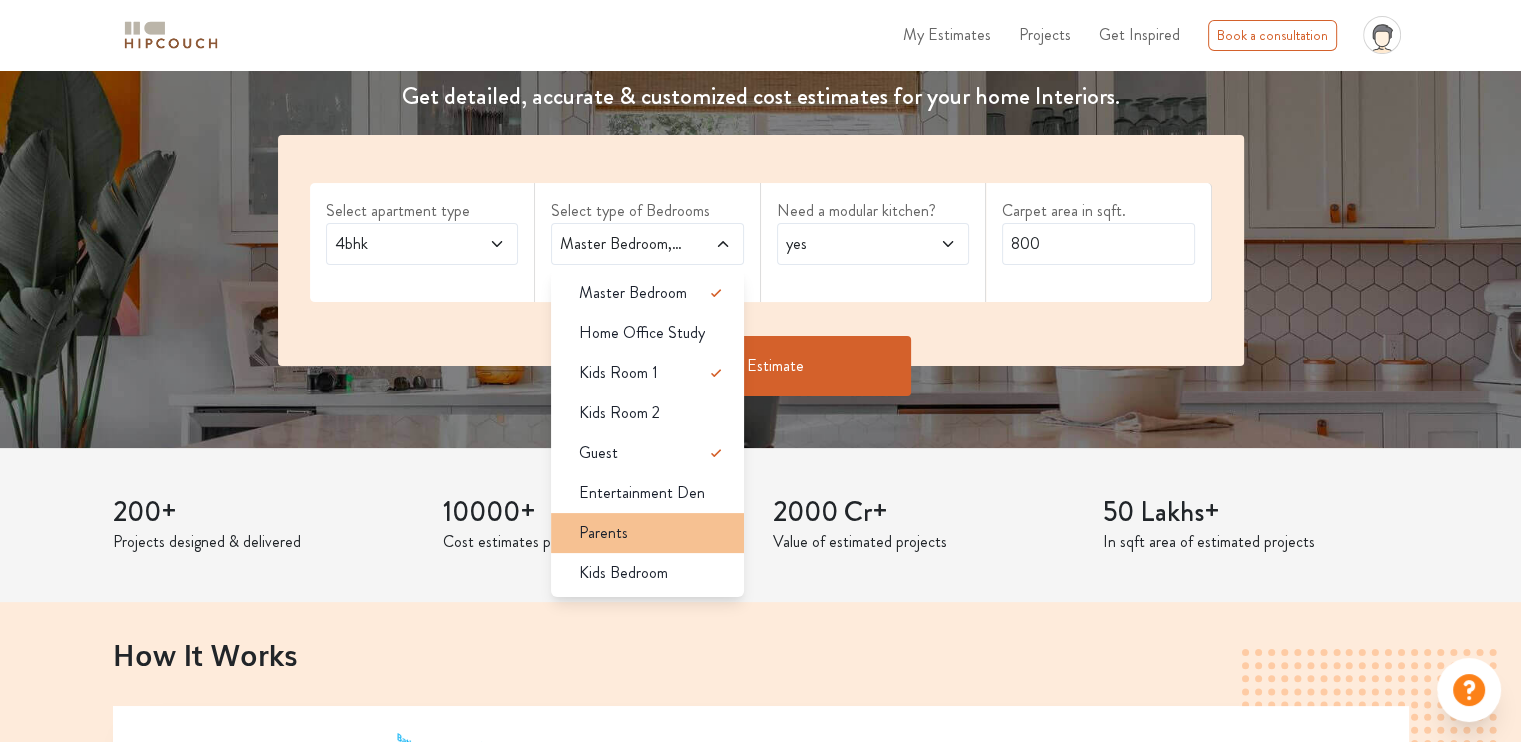 click on "Parents" at bounding box center (653, 533) 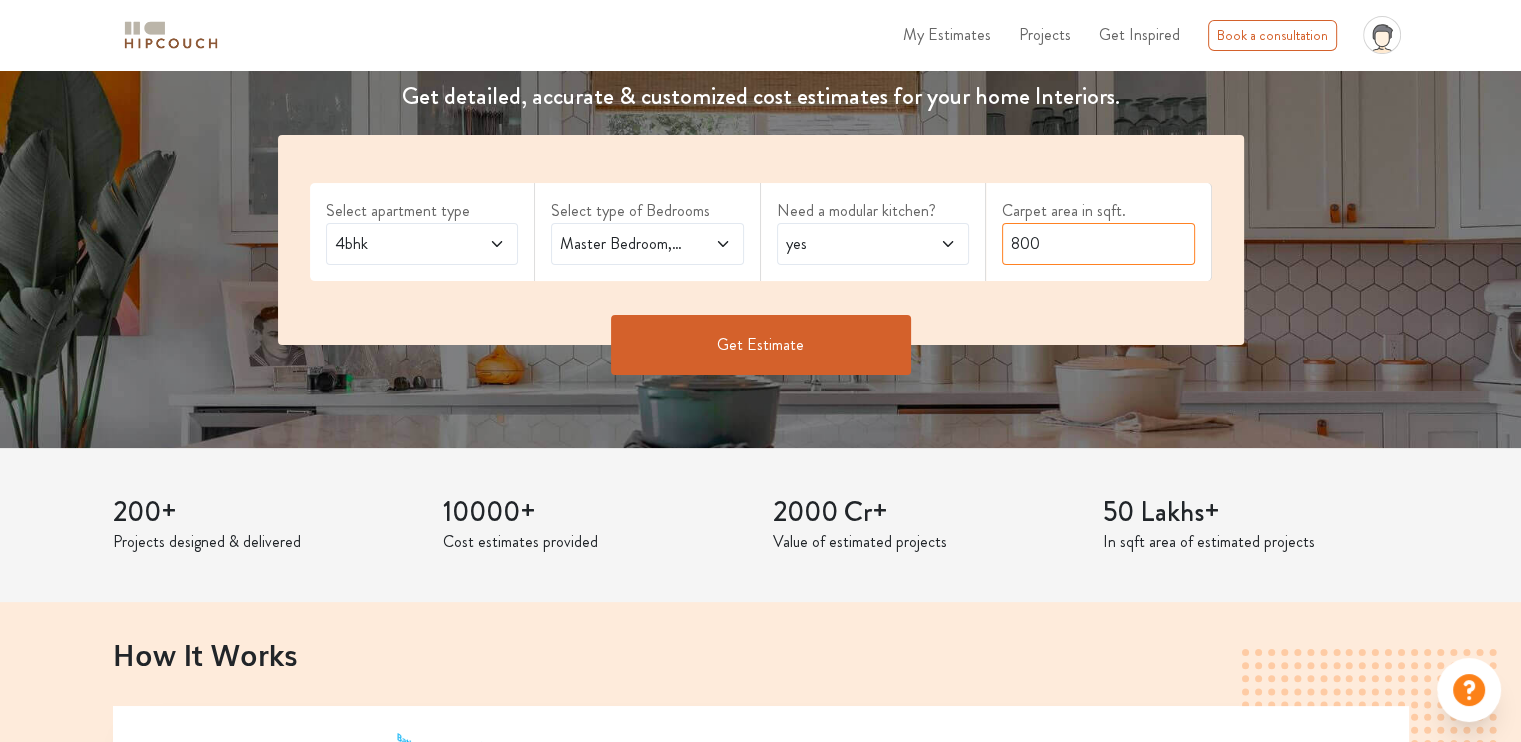 drag, startPoint x: 1044, startPoint y: 239, endPoint x: 985, endPoint y: 249, distance: 59.841457 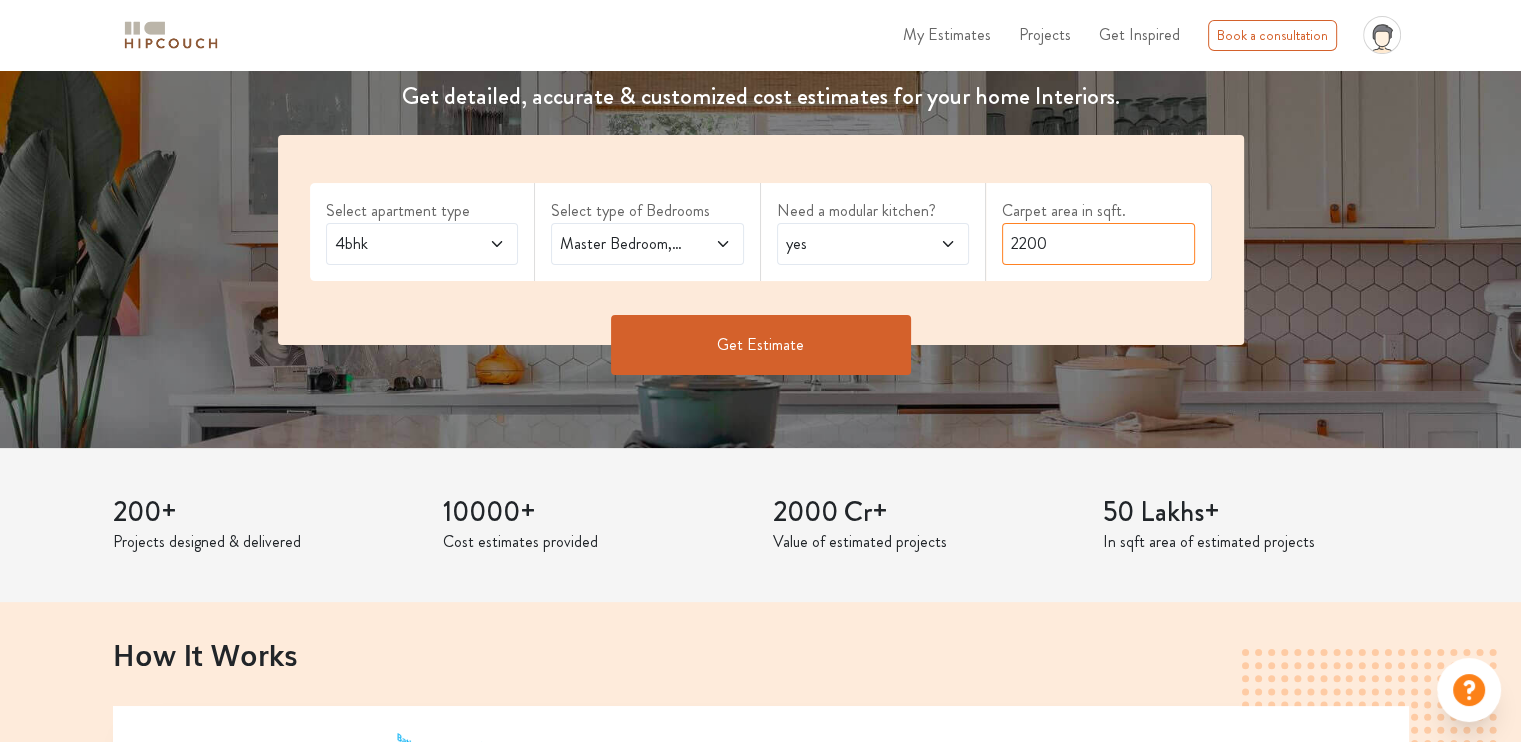 type on "2200" 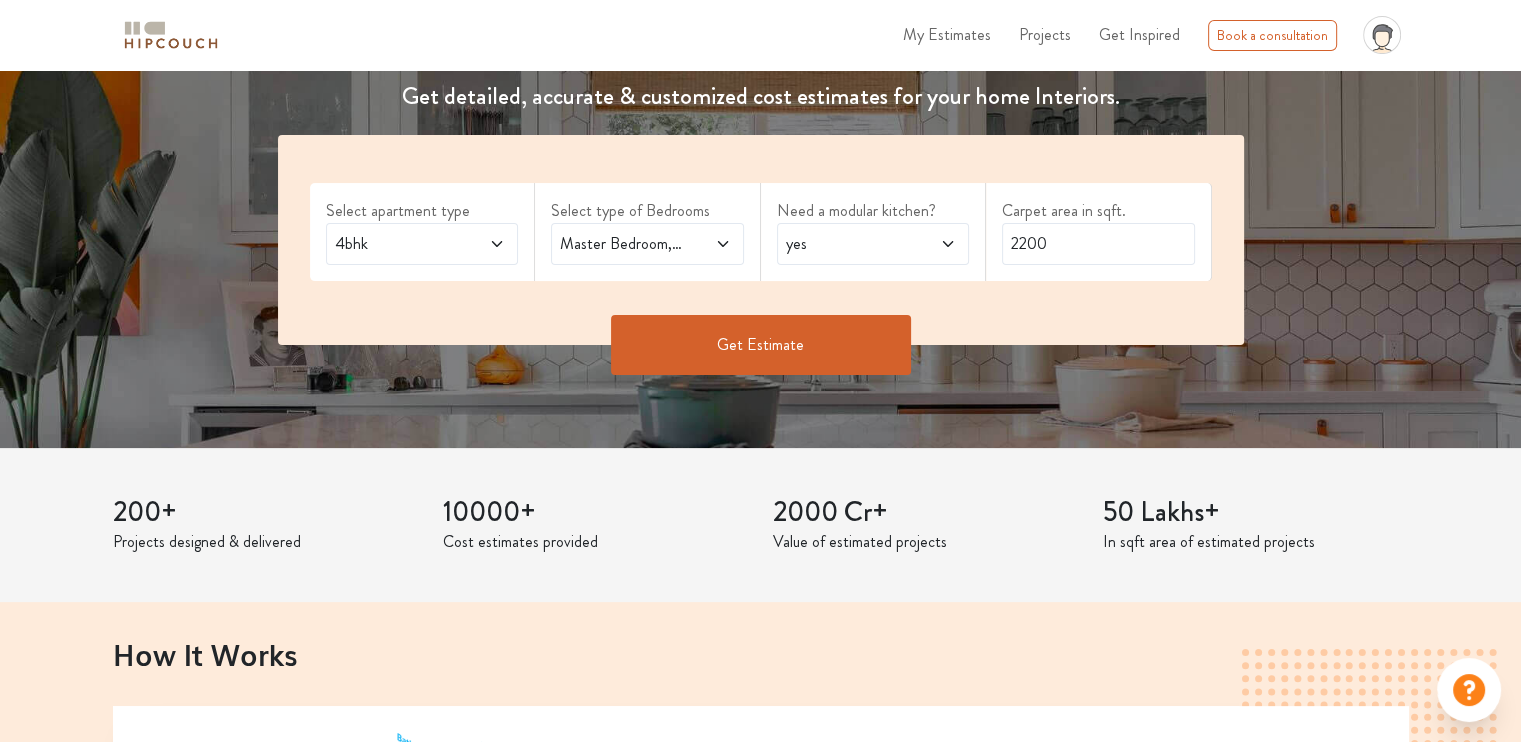 click on "Get Estimate" at bounding box center [761, 345] 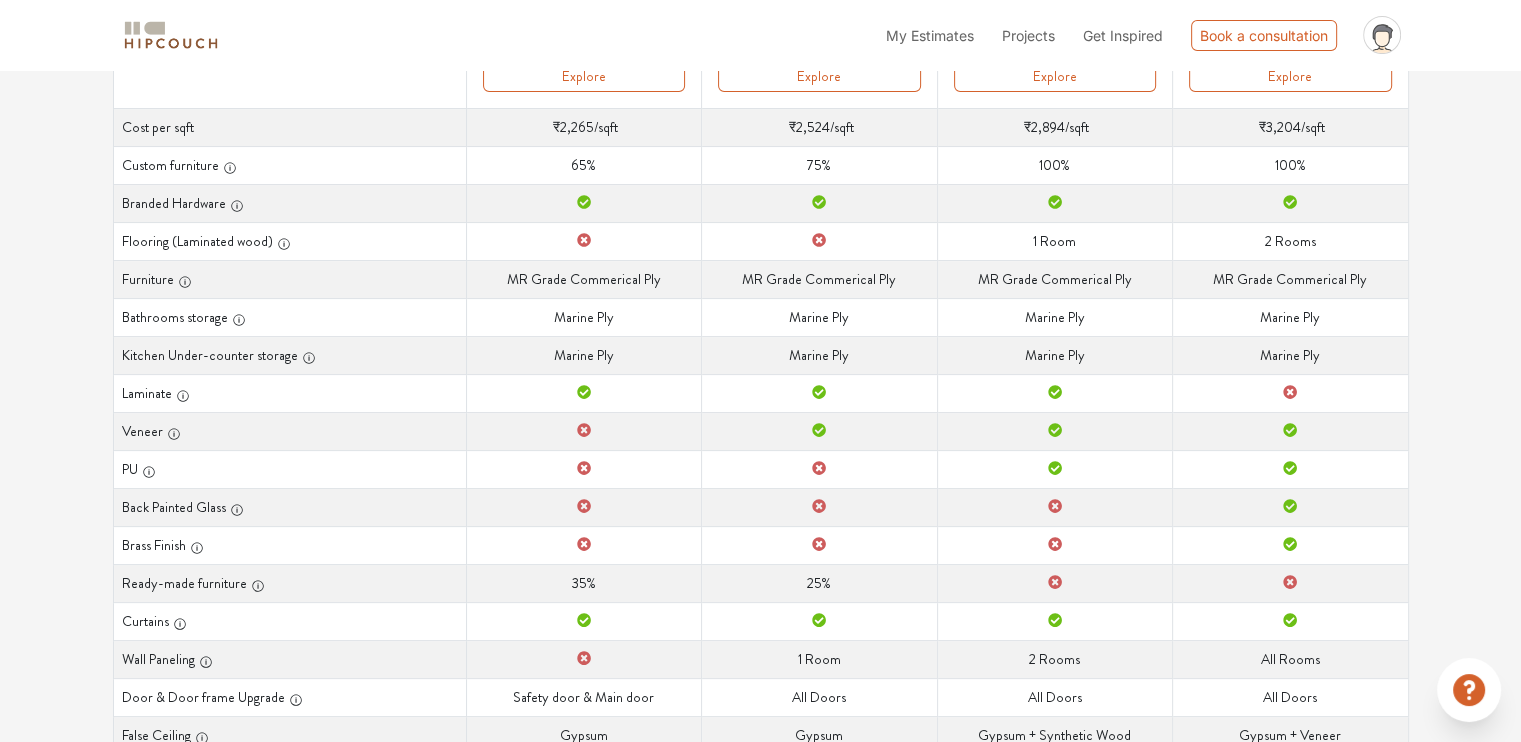 scroll, scrollTop: 400, scrollLeft: 0, axis: vertical 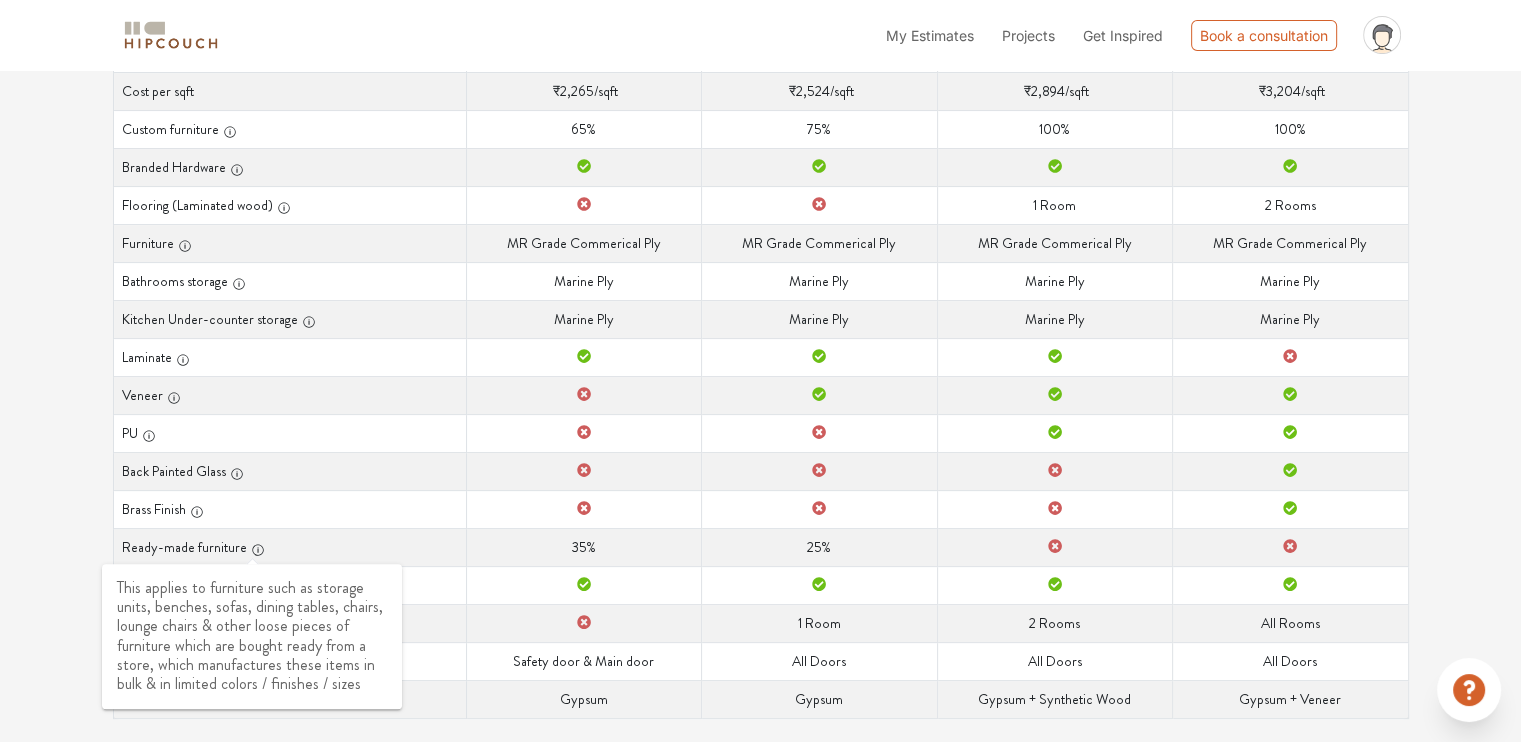click 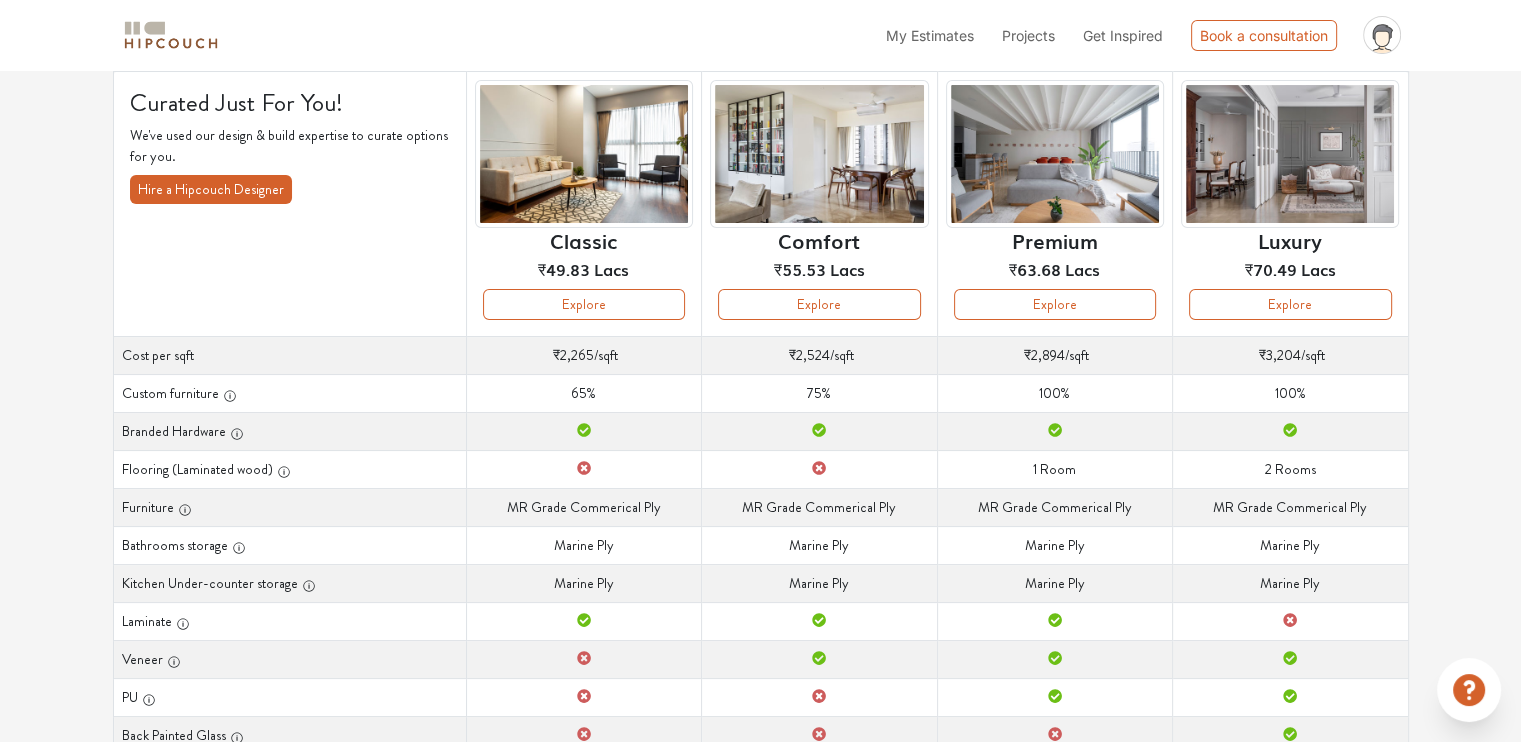 scroll, scrollTop: 121, scrollLeft: 0, axis: vertical 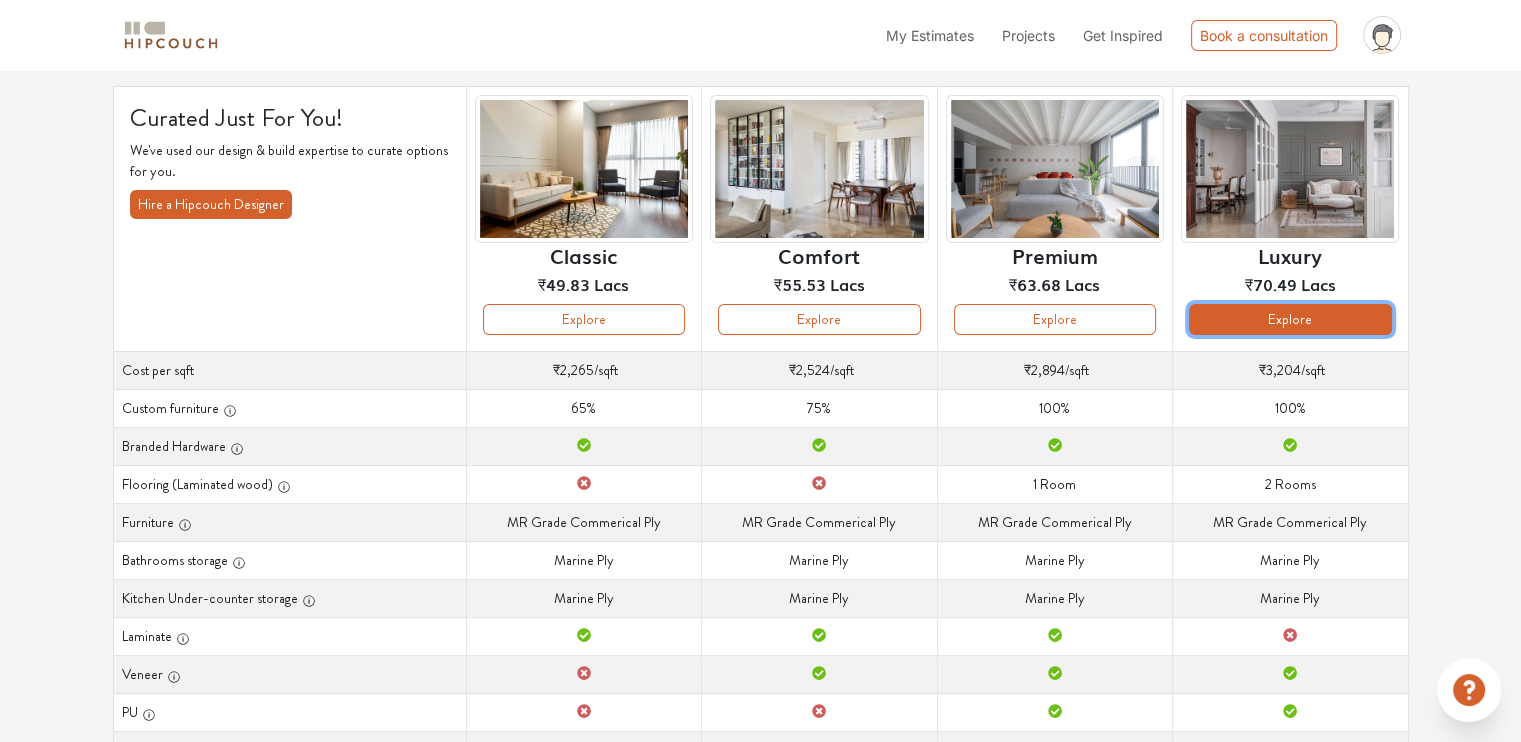 click on "Explore" at bounding box center [1290, 319] 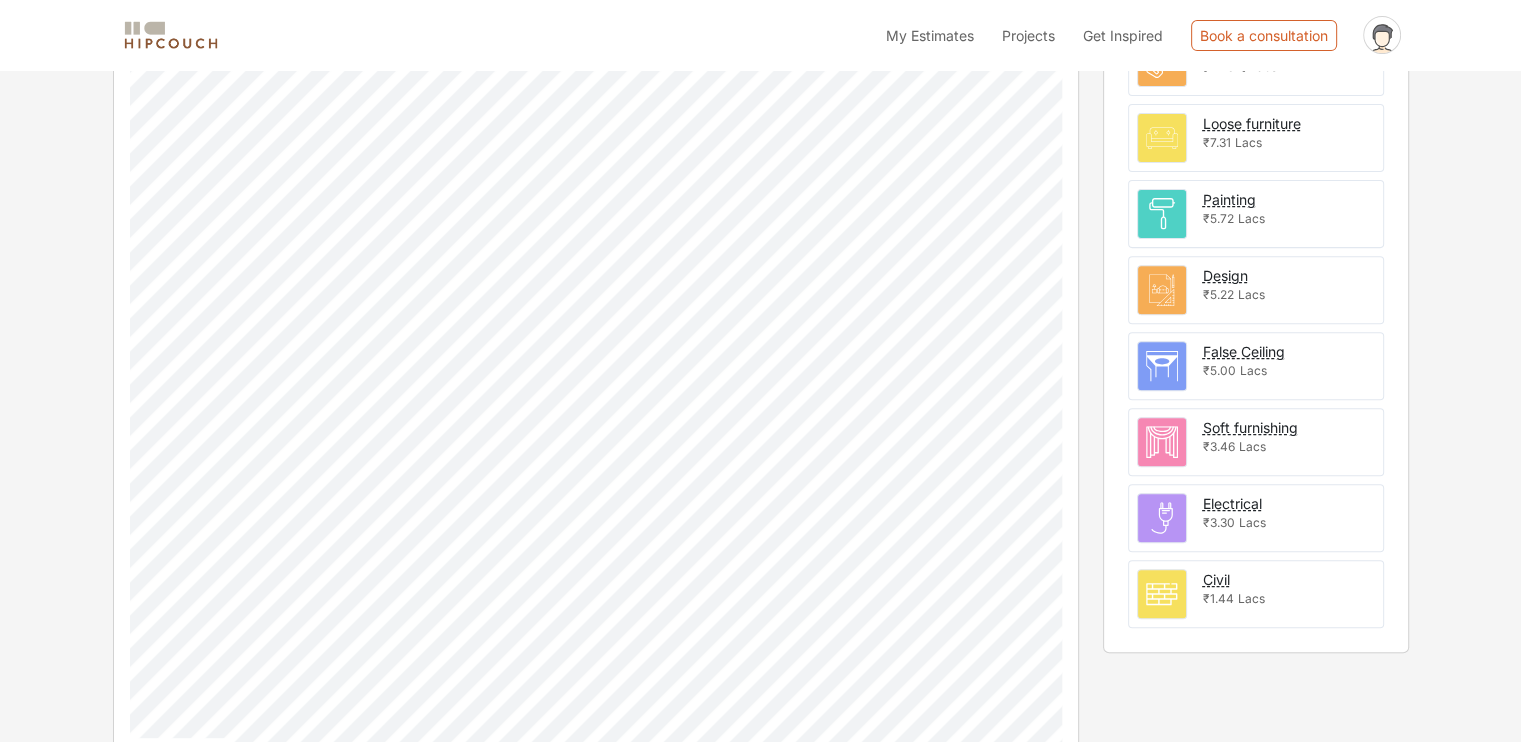 scroll, scrollTop: 737, scrollLeft: 0, axis: vertical 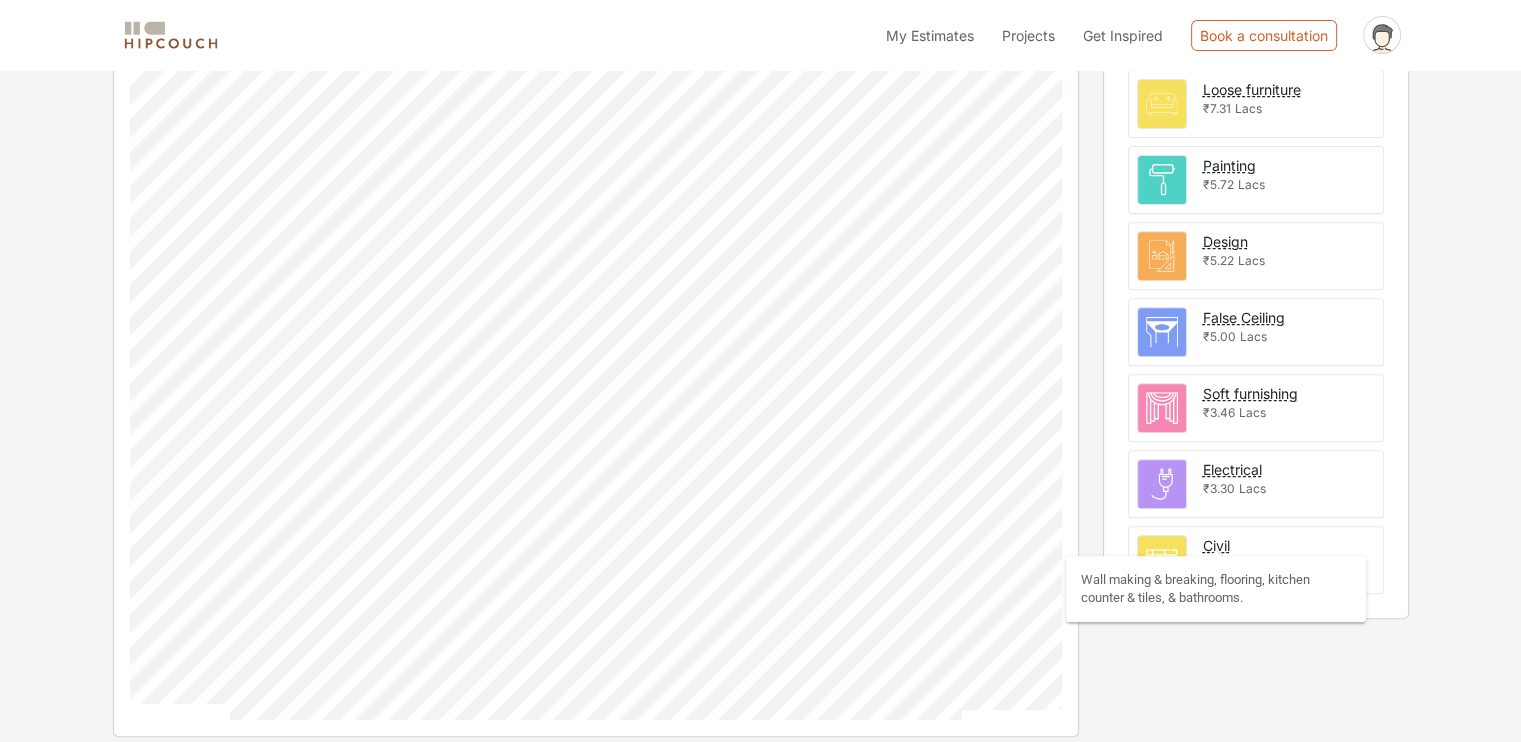 click on "Civil" at bounding box center [1216, 545] 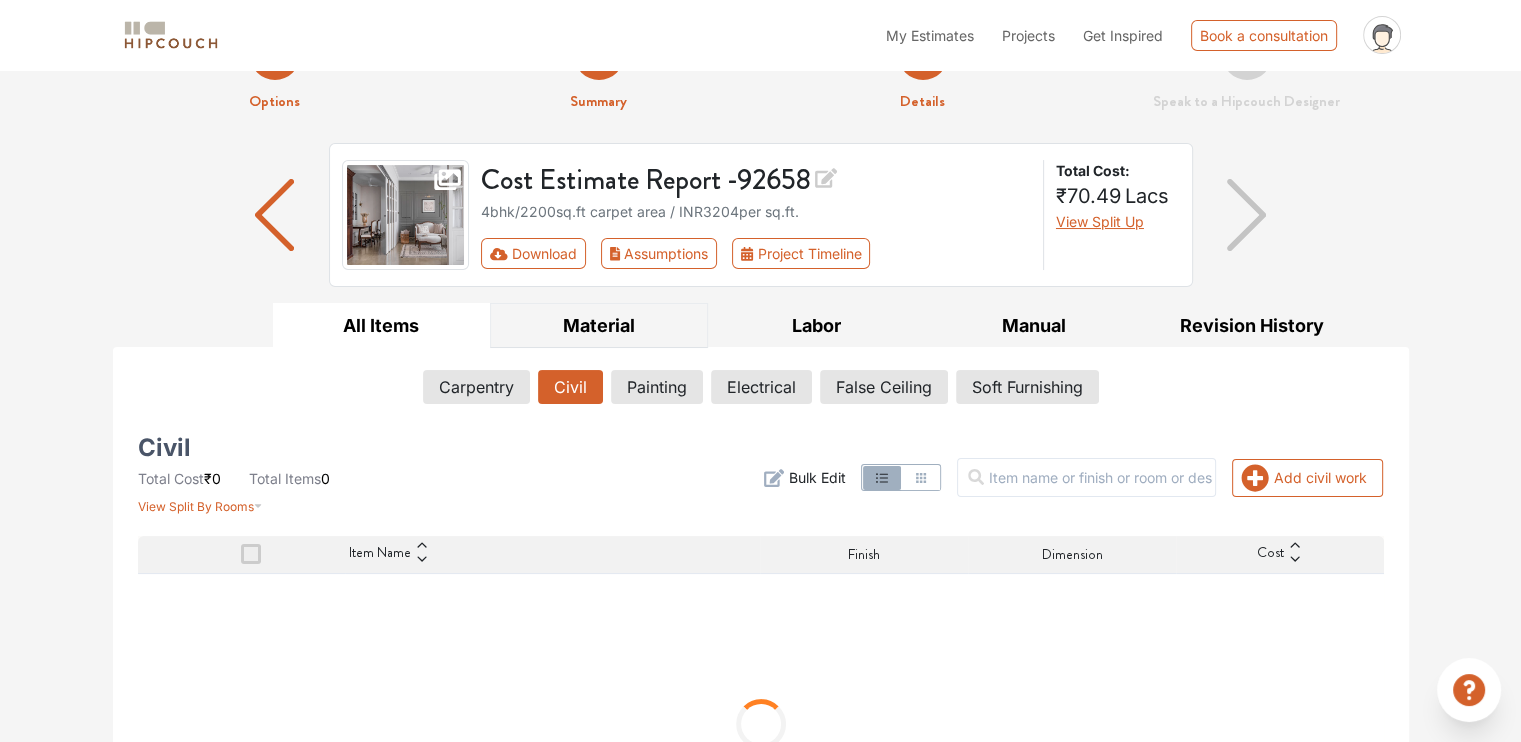 scroll, scrollTop: 100, scrollLeft: 0, axis: vertical 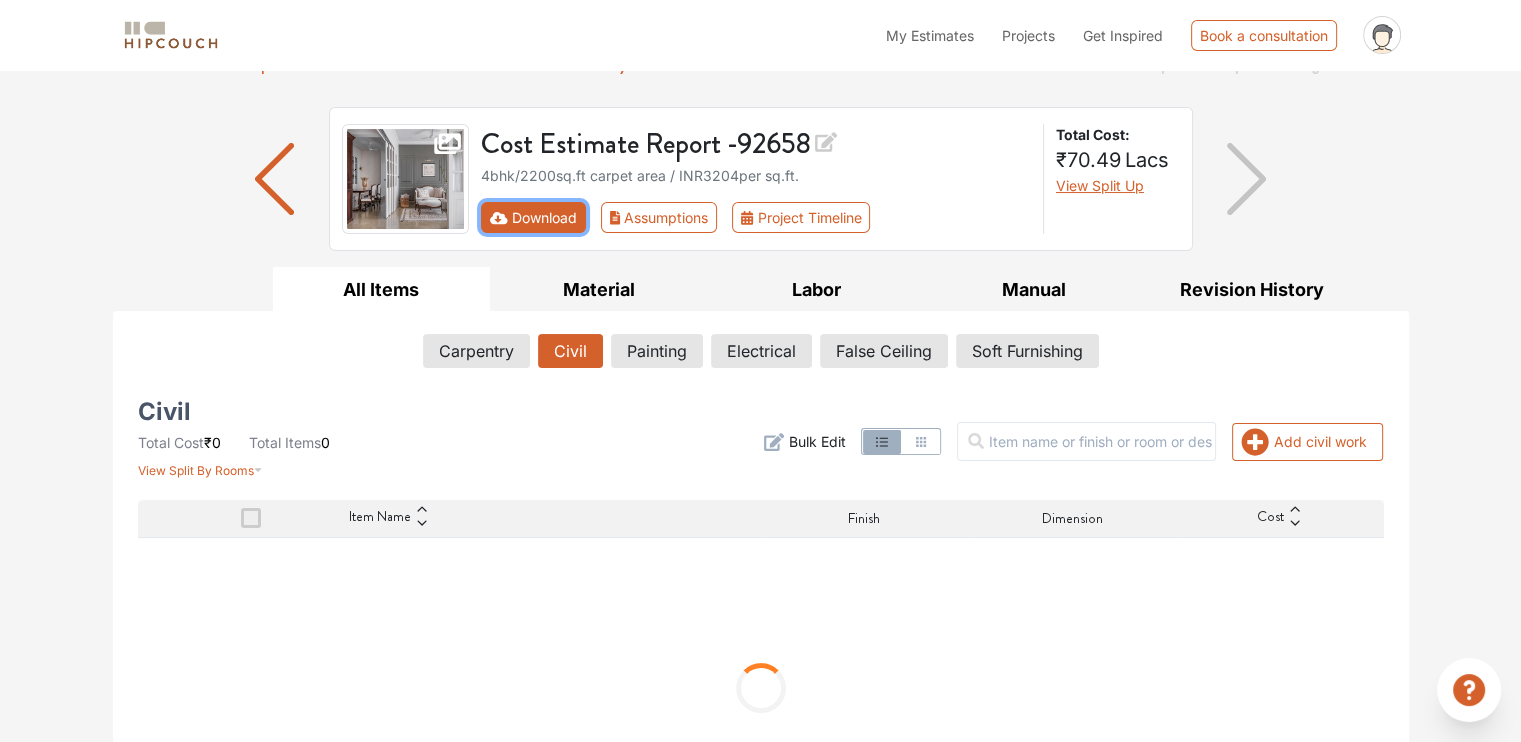 click on "Download" at bounding box center (533, 217) 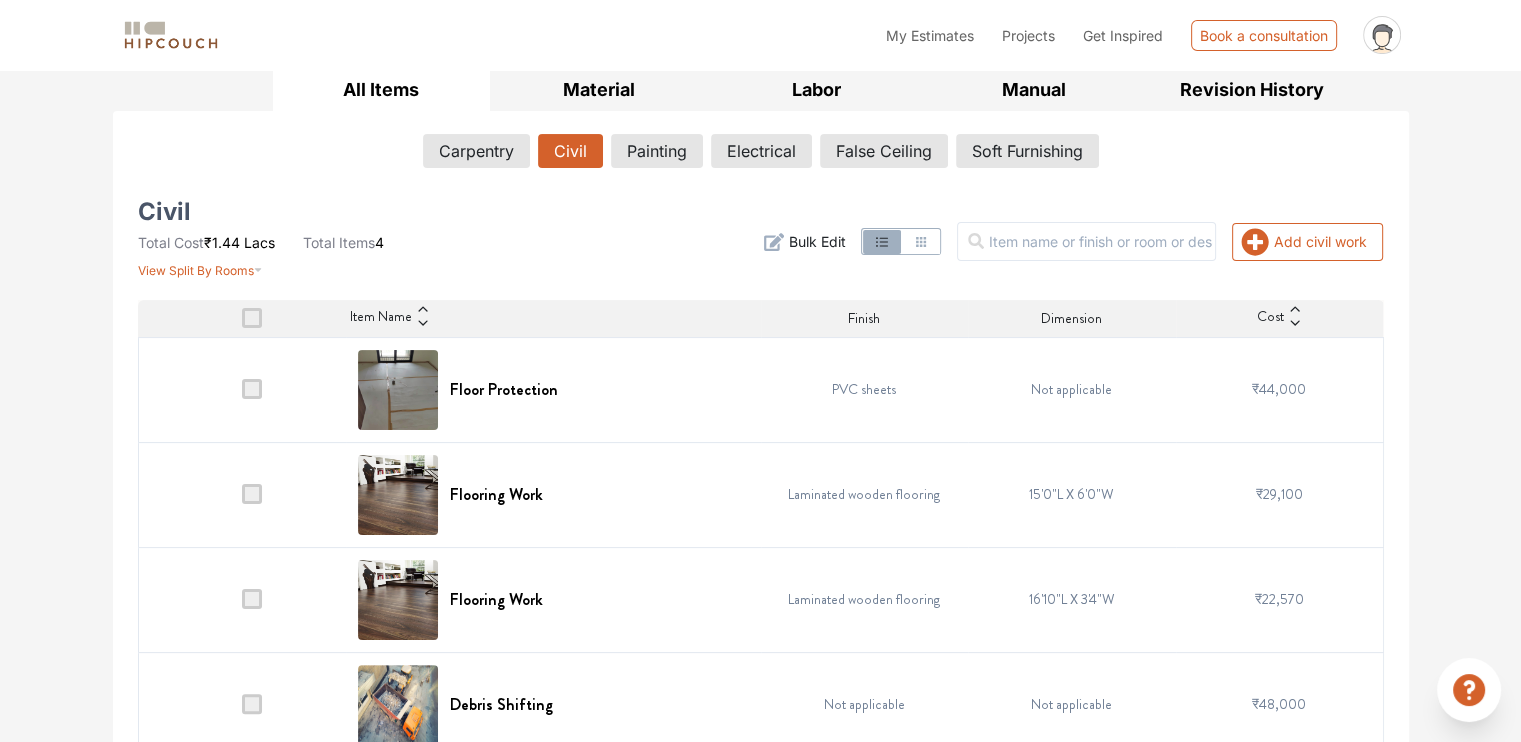 scroll, scrollTop: 328, scrollLeft: 0, axis: vertical 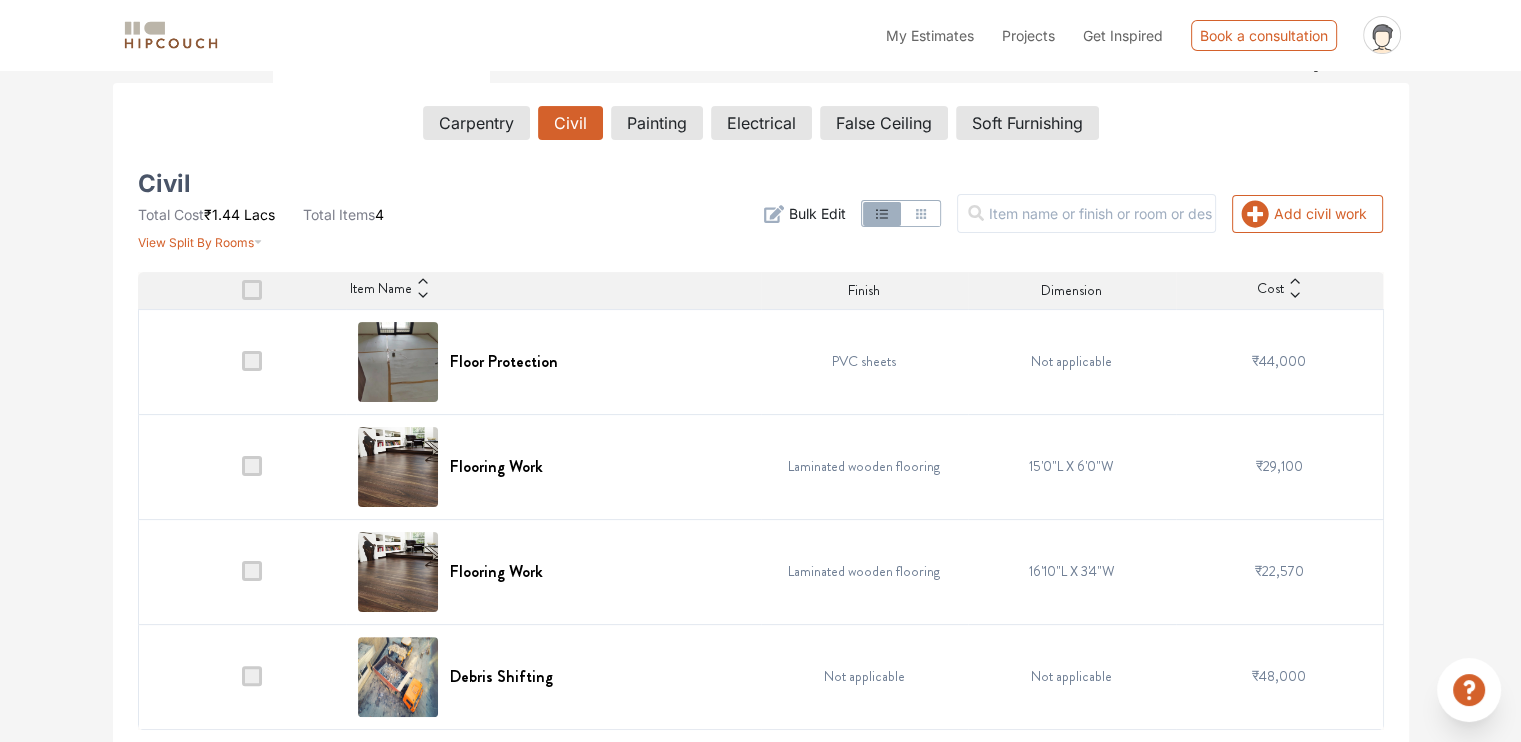 click at bounding box center (252, 290) 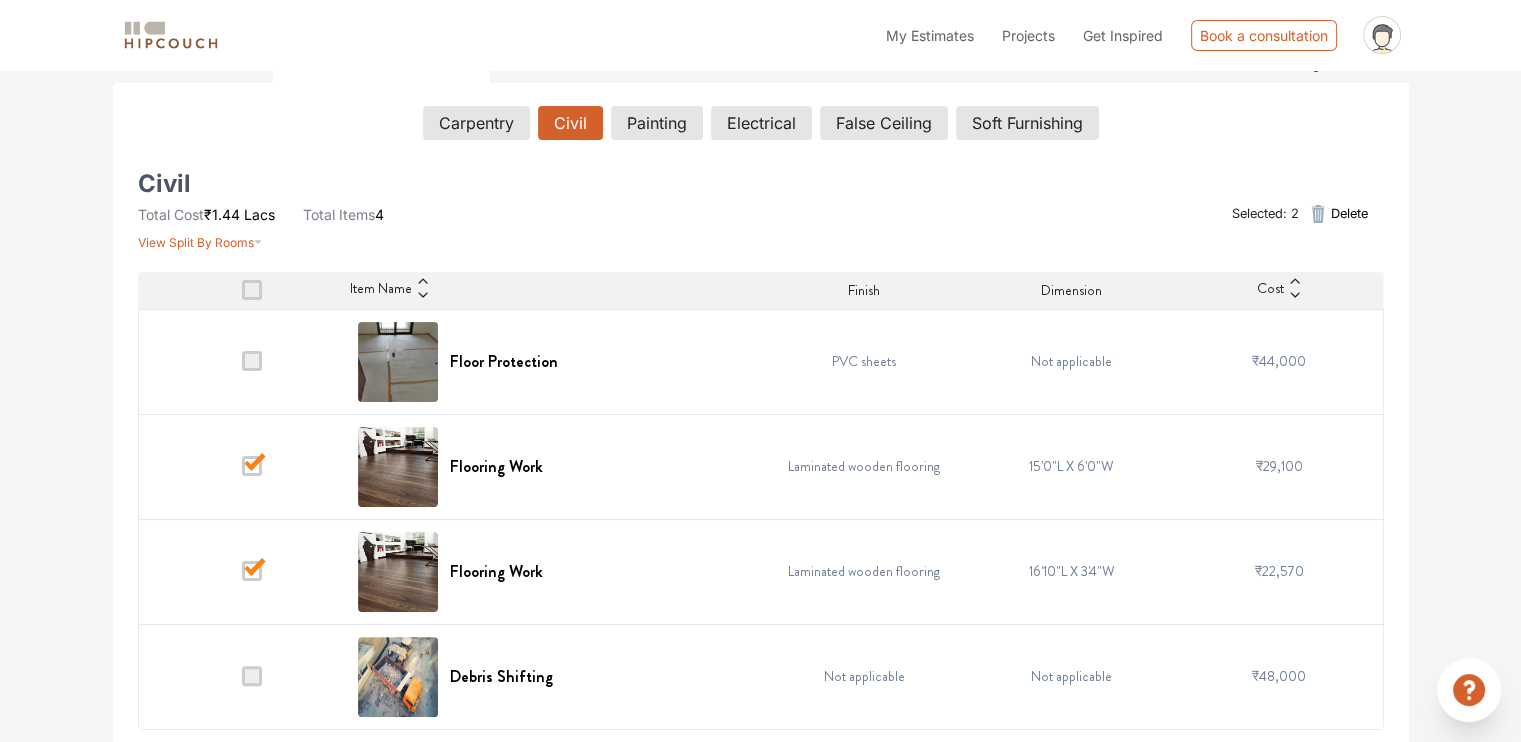 click at bounding box center [252, 361] 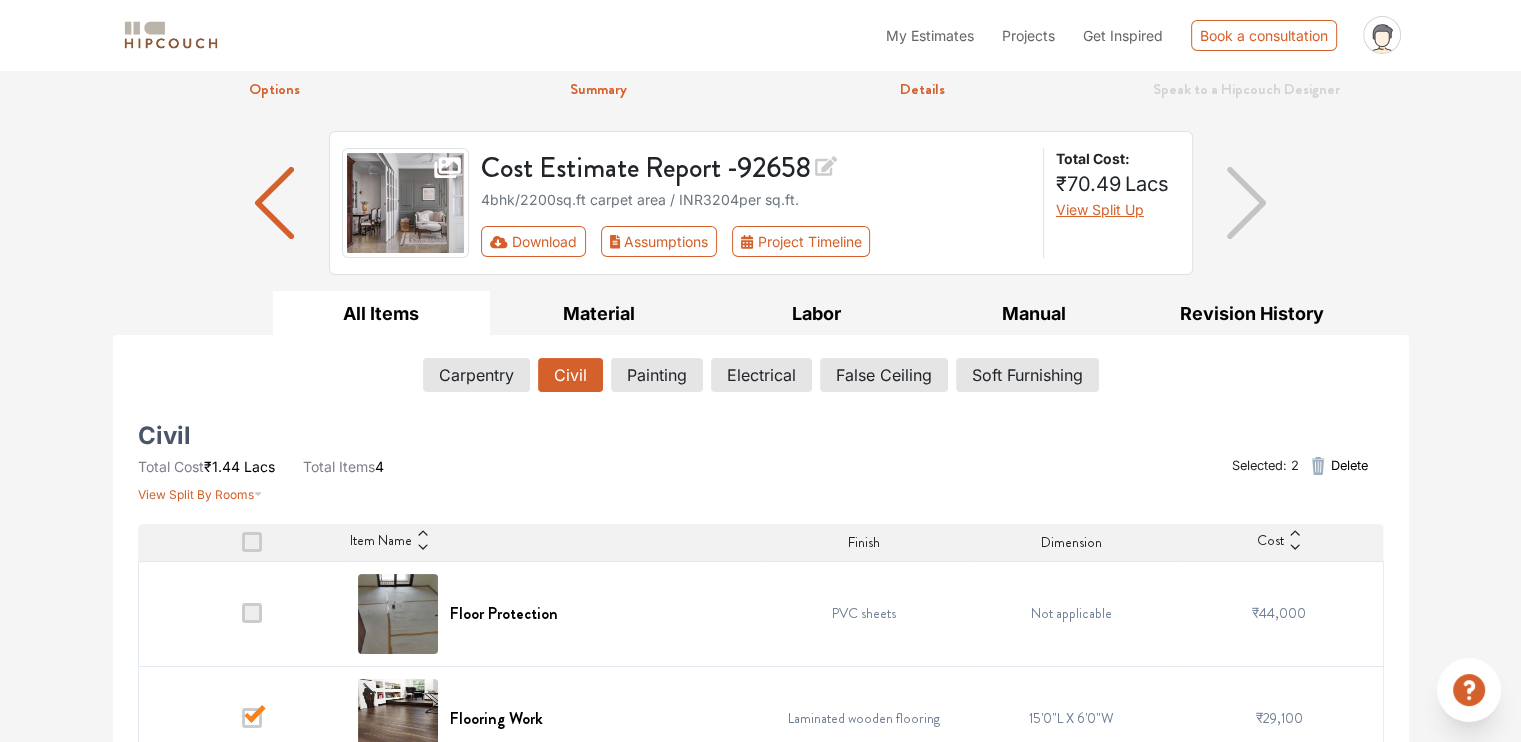 scroll, scrollTop: 0, scrollLeft: 0, axis: both 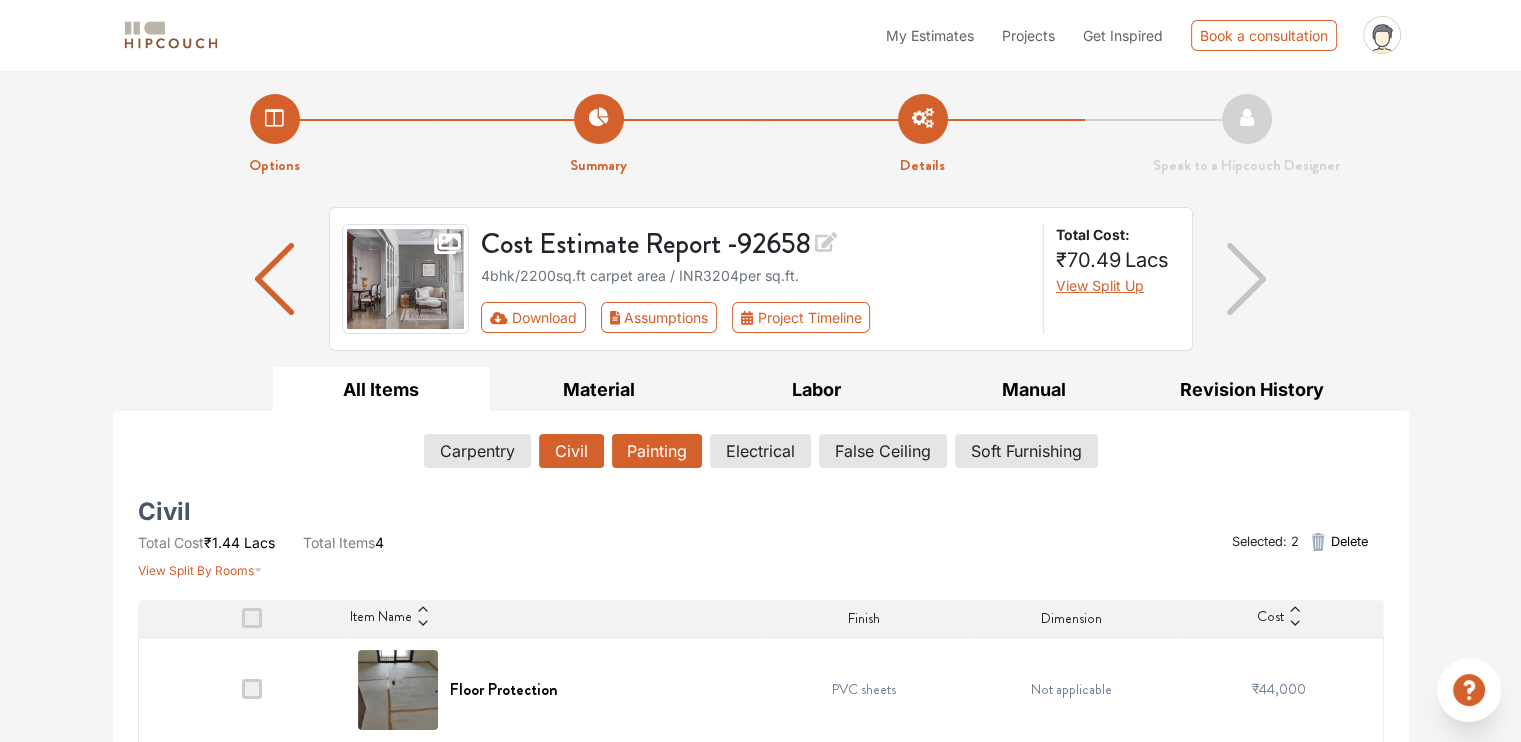 click on "Painting" at bounding box center [657, 451] 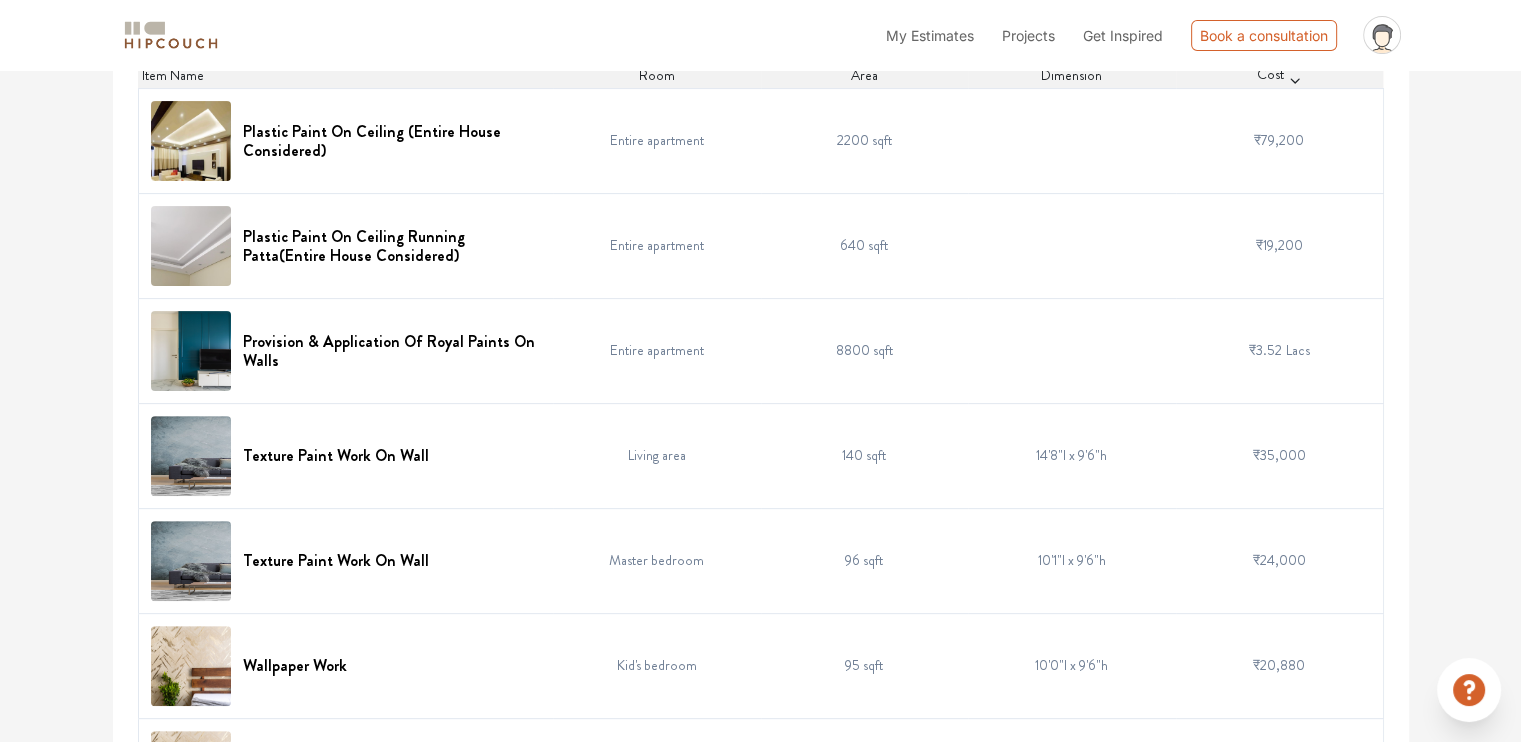 scroll, scrollTop: 135, scrollLeft: 0, axis: vertical 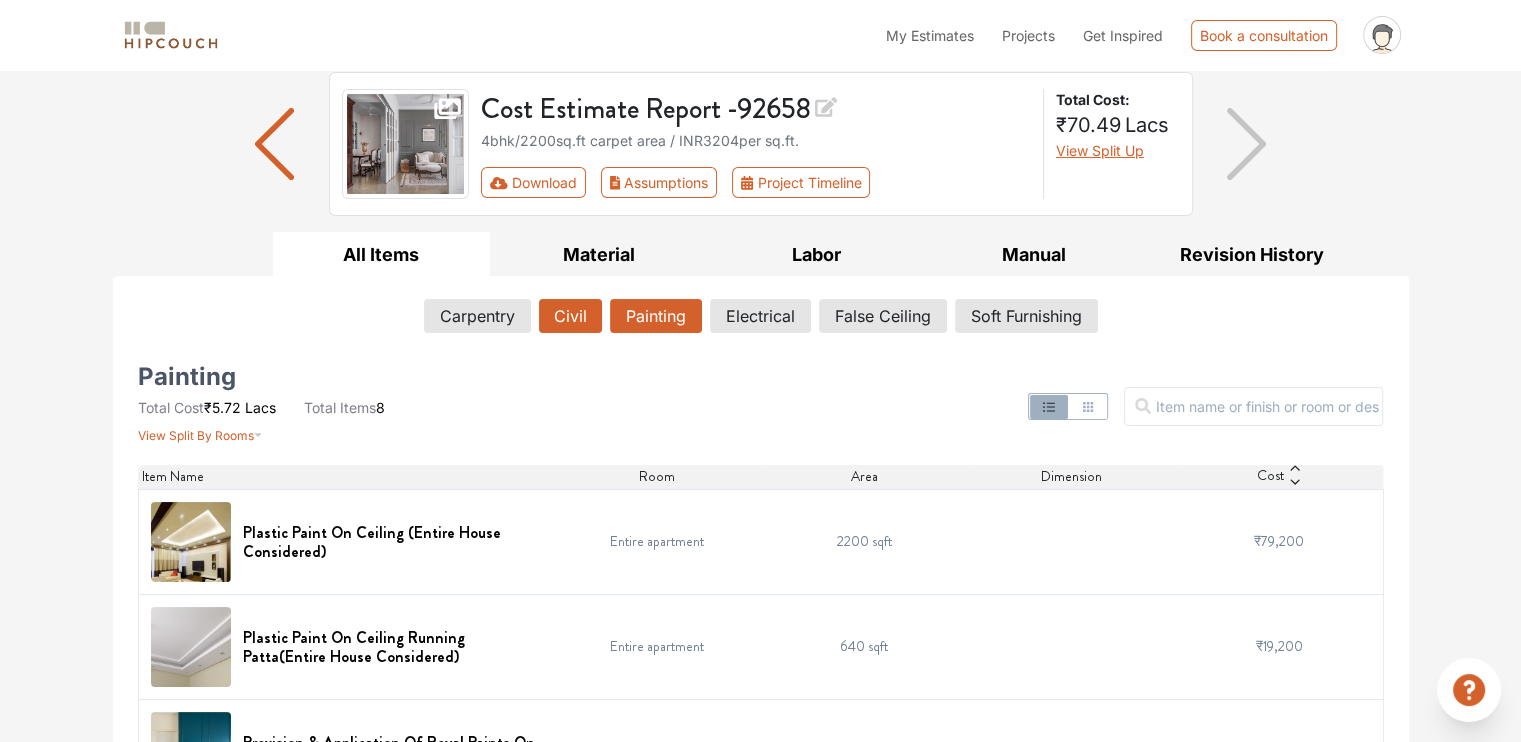 click on "Civil" at bounding box center [570, 316] 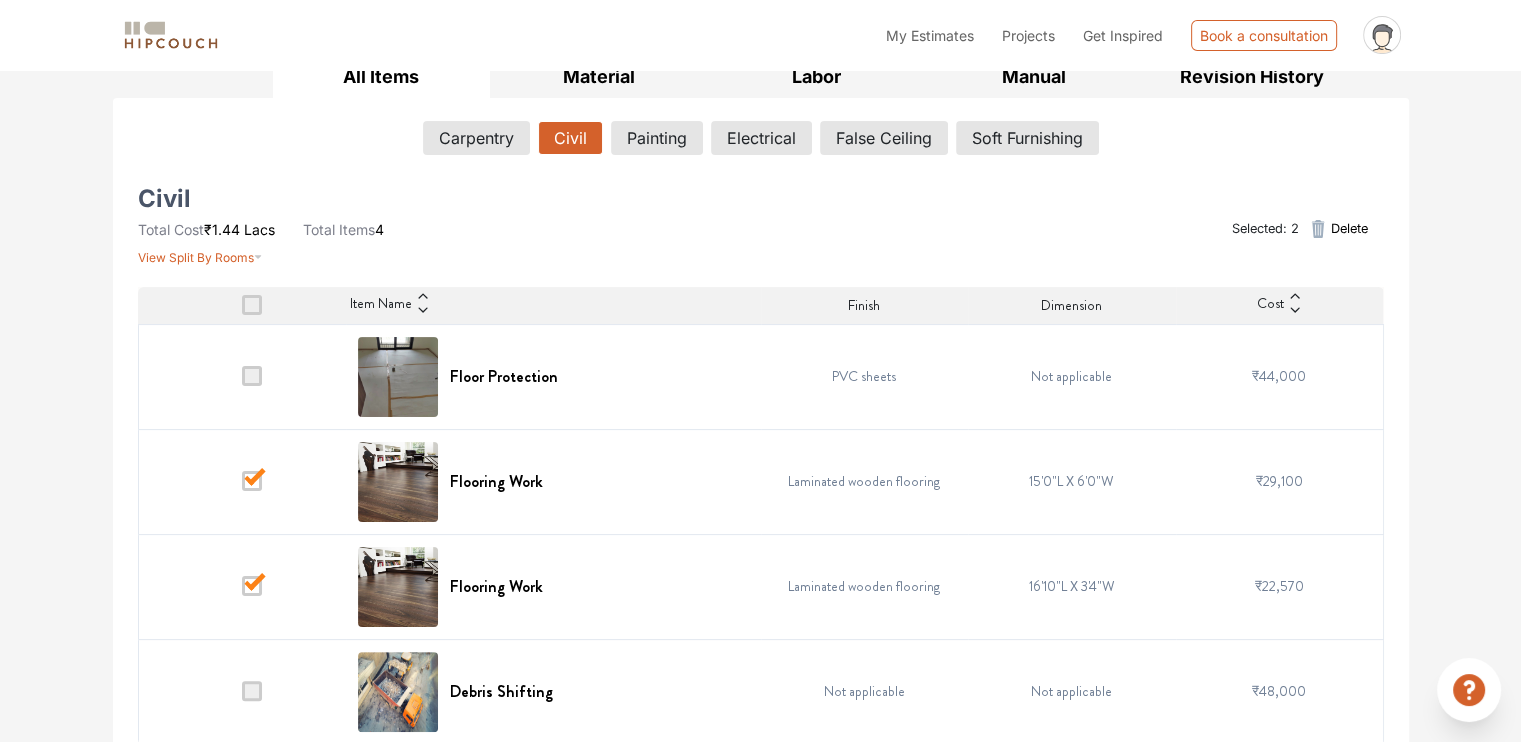 scroll, scrollTop: 328, scrollLeft: 0, axis: vertical 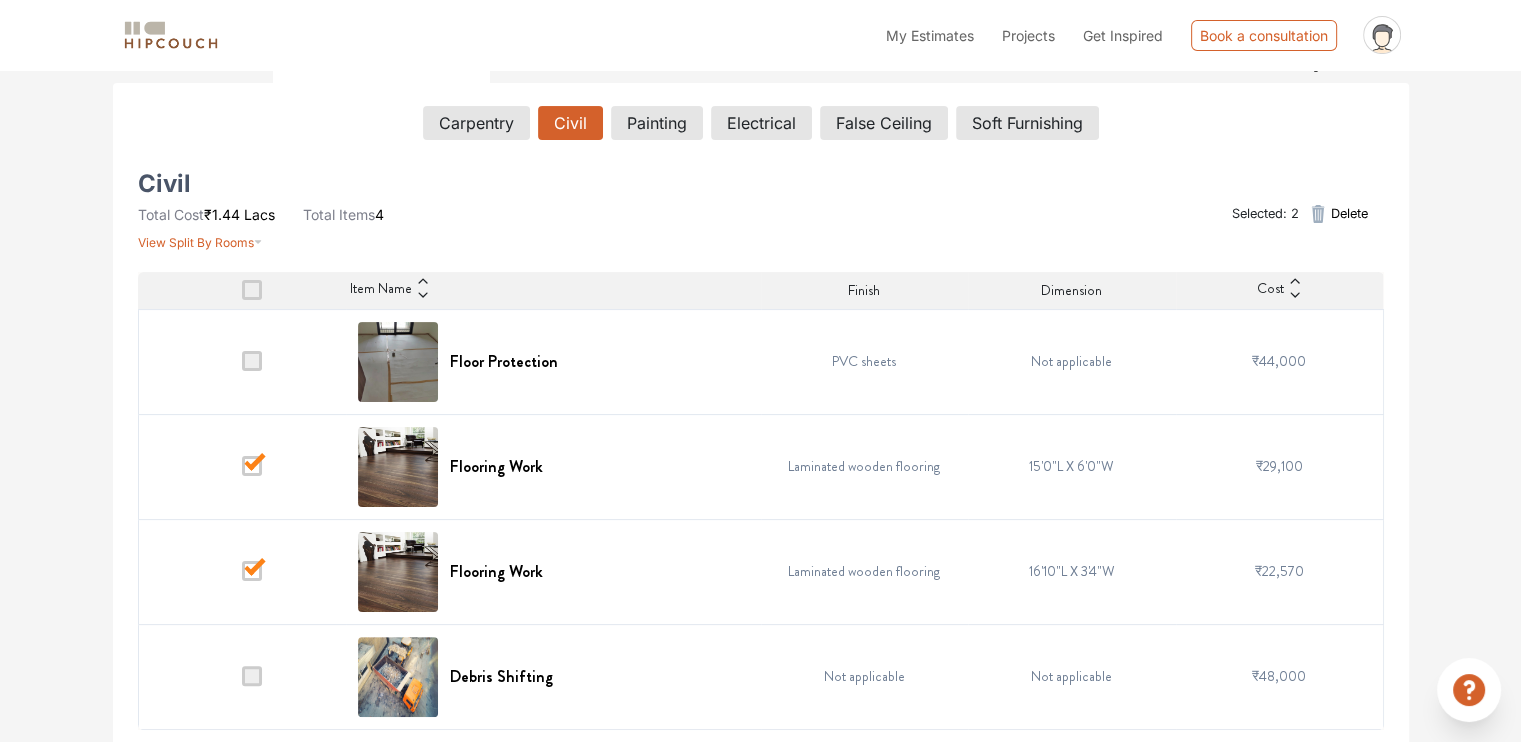click at bounding box center (252, 466) 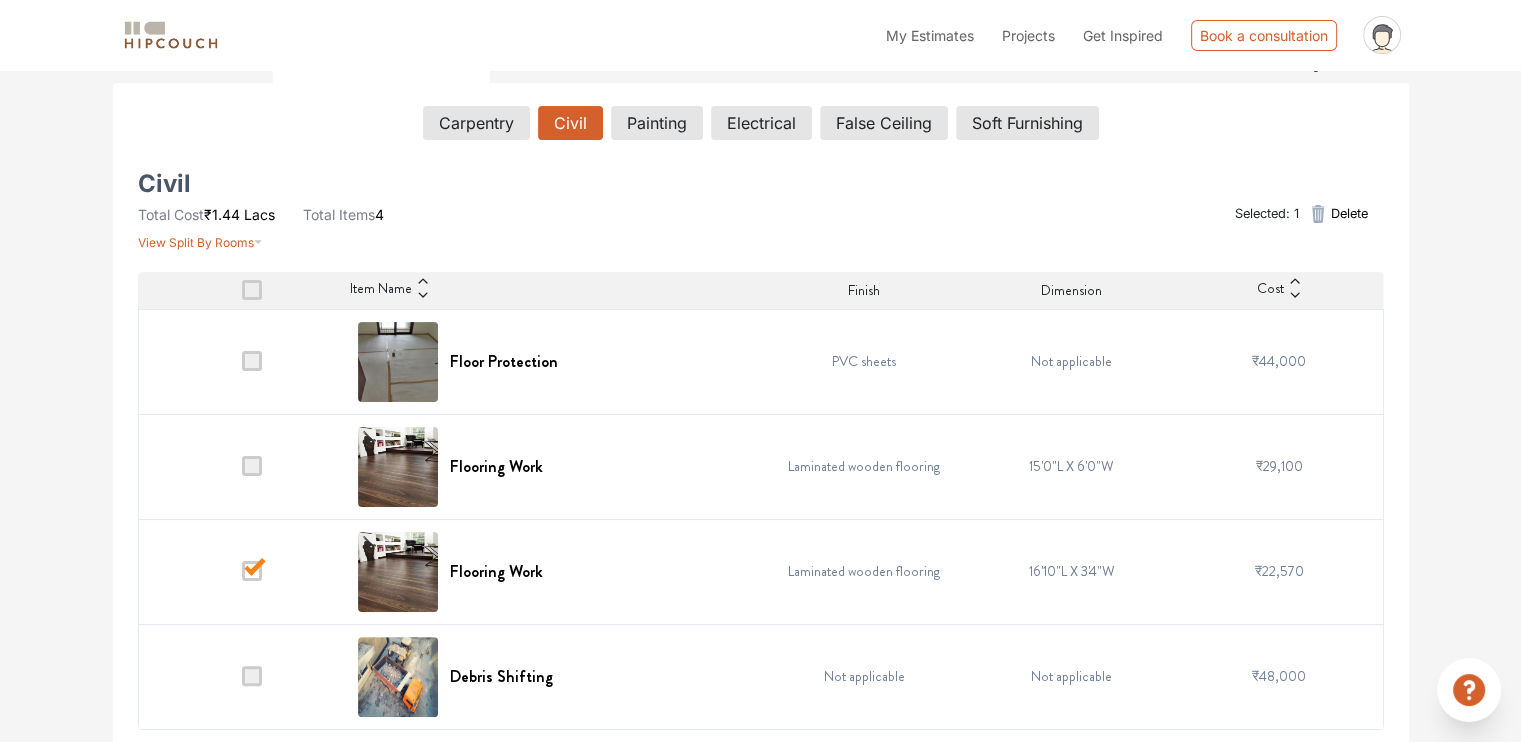 click at bounding box center [242, 571] 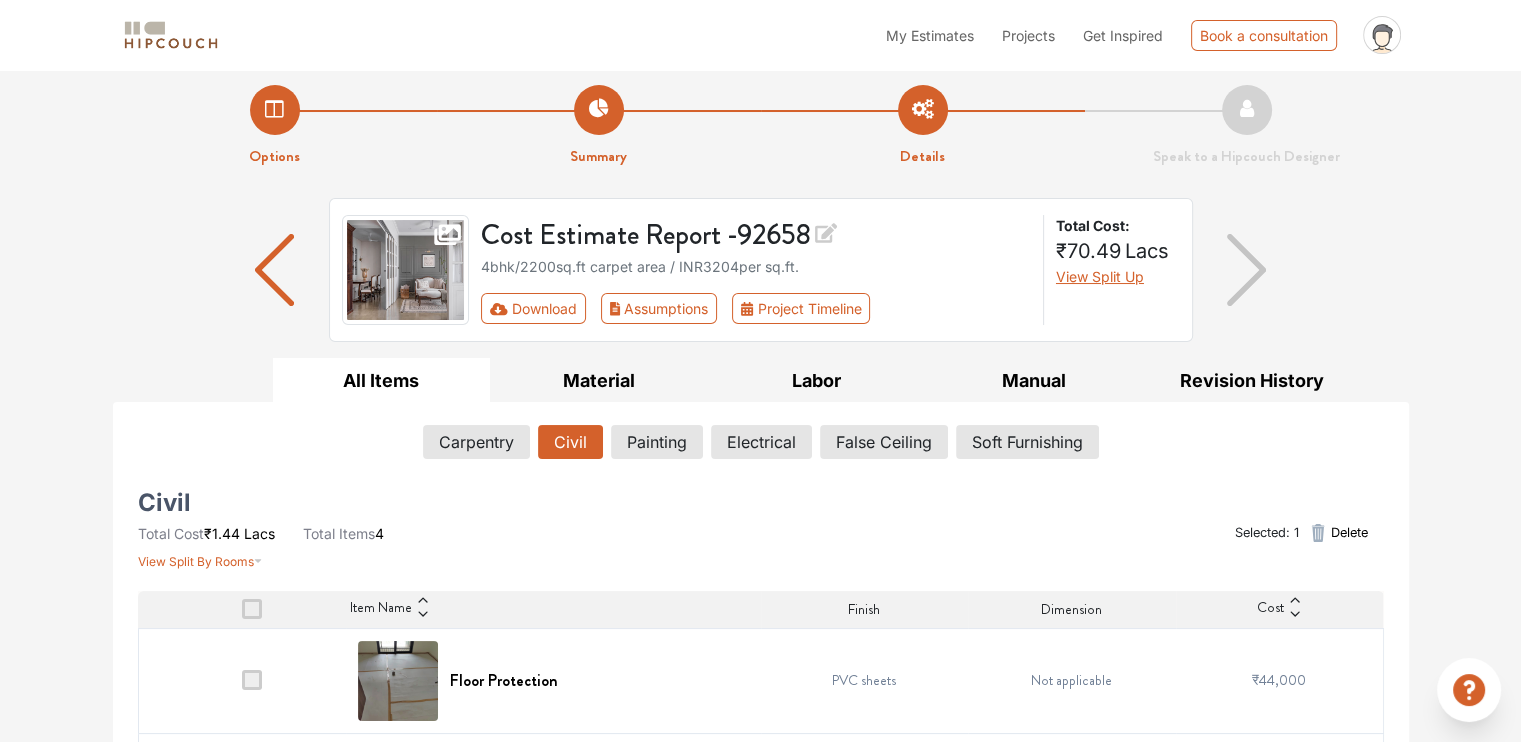 scroll, scrollTop: 0, scrollLeft: 0, axis: both 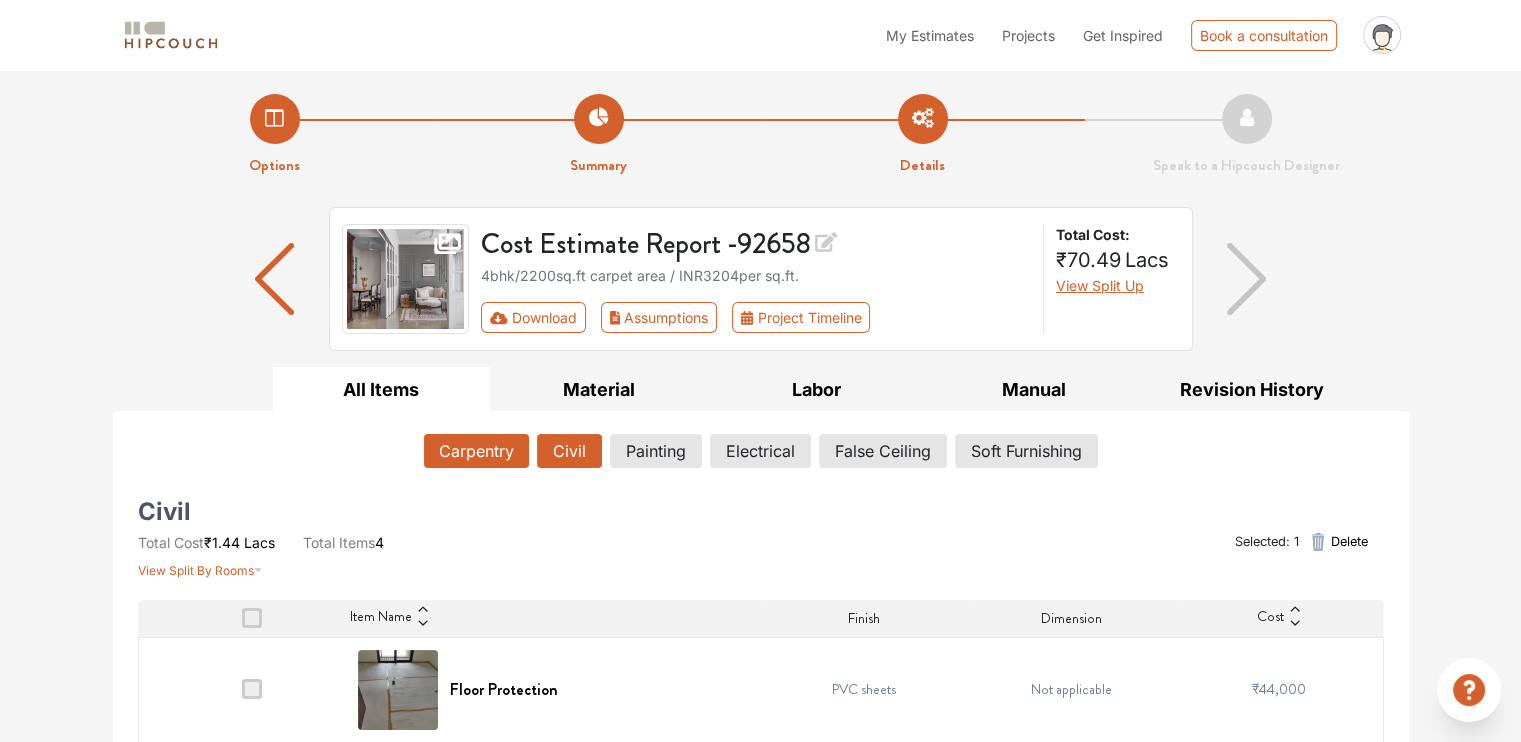 click on "Carpentry" at bounding box center (476, 451) 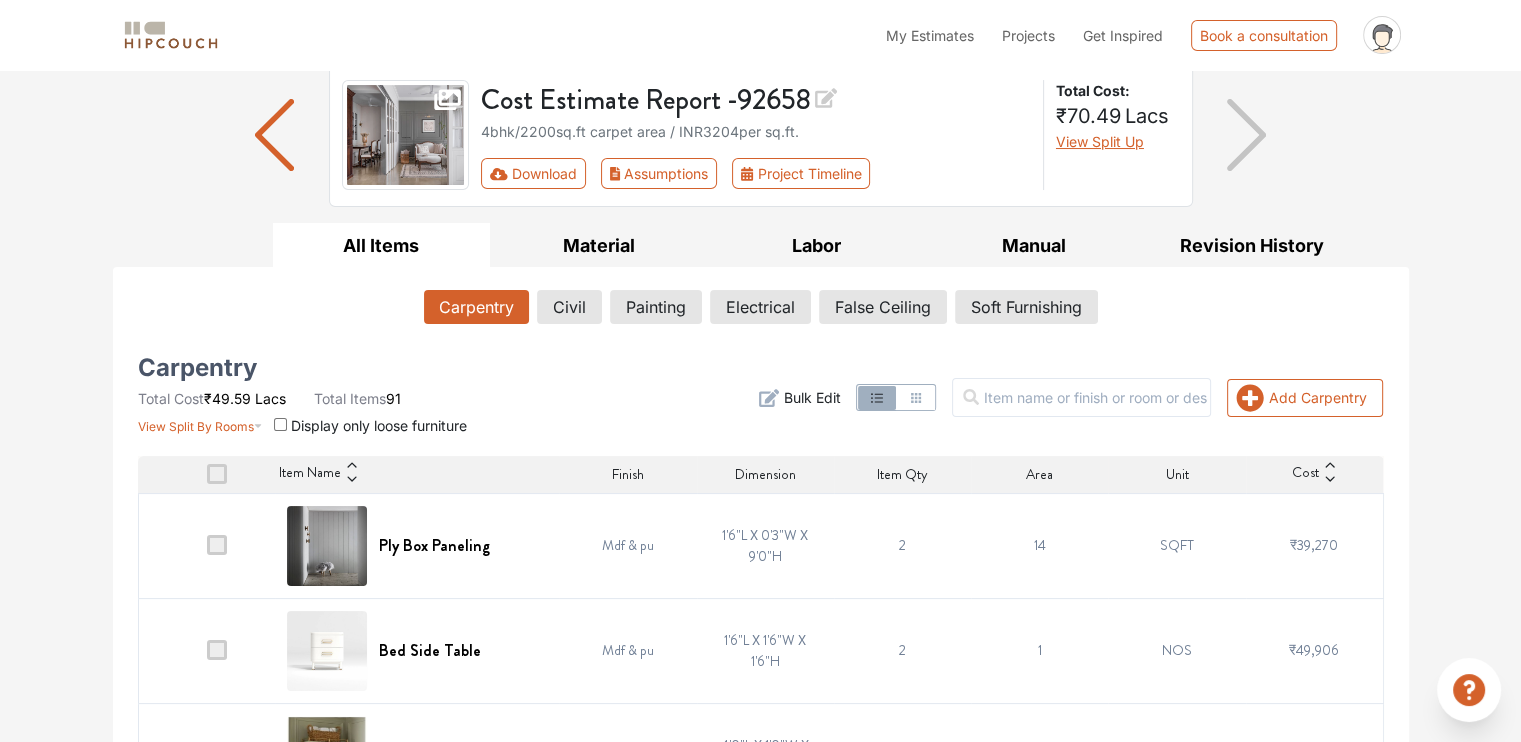 scroll, scrollTop: 400, scrollLeft: 0, axis: vertical 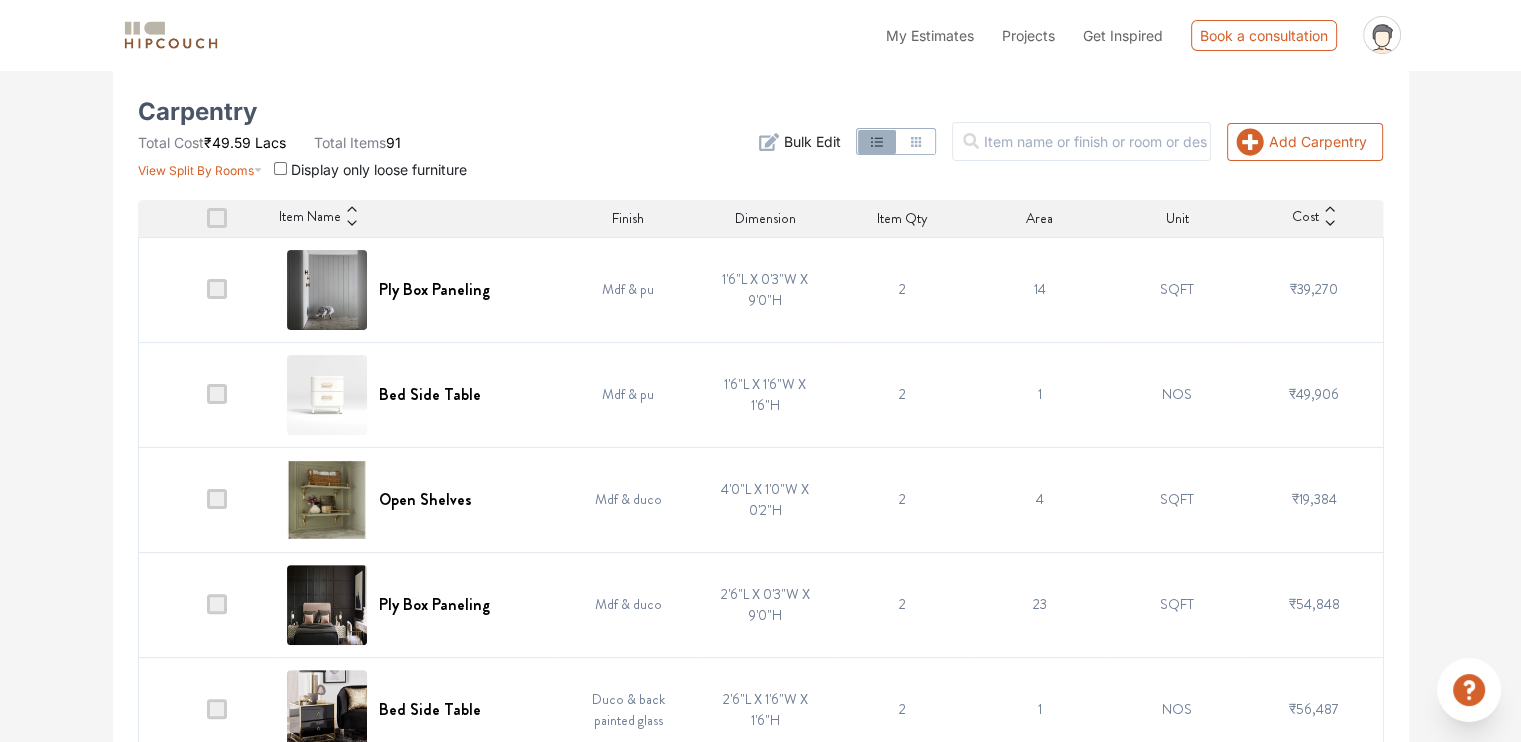 click at bounding box center [217, 218] 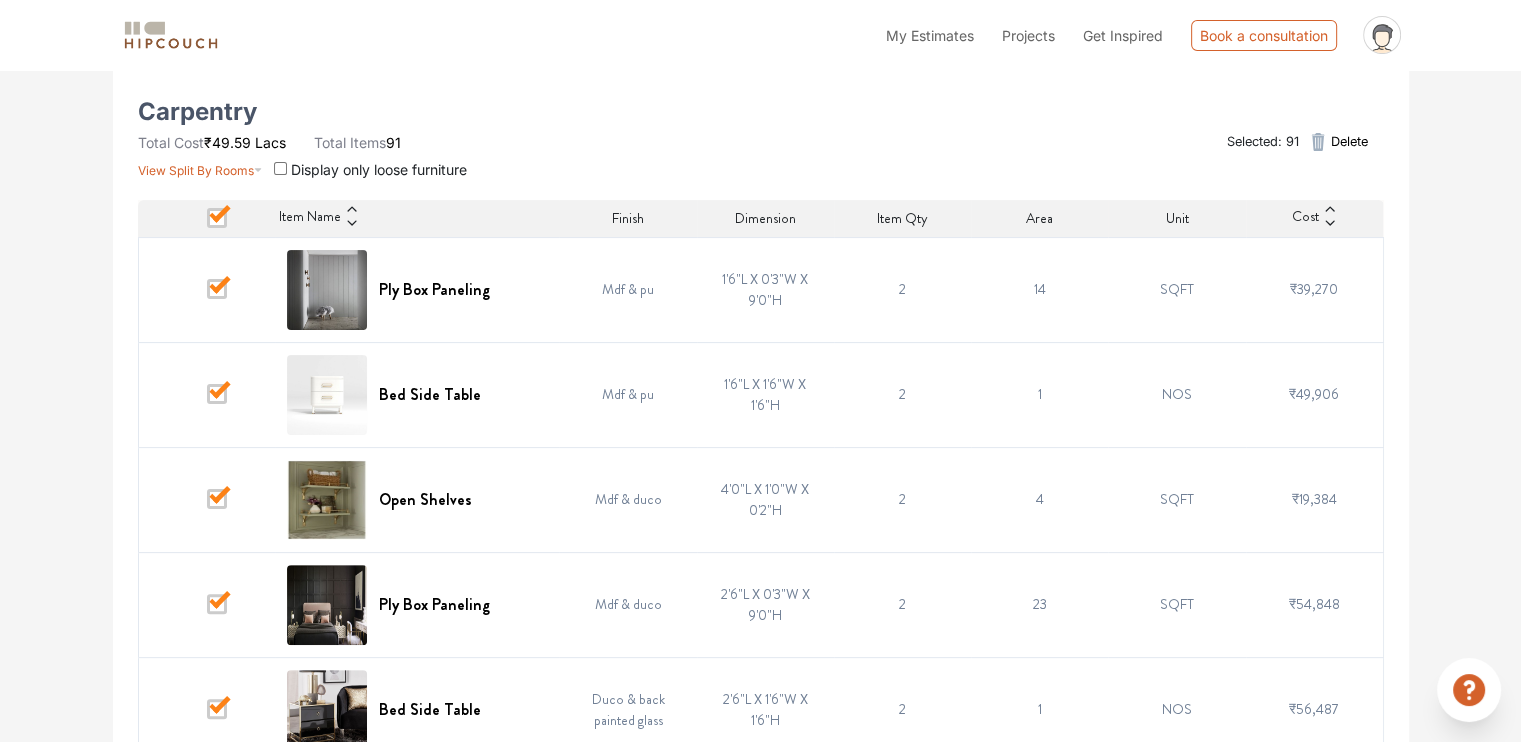 click at bounding box center [217, 218] 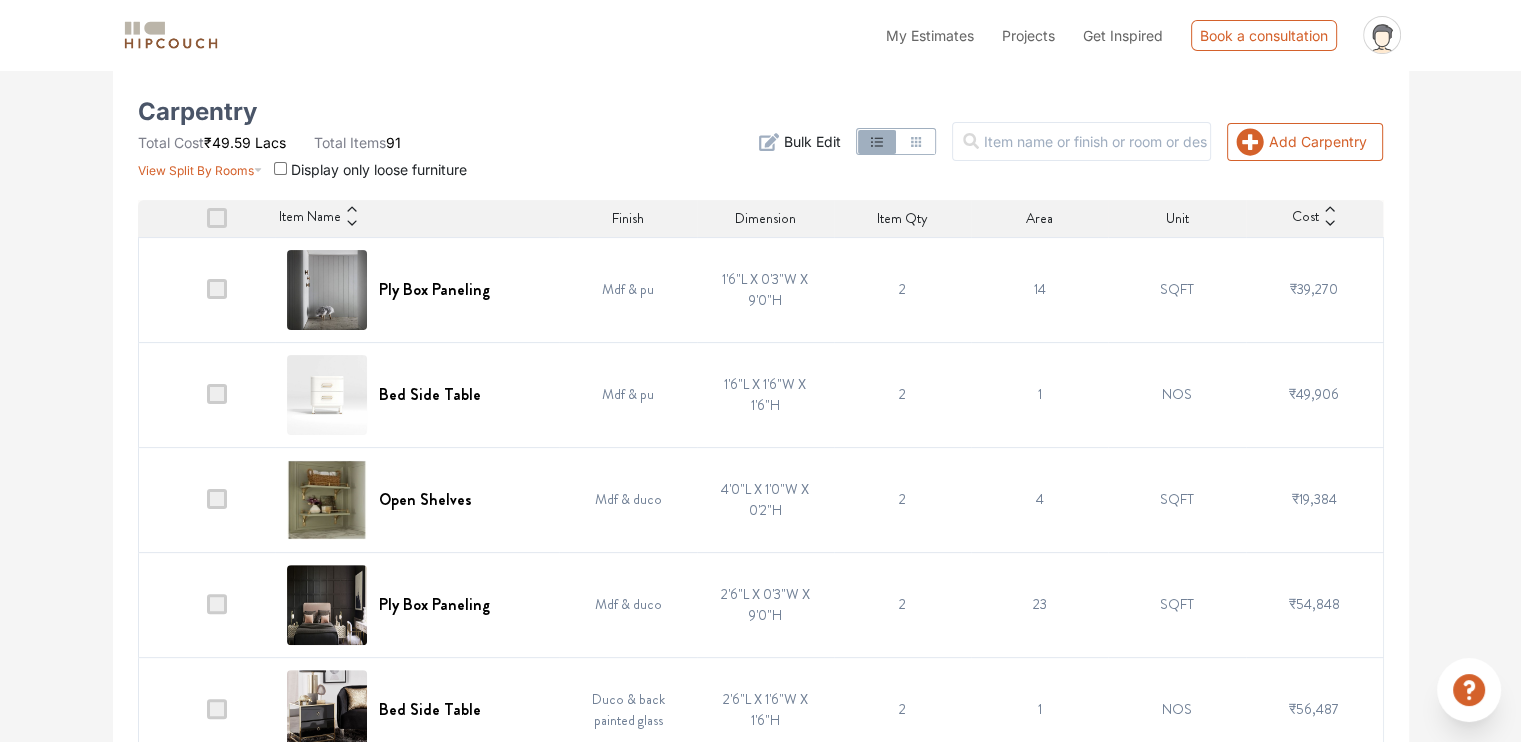 click at bounding box center [217, 218] 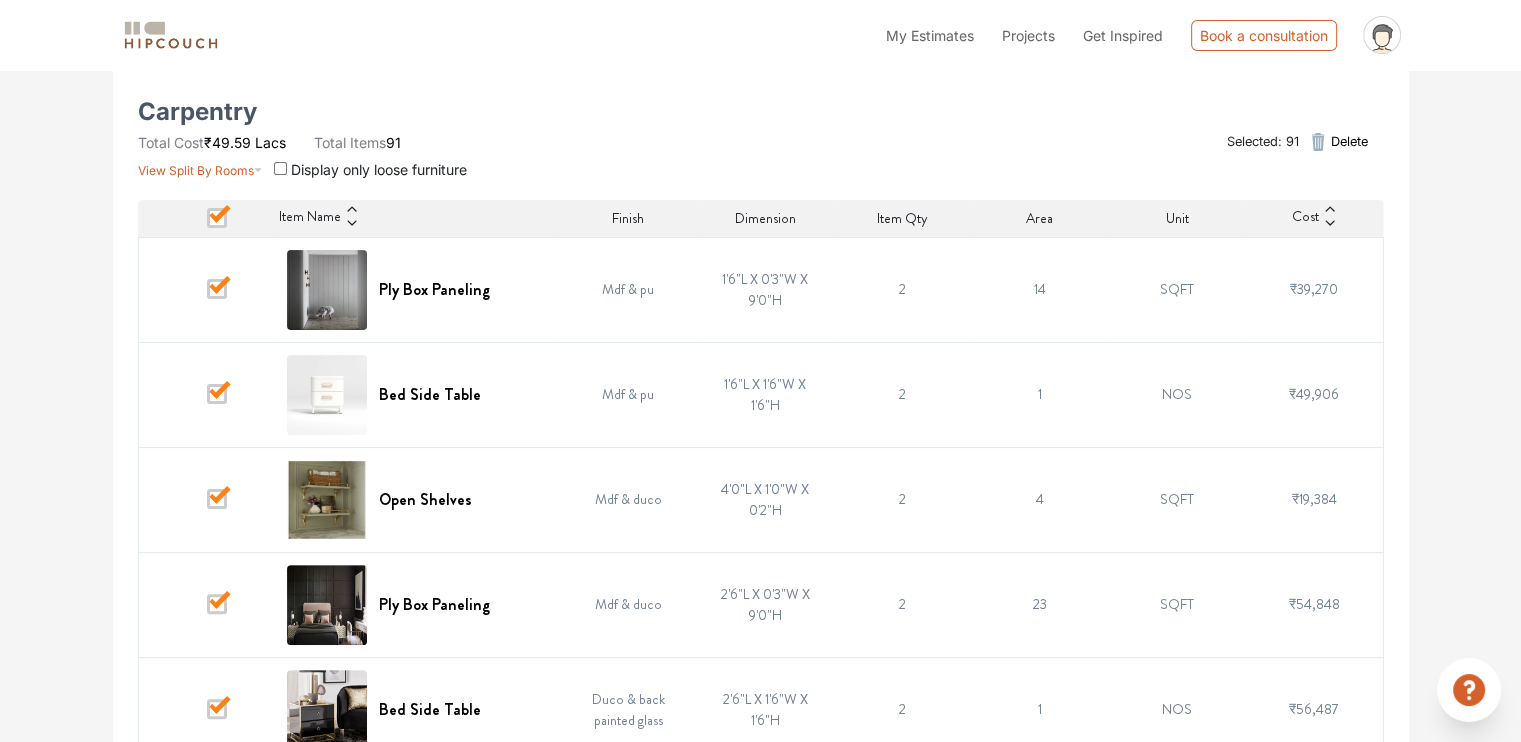 click at bounding box center (217, 289) 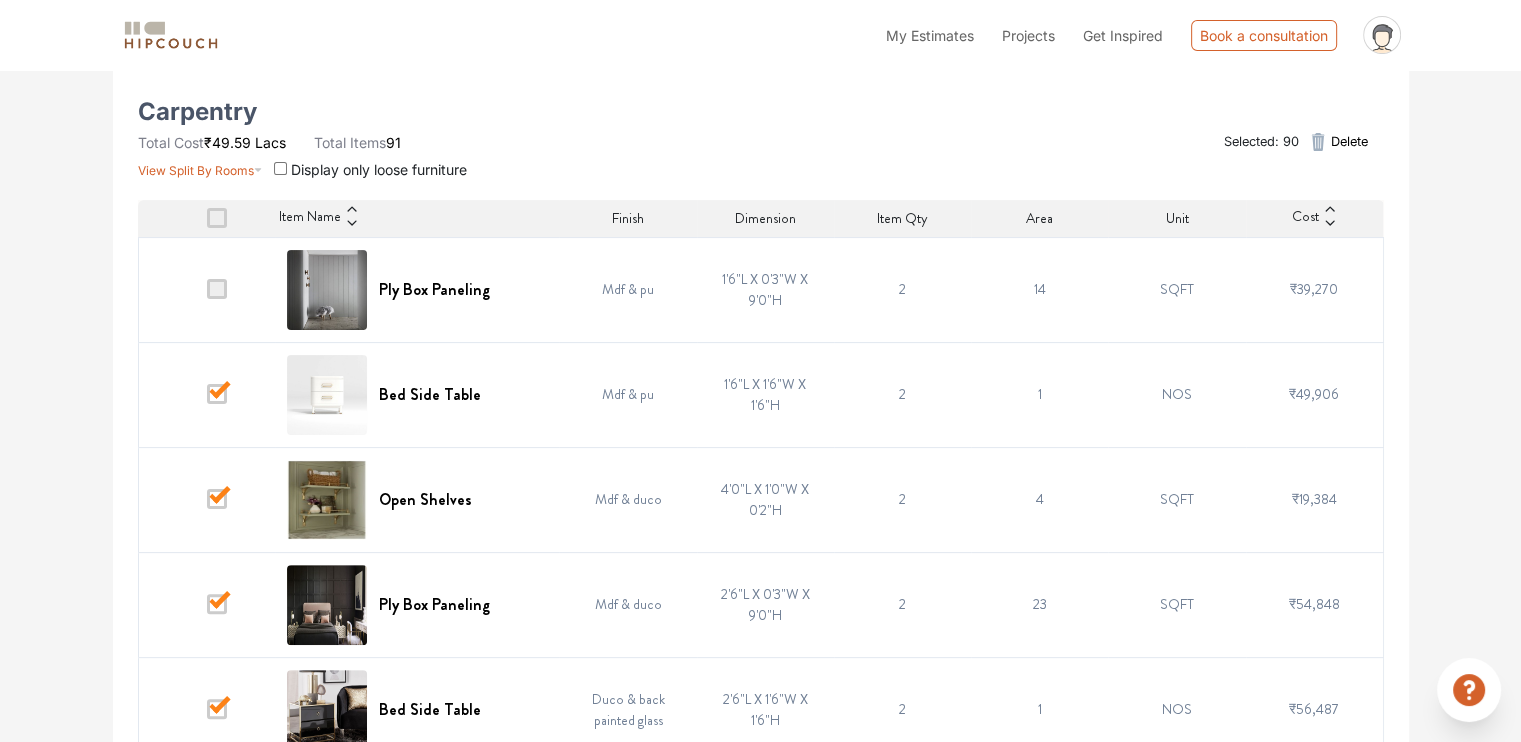 click on "Delete" at bounding box center [1348, 141] 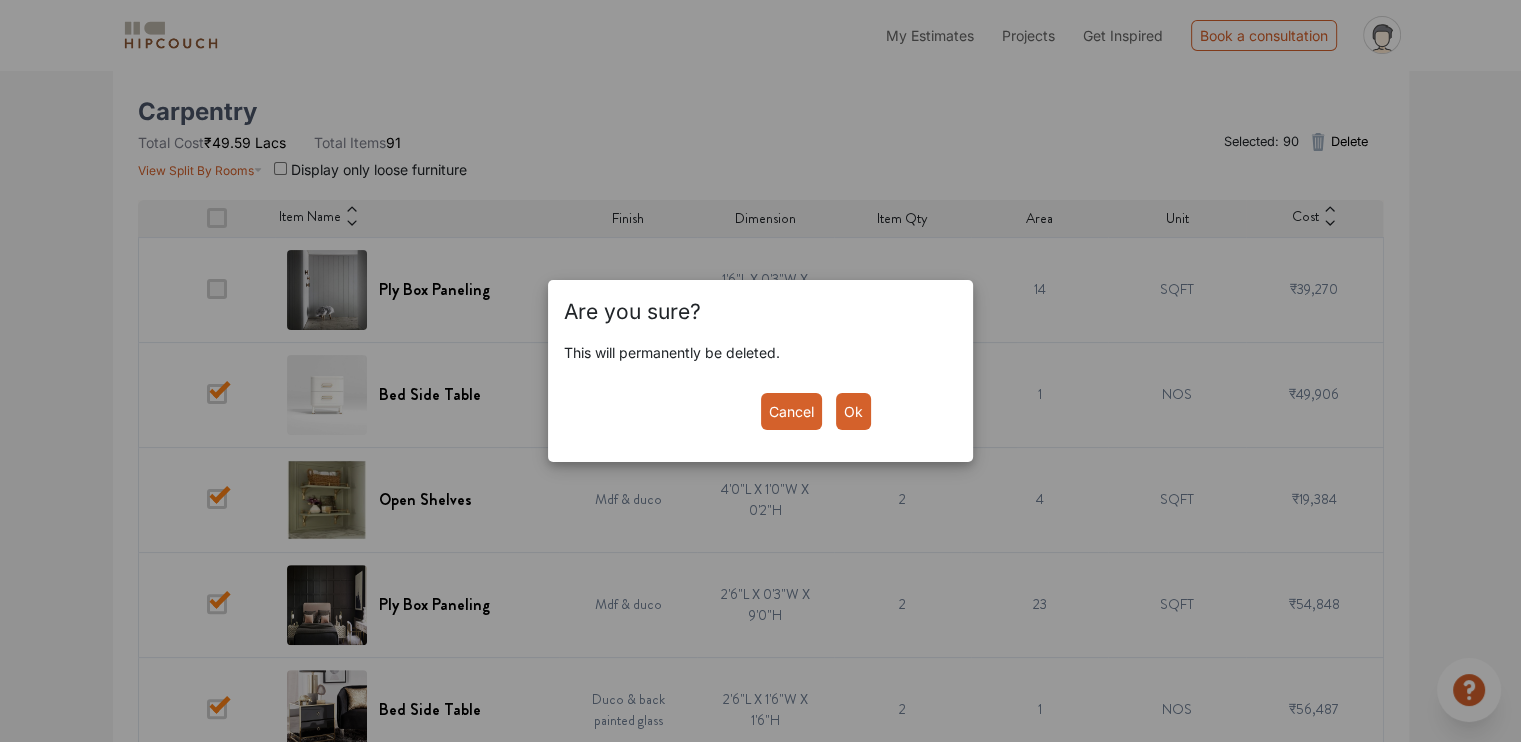 click on "Cancel" at bounding box center [791, 411] 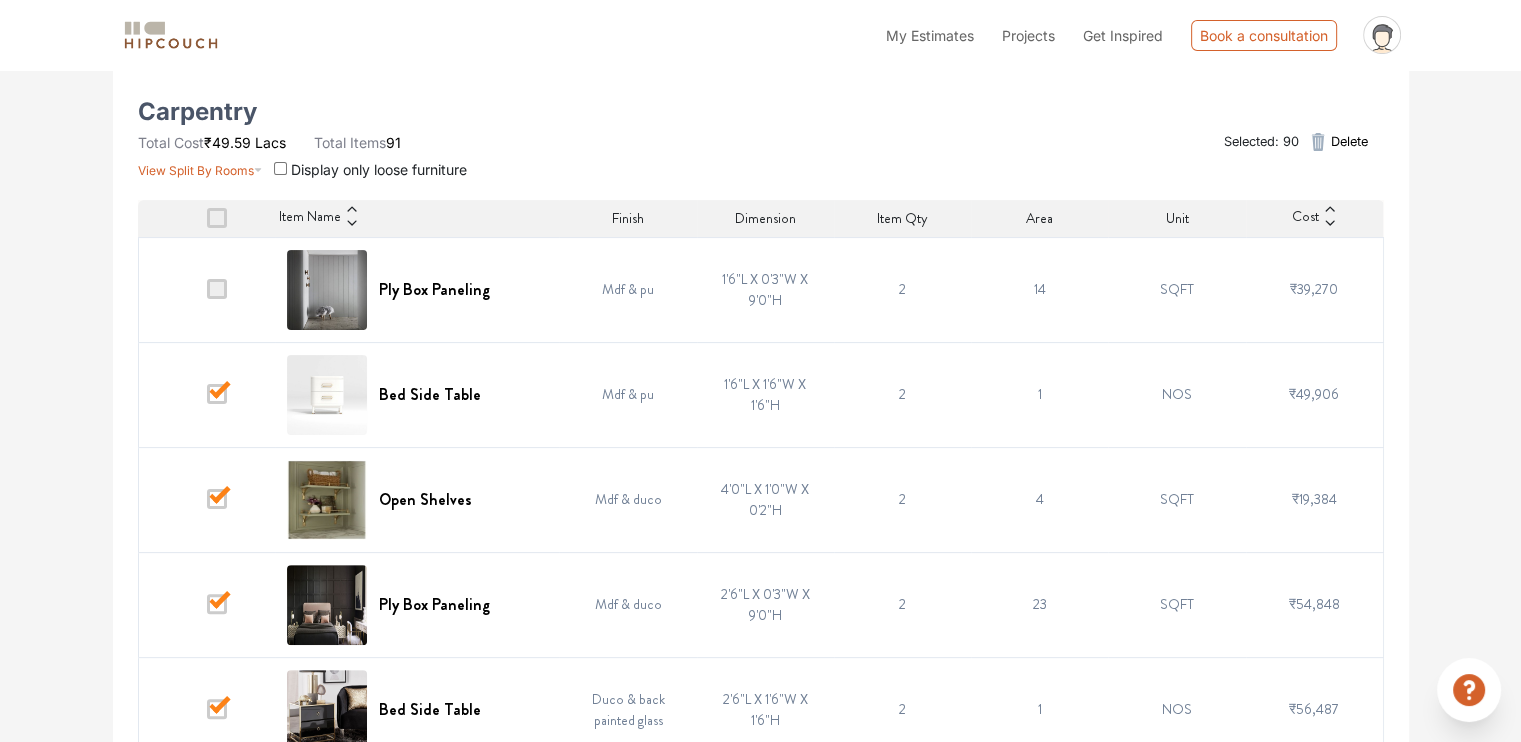 click at bounding box center [217, 218] 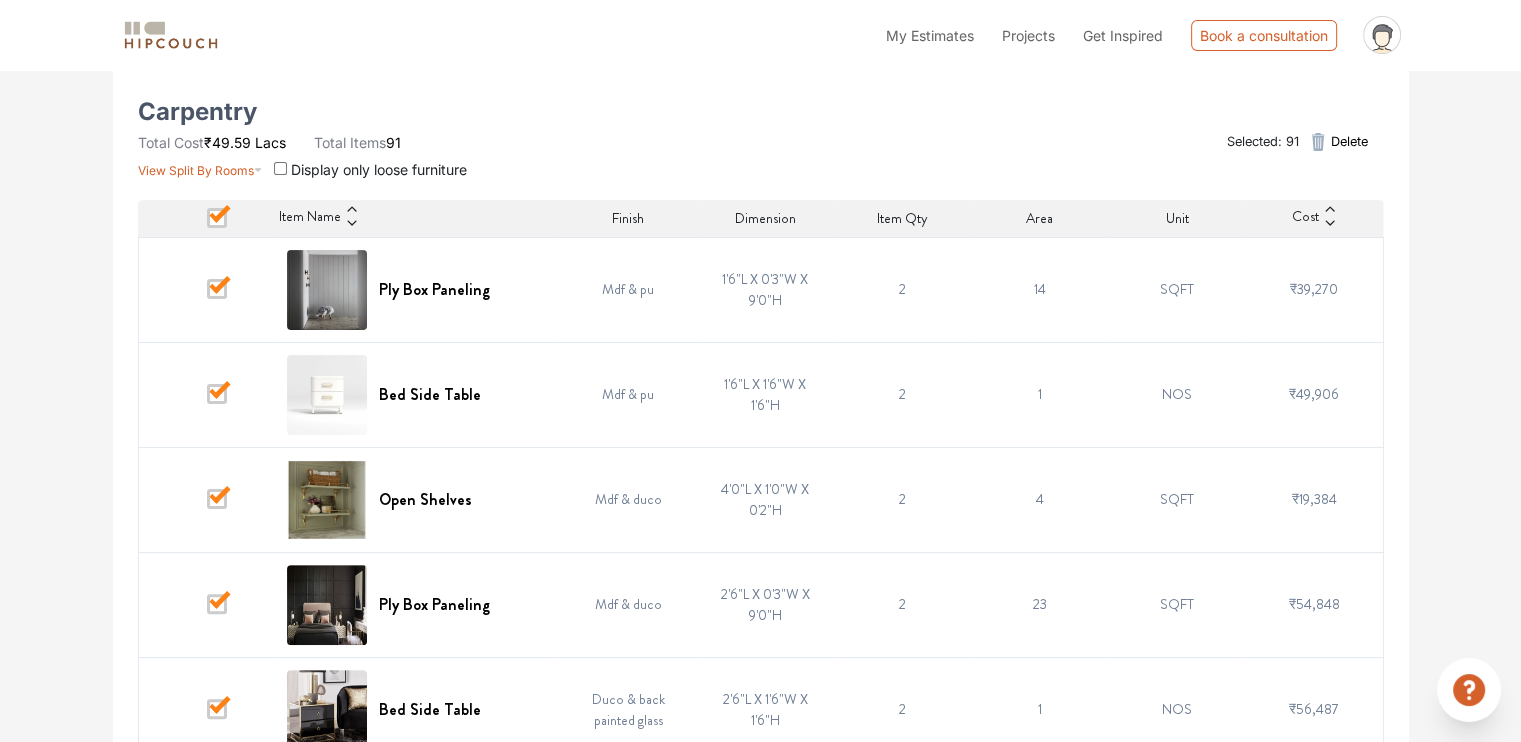 click at bounding box center (217, 218) 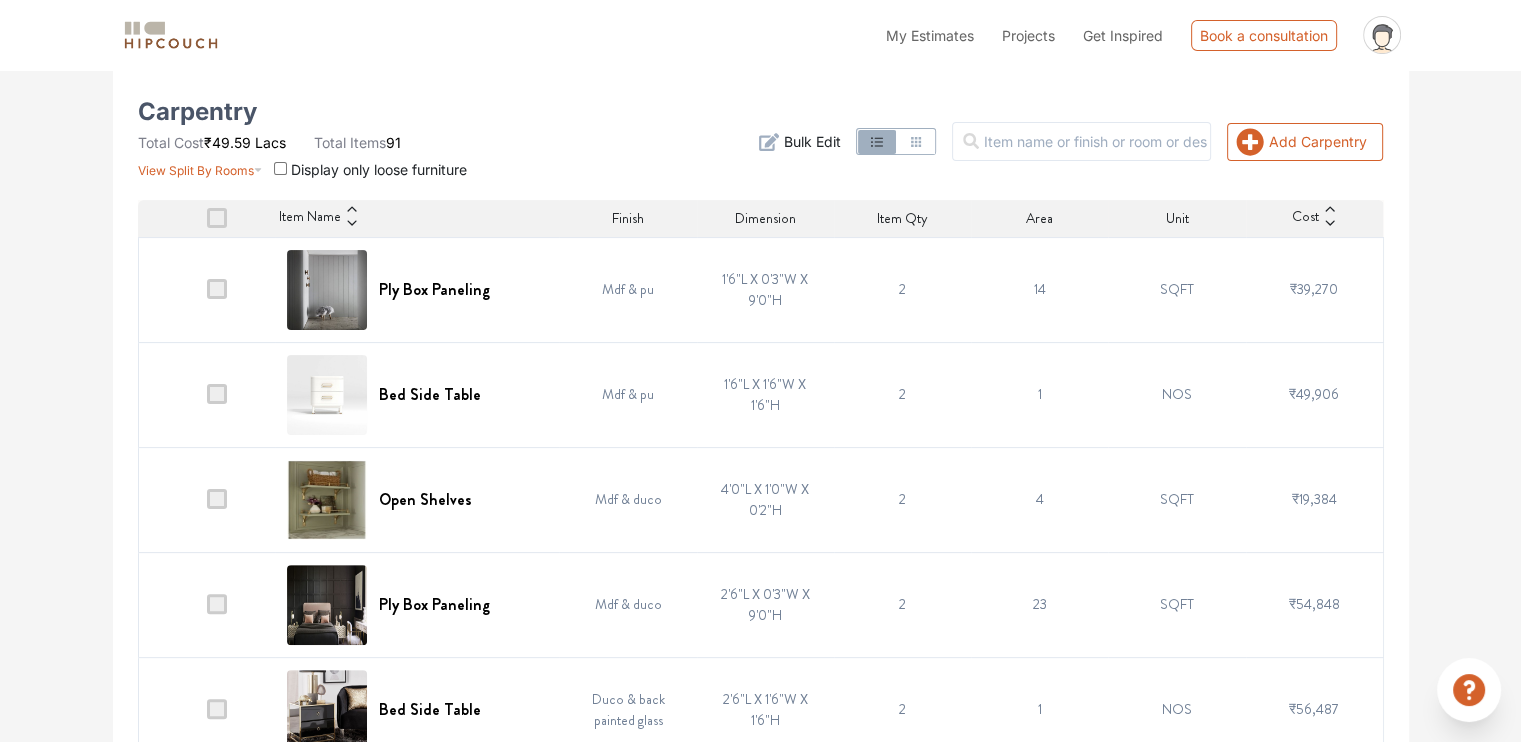 click at bounding box center (206, 289) 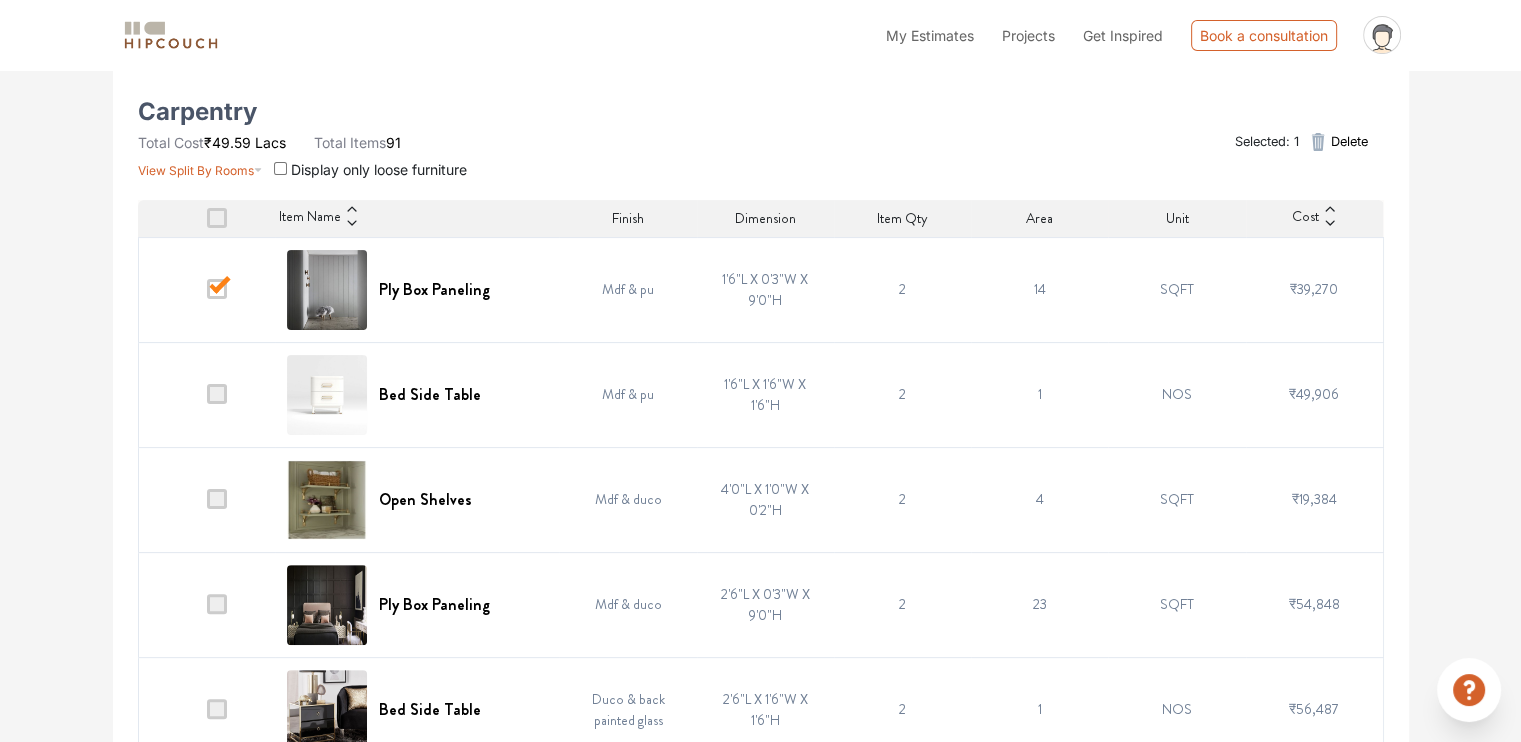 click on "Delete" at bounding box center (1348, 141) 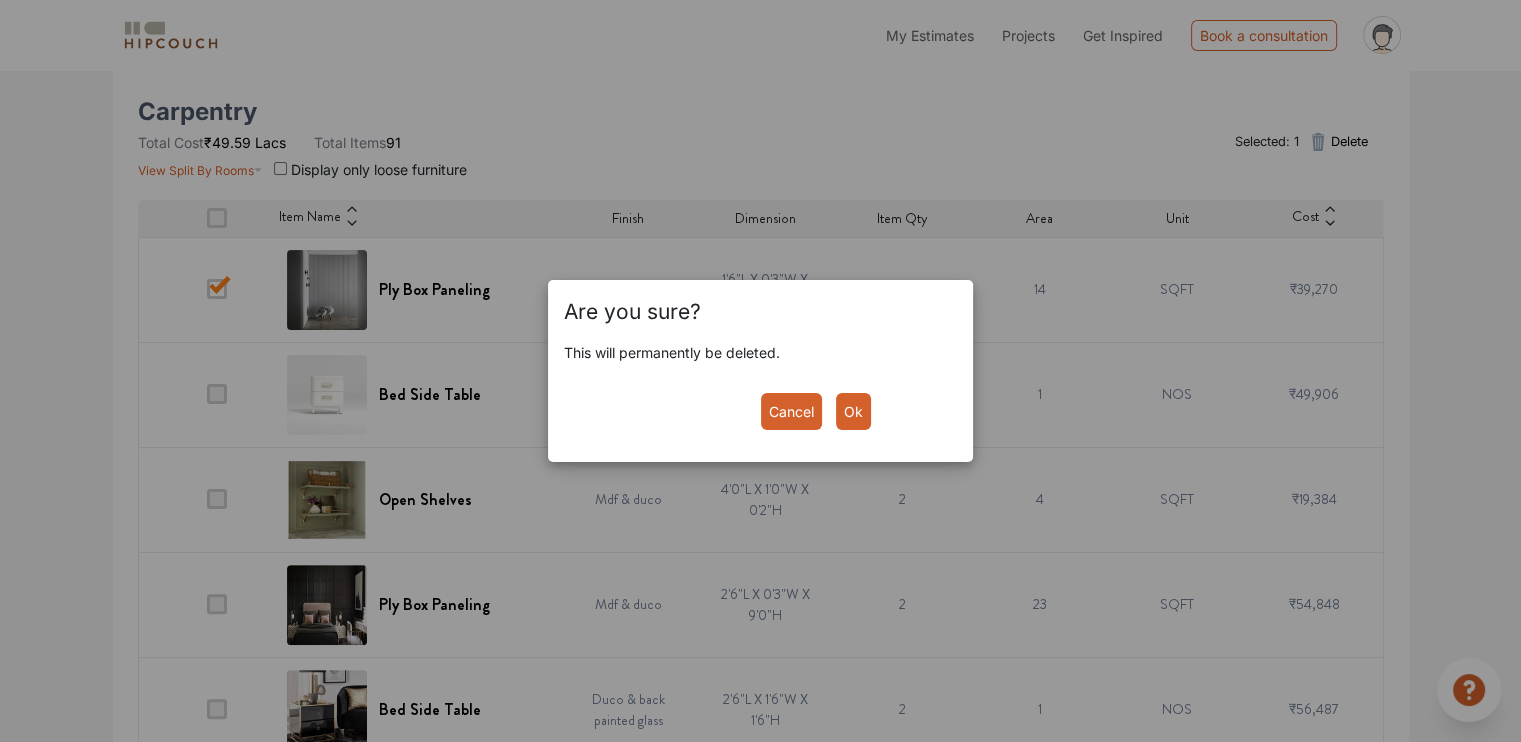 click on "Ok" at bounding box center [853, 411] 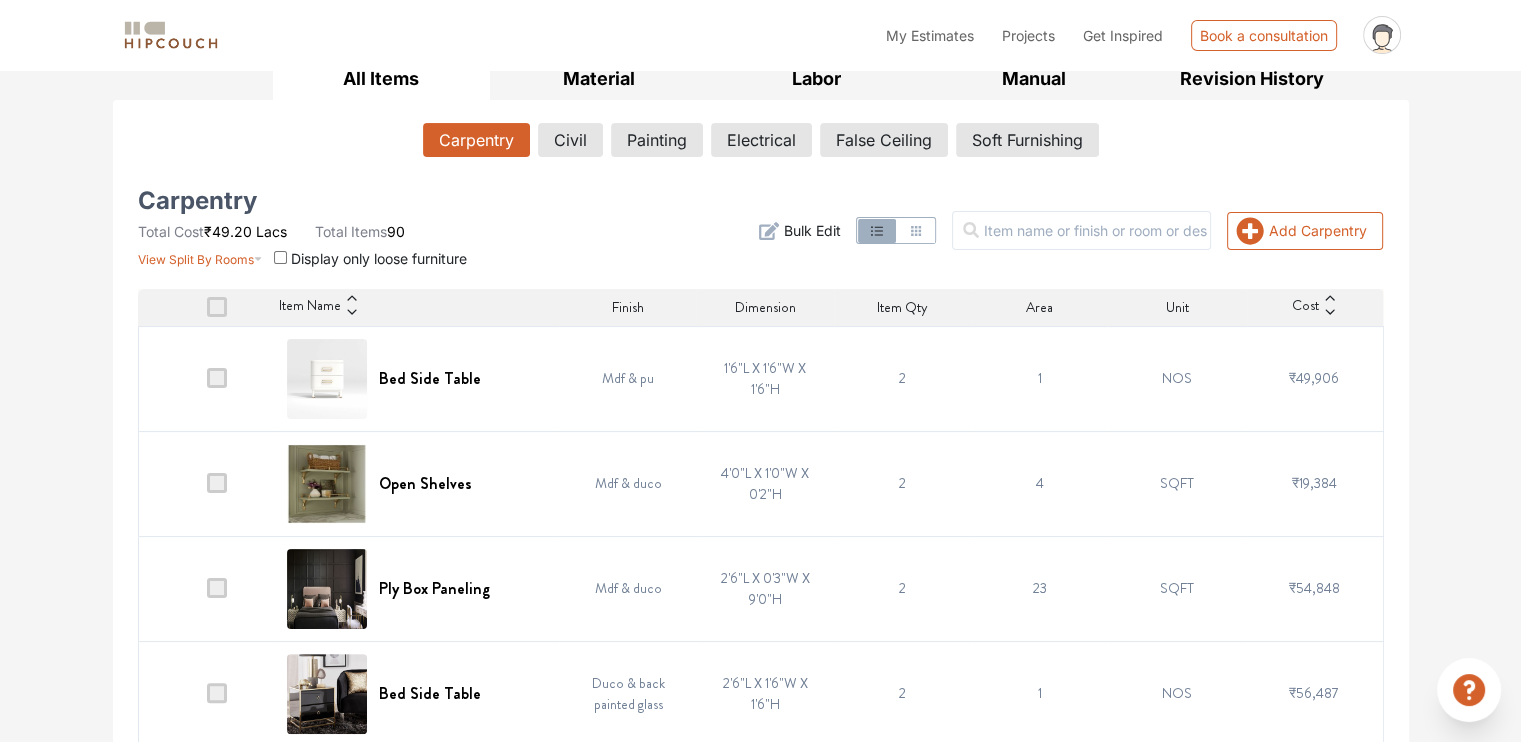 scroll, scrollTop: 300, scrollLeft: 0, axis: vertical 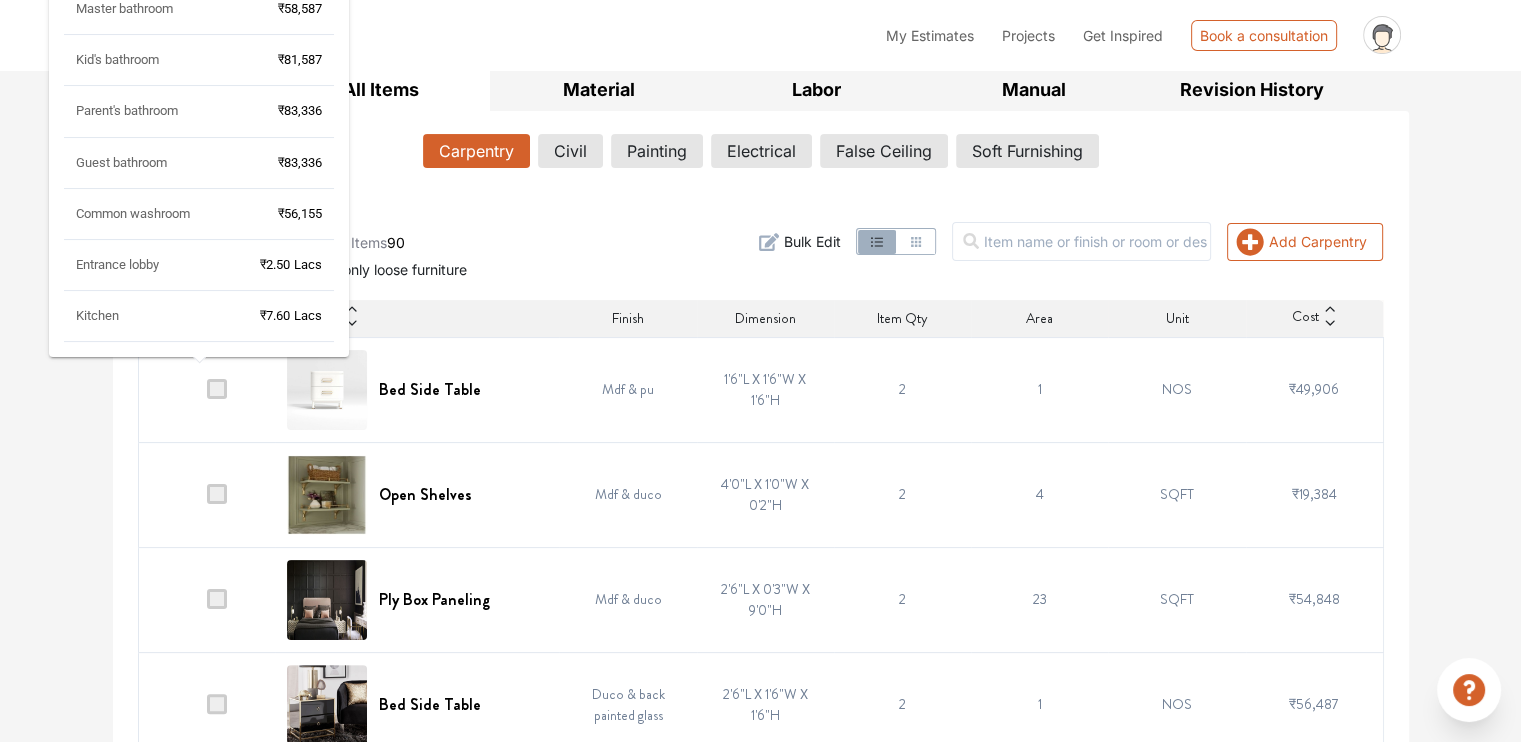 click on "Entrance lobby ₹2.50 Lacs" at bounding box center [199, 273] 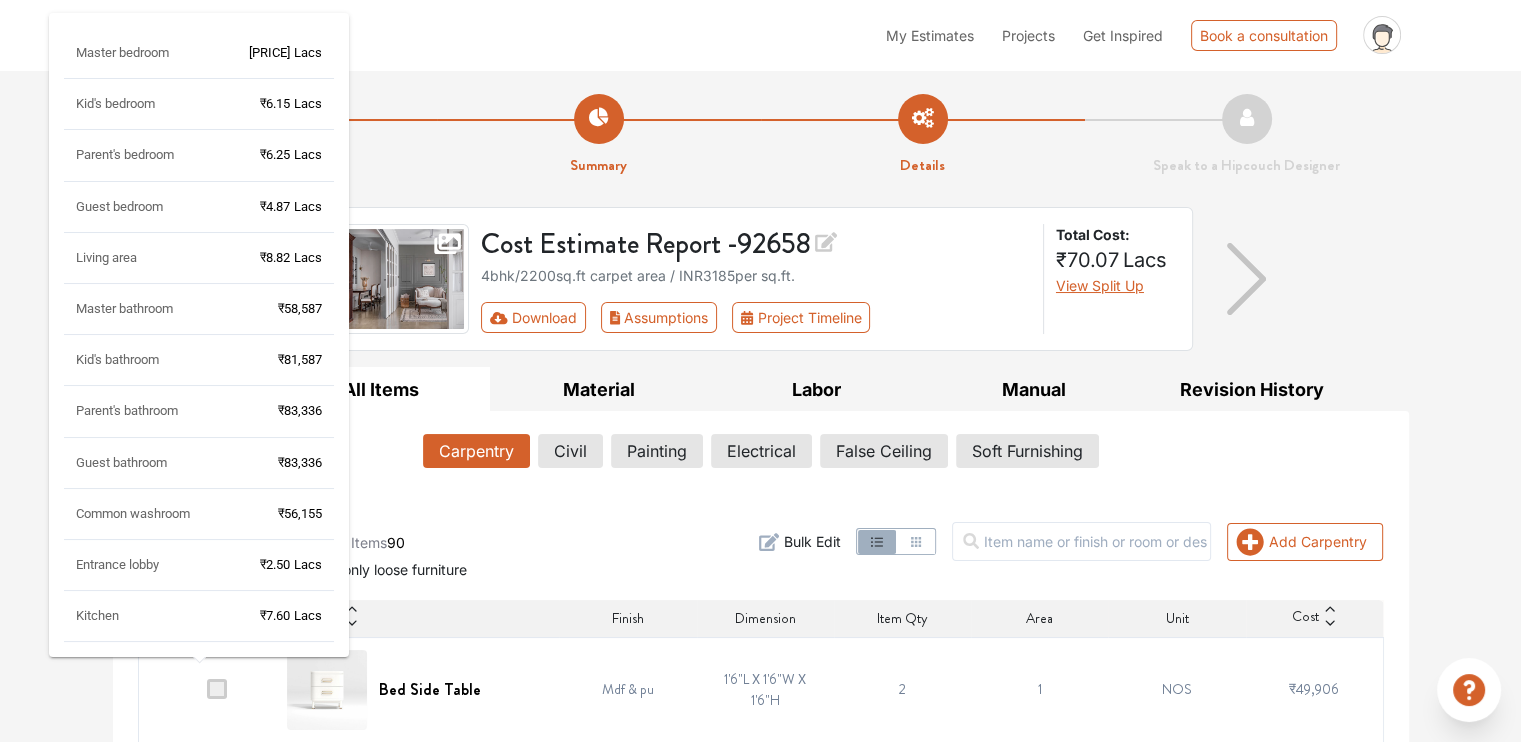 scroll, scrollTop: 100, scrollLeft: 0, axis: vertical 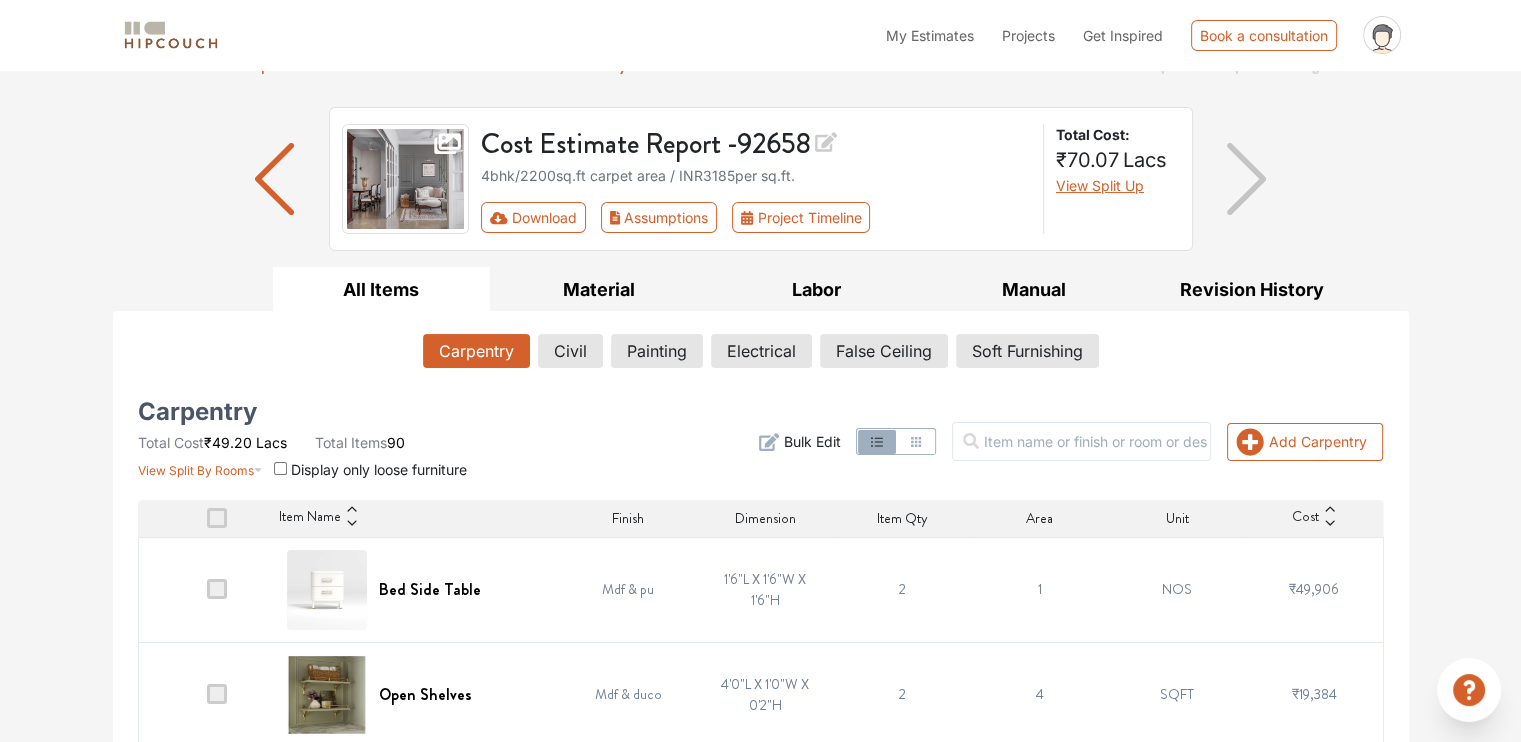 click on "Carpentry Total Cost [PRICE] Lacs Total Items 90 View Split By Rooms Display only loose furniture" at bounding box center (337, 442) 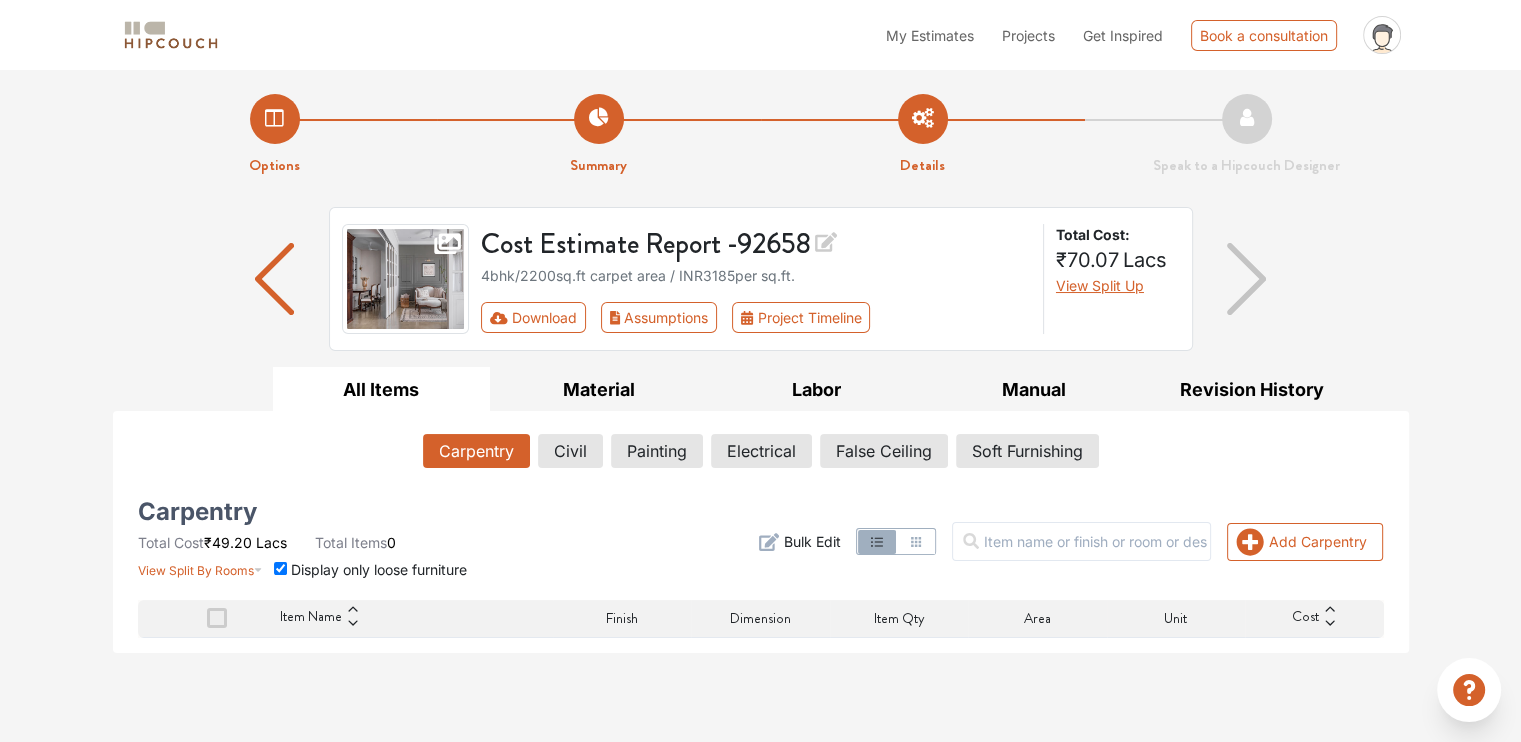 scroll, scrollTop: 0, scrollLeft: 0, axis: both 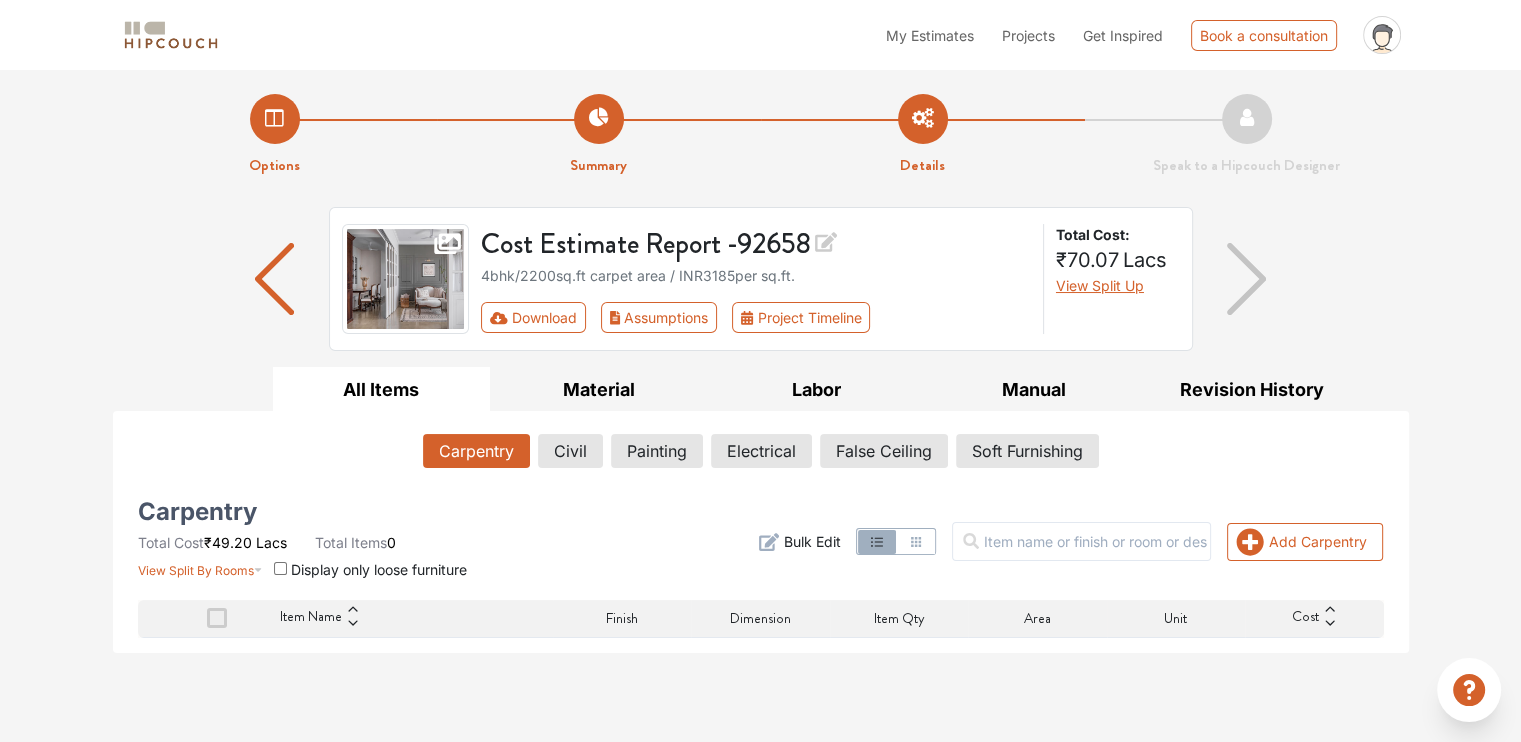 checkbox on "false" 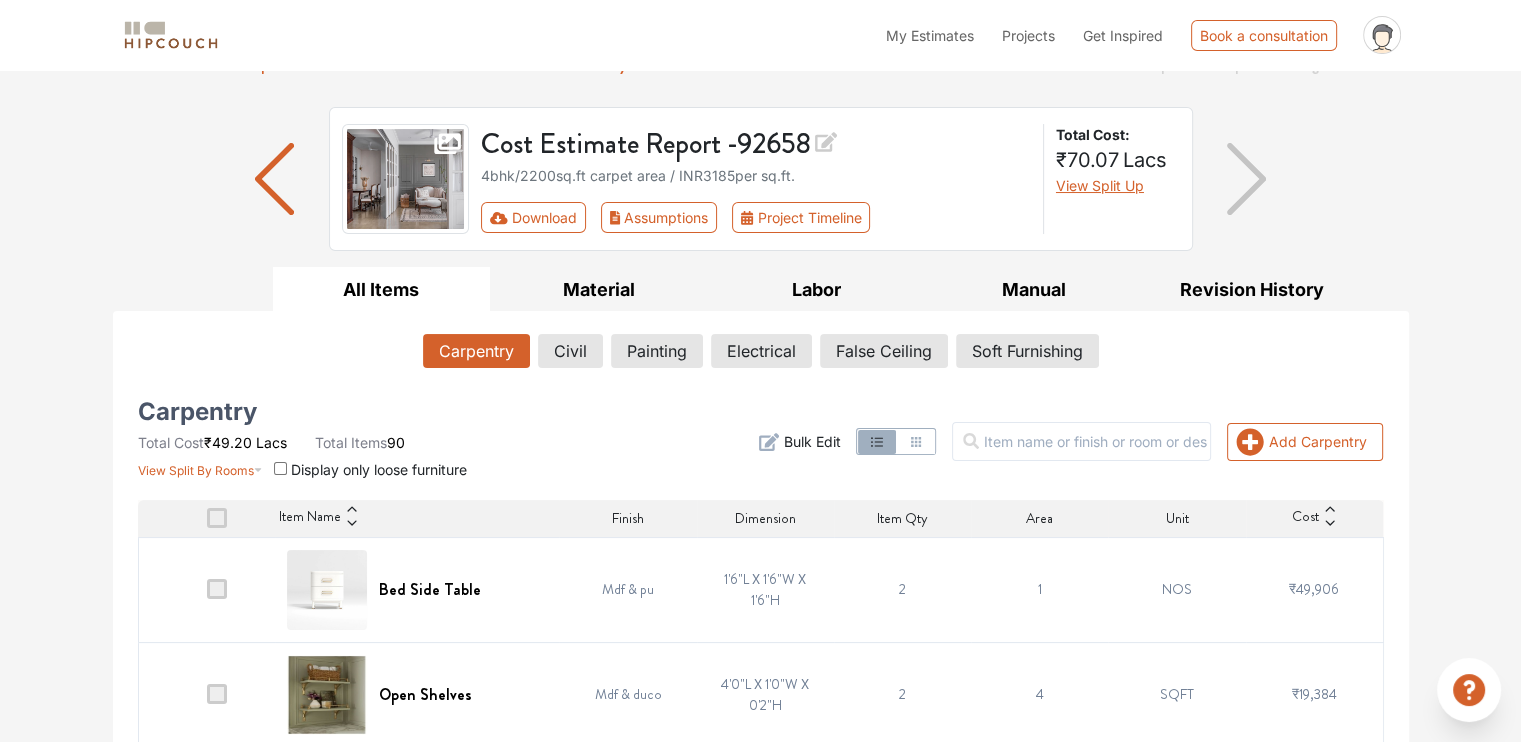 scroll, scrollTop: 0, scrollLeft: 0, axis: both 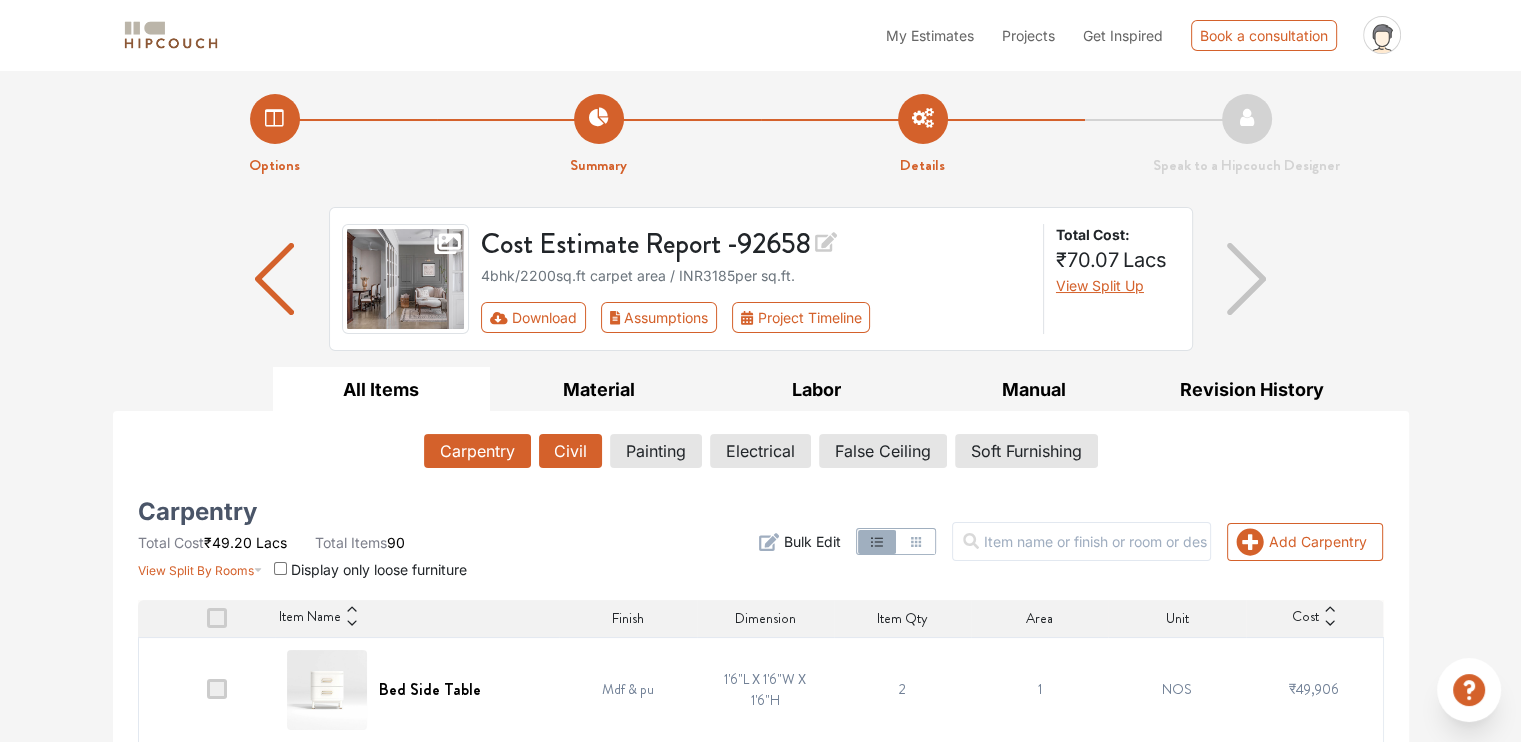 click on "Civil" at bounding box center [570, 451] 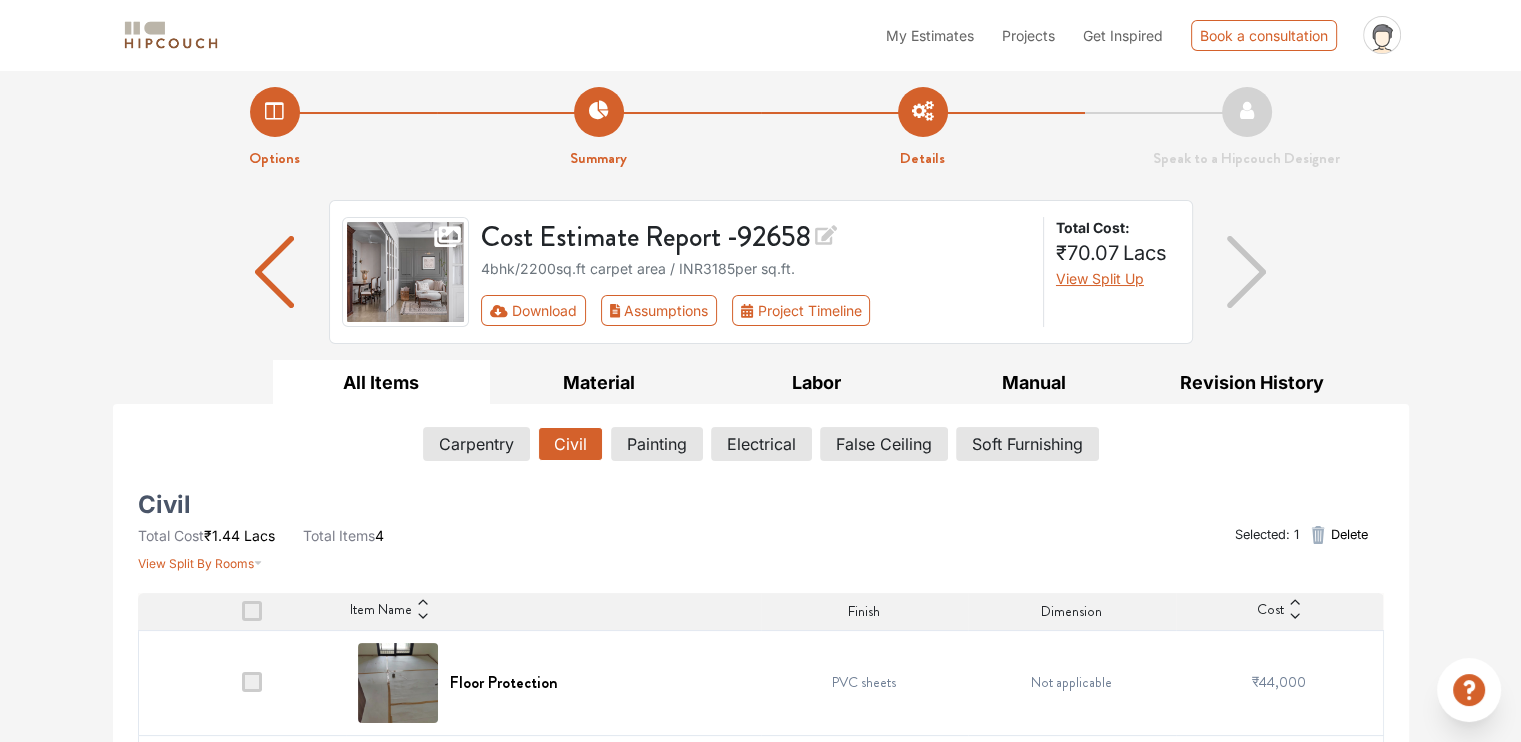 scroll, scrollTop: 0, scrollLeft: 0, axis: both 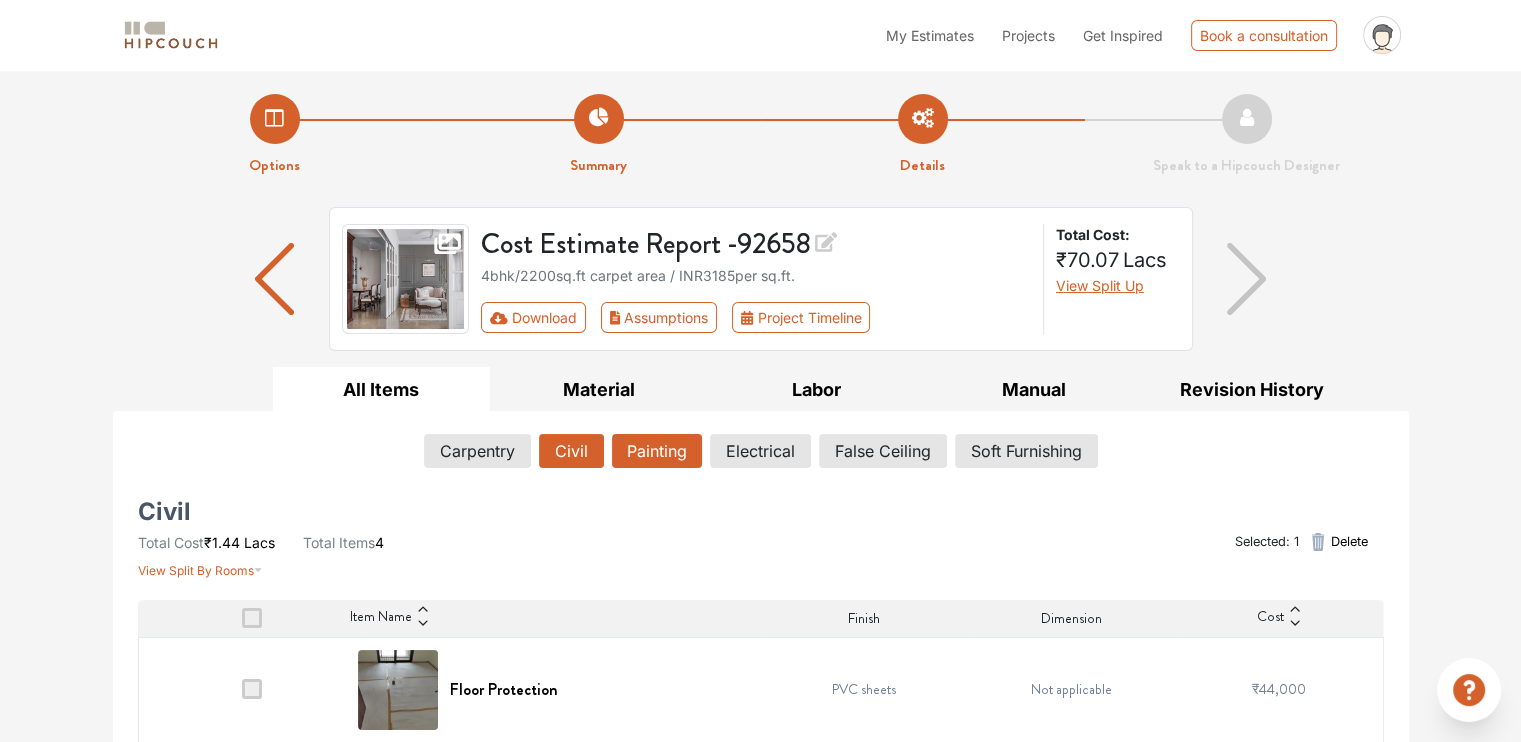 click on "Painting" at bounding box center [657, 451] 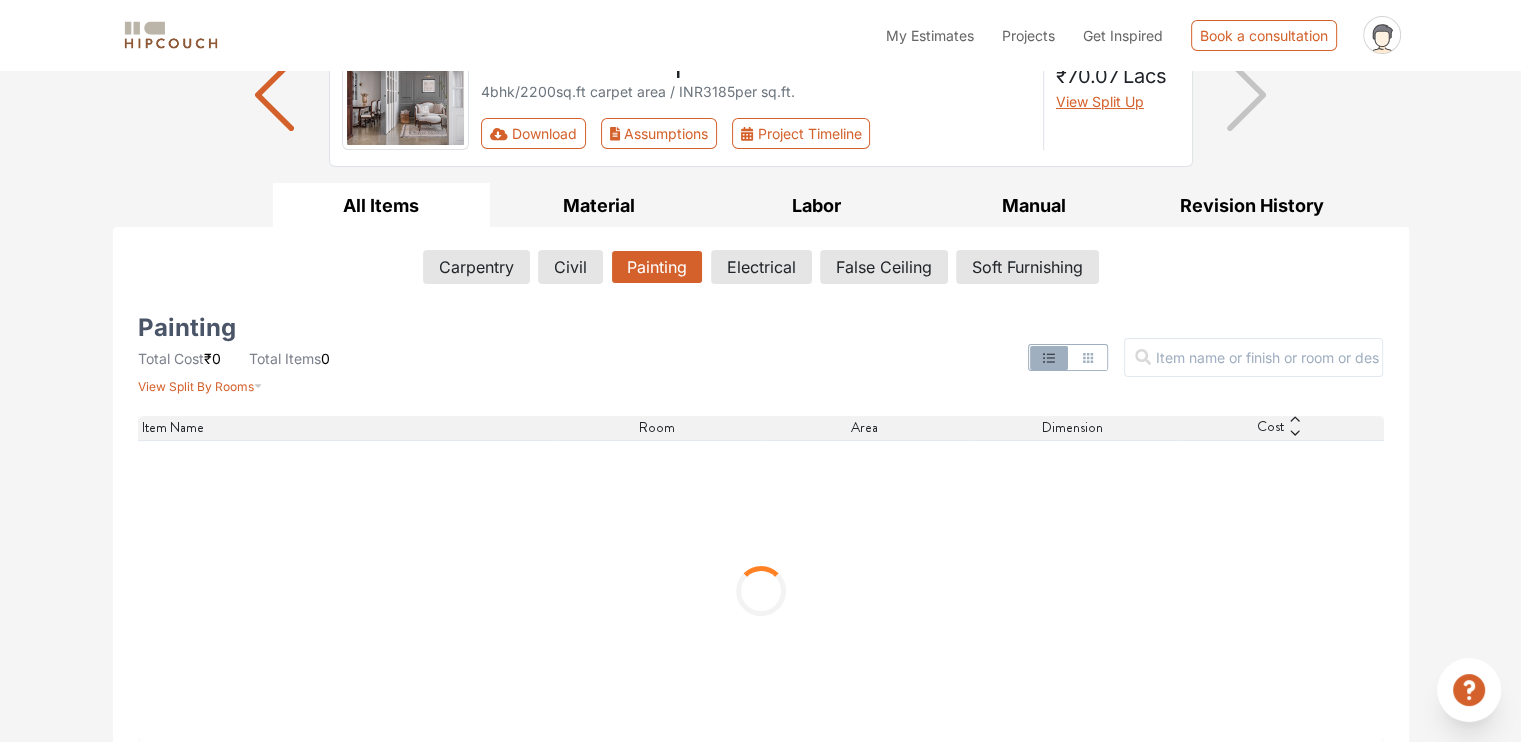 scroll, scrollTop: 196, scrollLeft: 0, axis: vertical 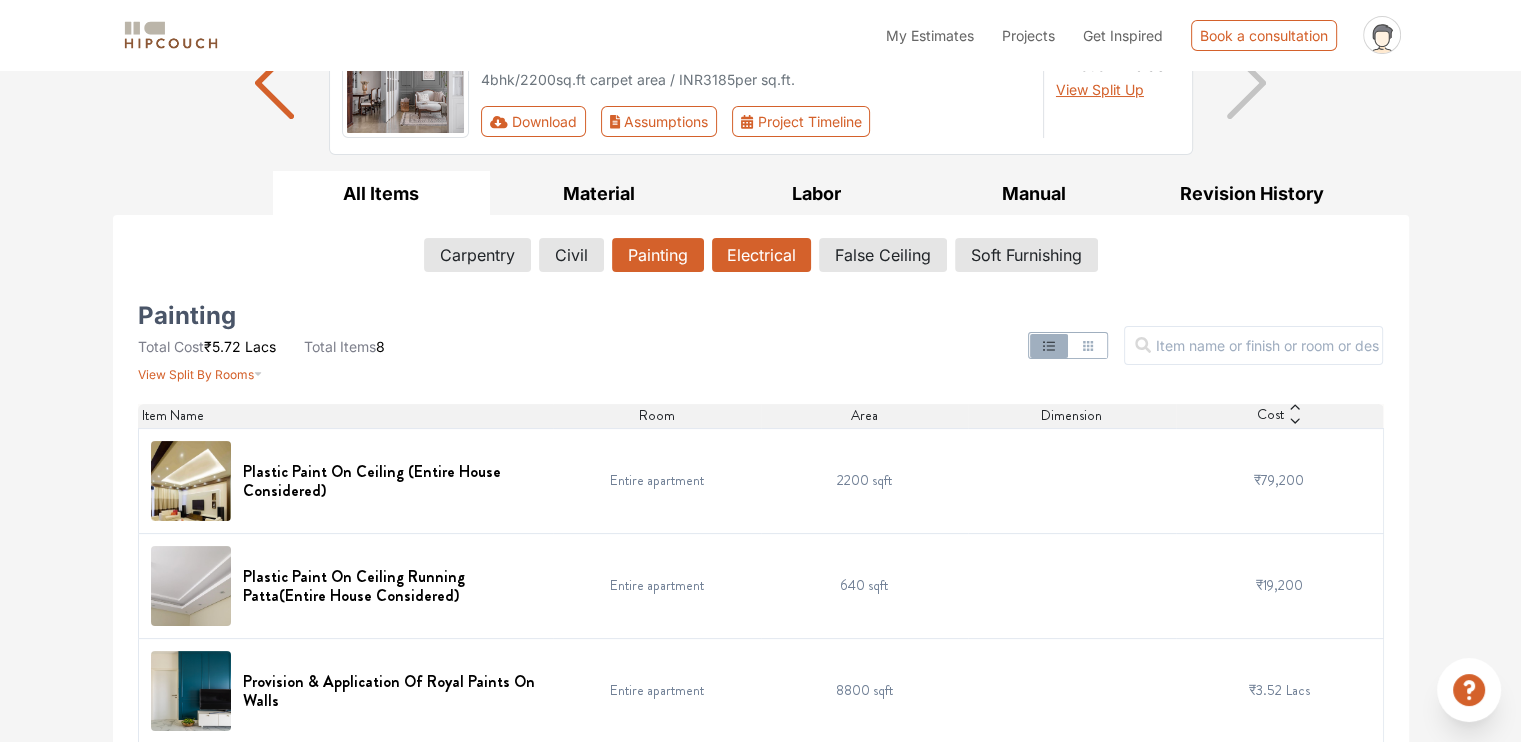 click on "Electrical" at bounding box center [761, 255] 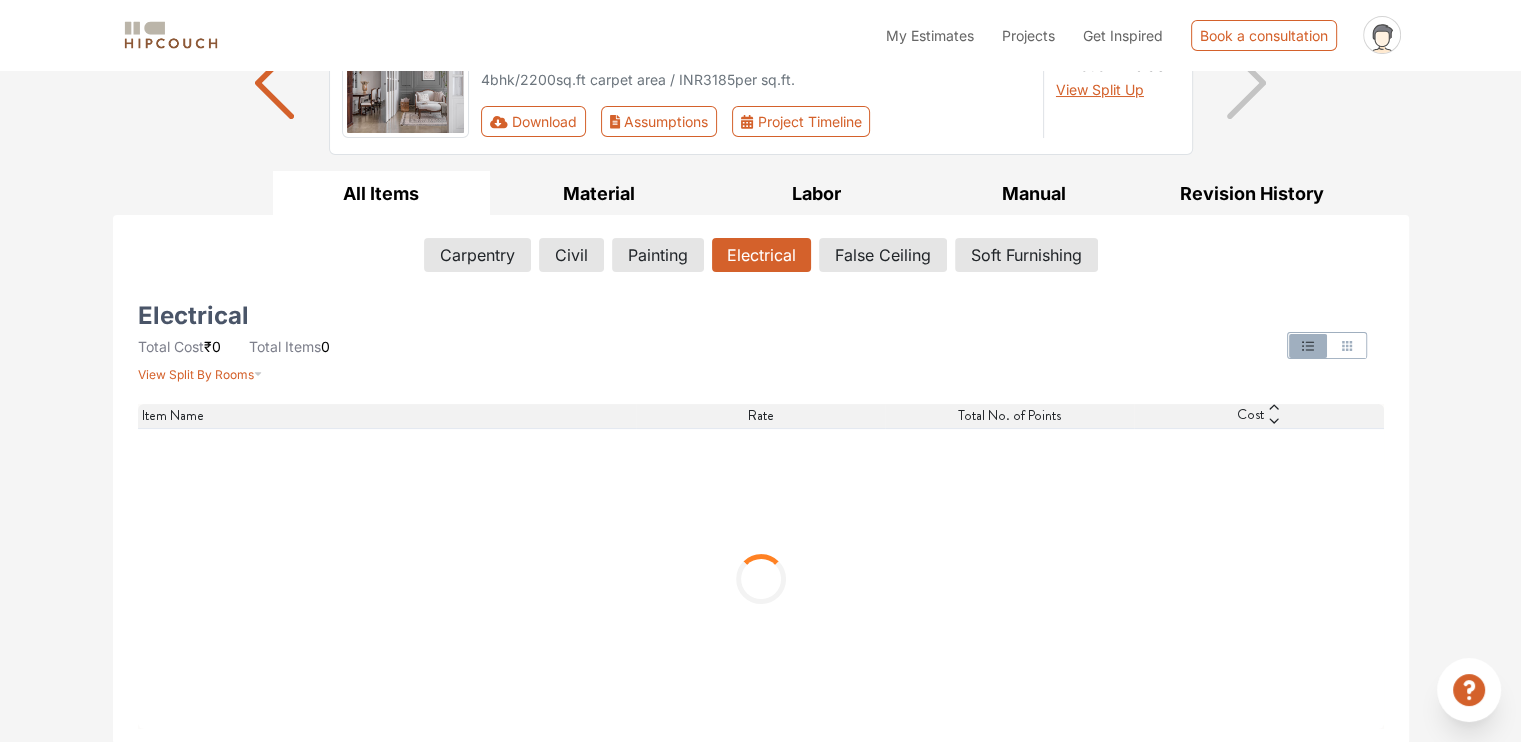 scroll, scrollTop: 1, scrollLeft: 0, axis: vertical 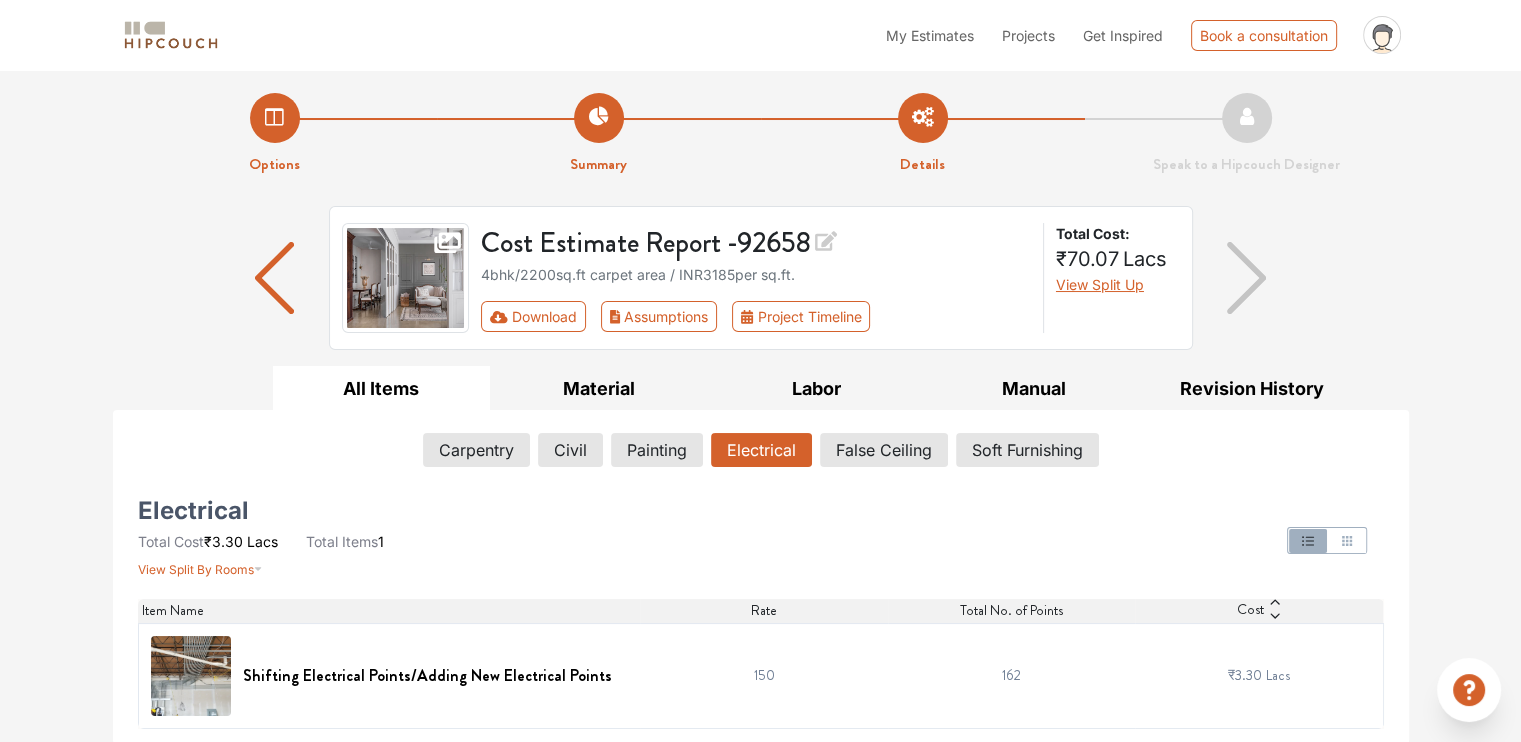 click on "Item Name" at bounding box center (391, 610) 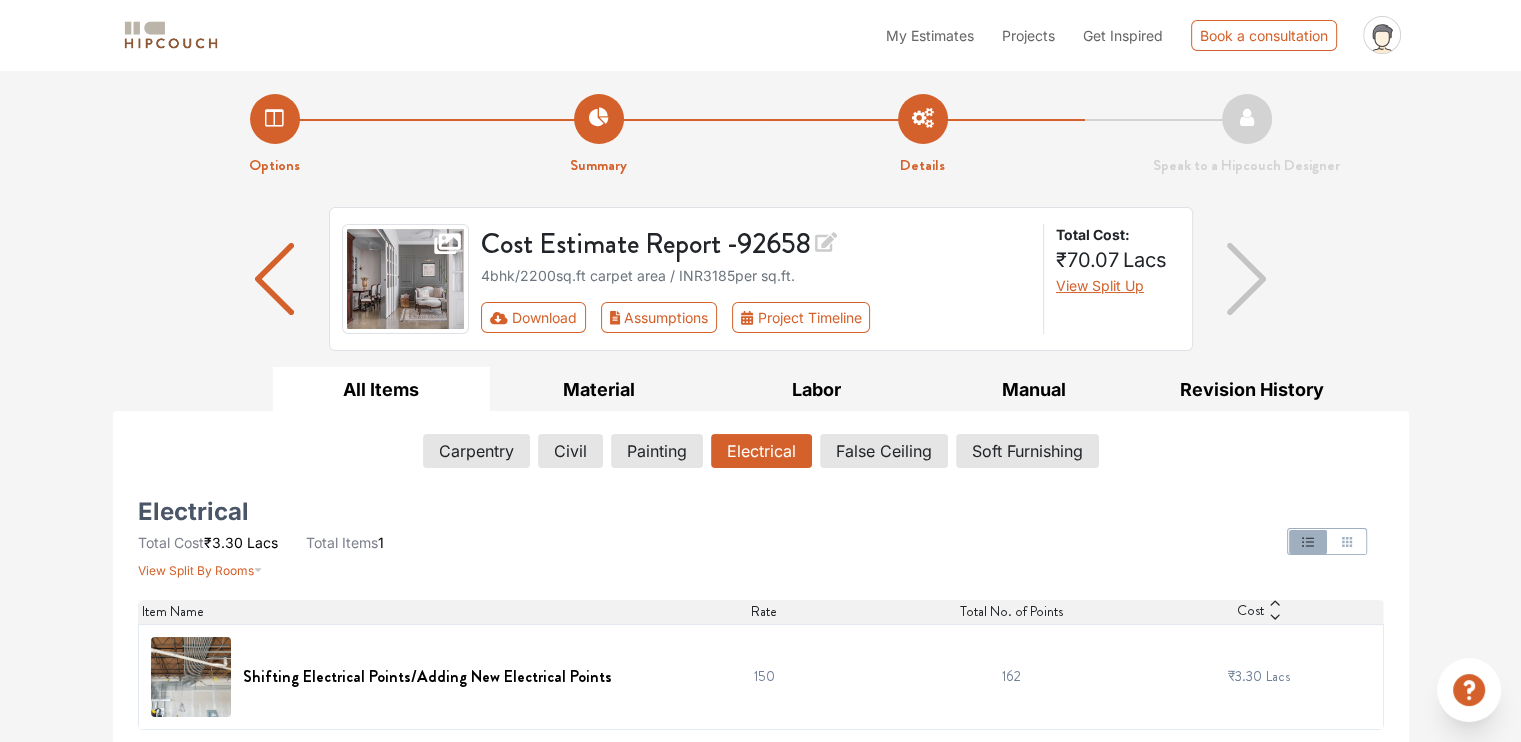 scroll, scrollTop: 1, scrollLeft: 0, axis: vertical 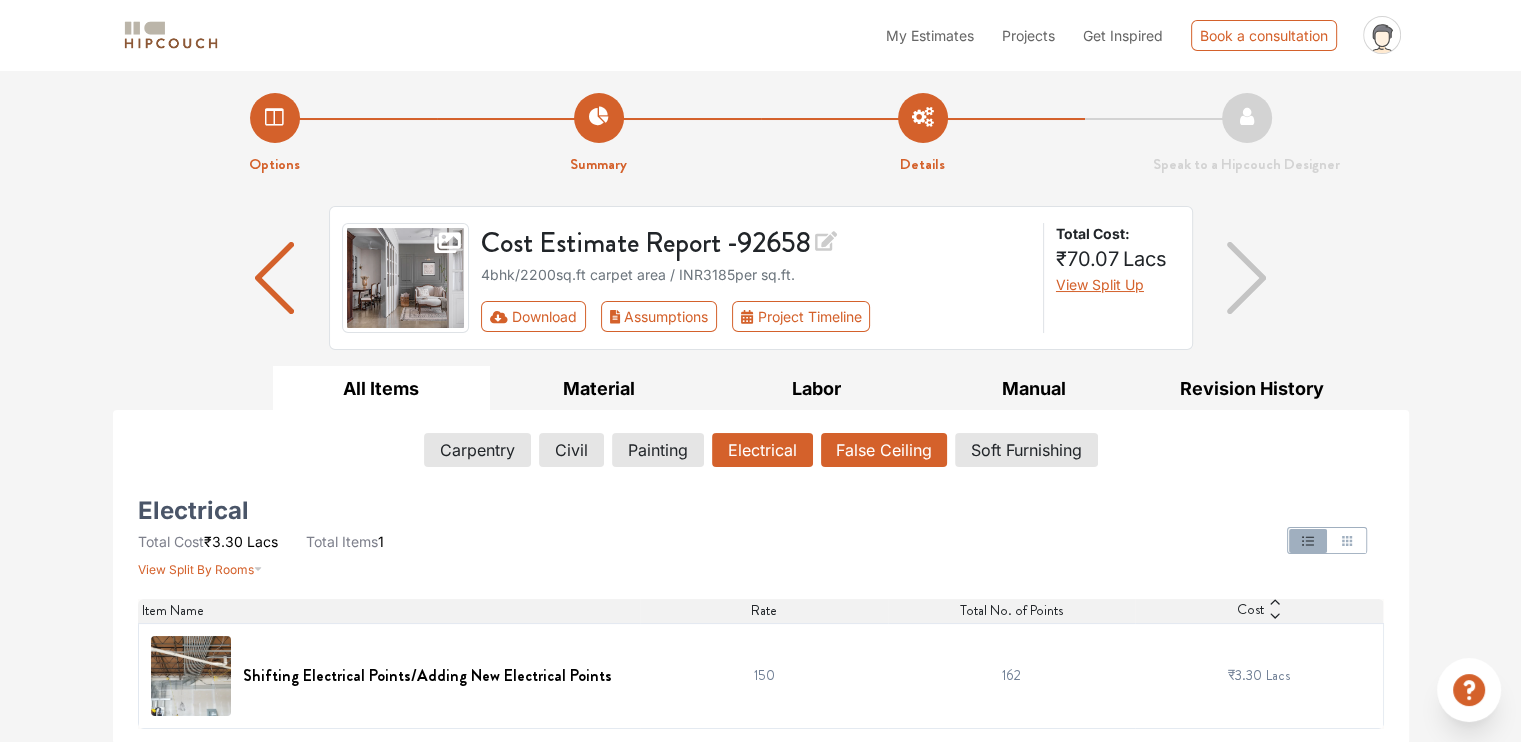 click on "False Ceiling" at bounding box center (884, 450) 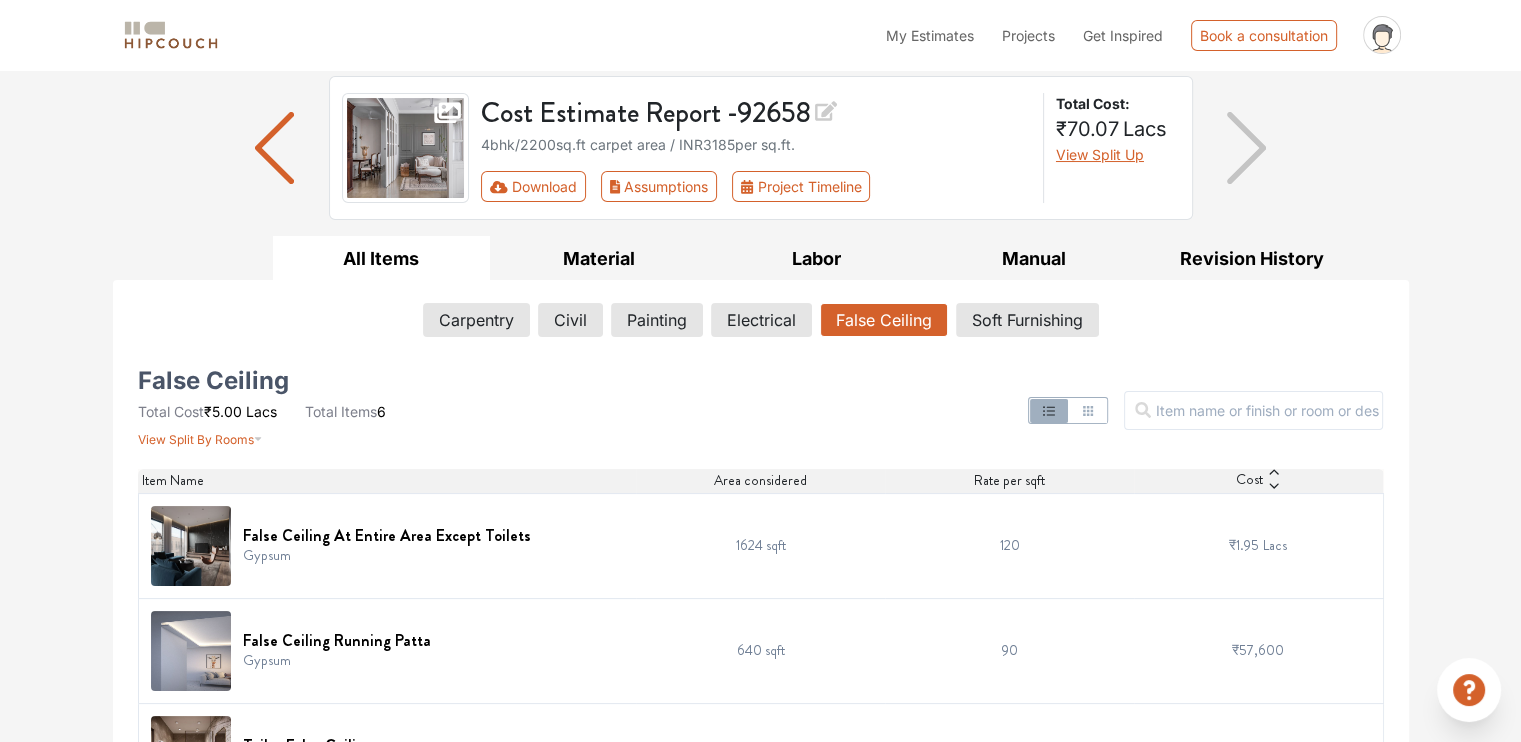 scroll, scrollTop: 125, scrollLeft: 0, axis: vertical 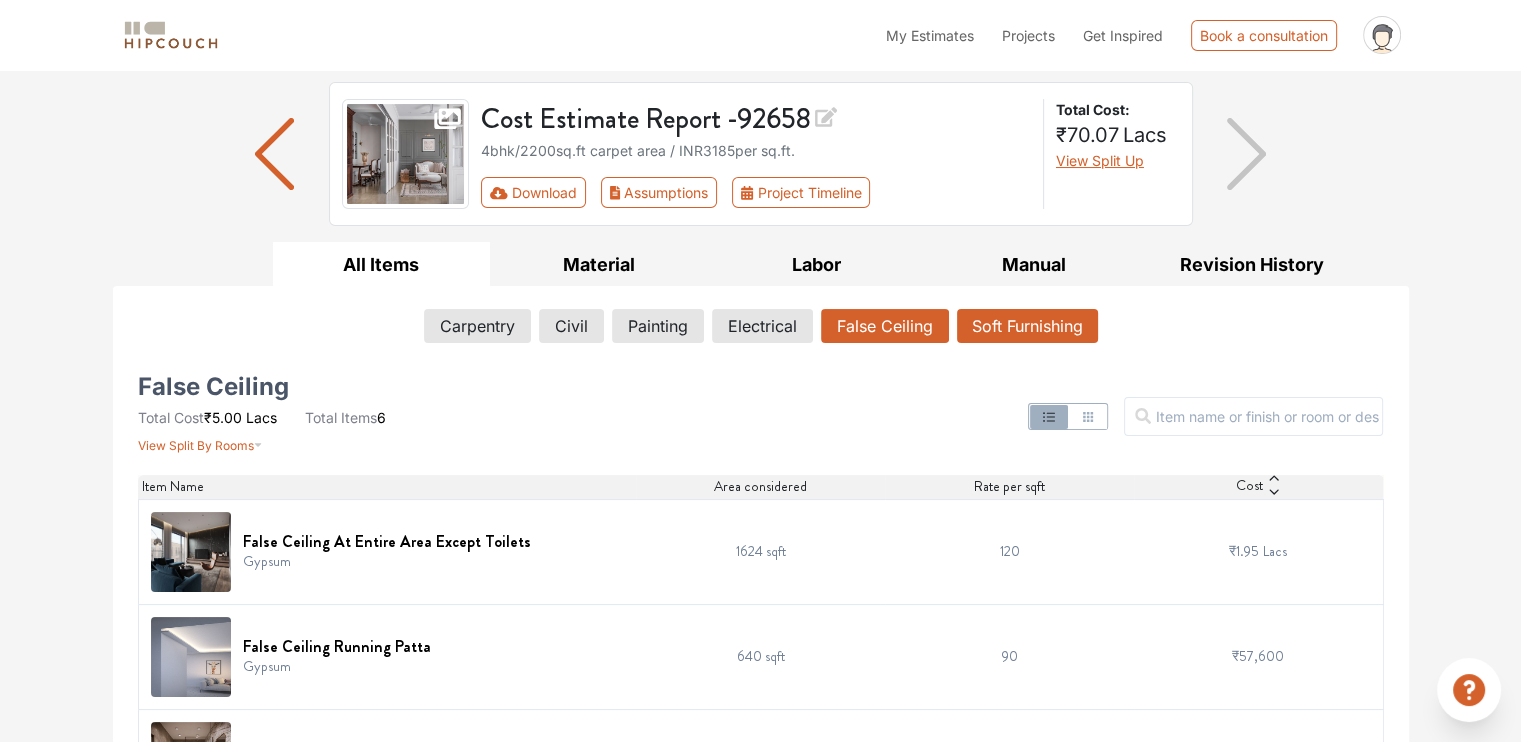 click on "Soft Furnishing" at bounding box center [1027, 326] 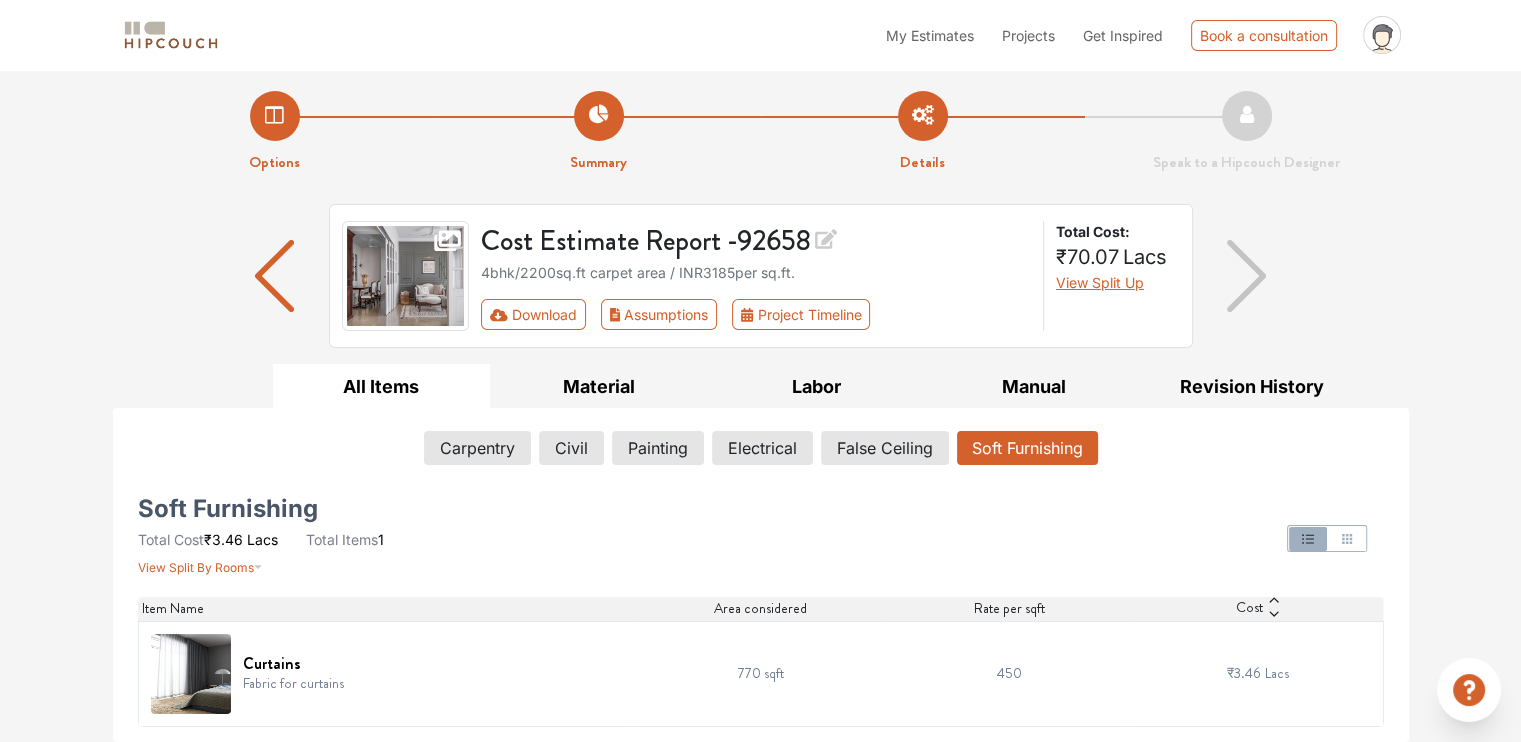 scroll, scrollTop: 1, scrollLeft: 0, axis: vertical 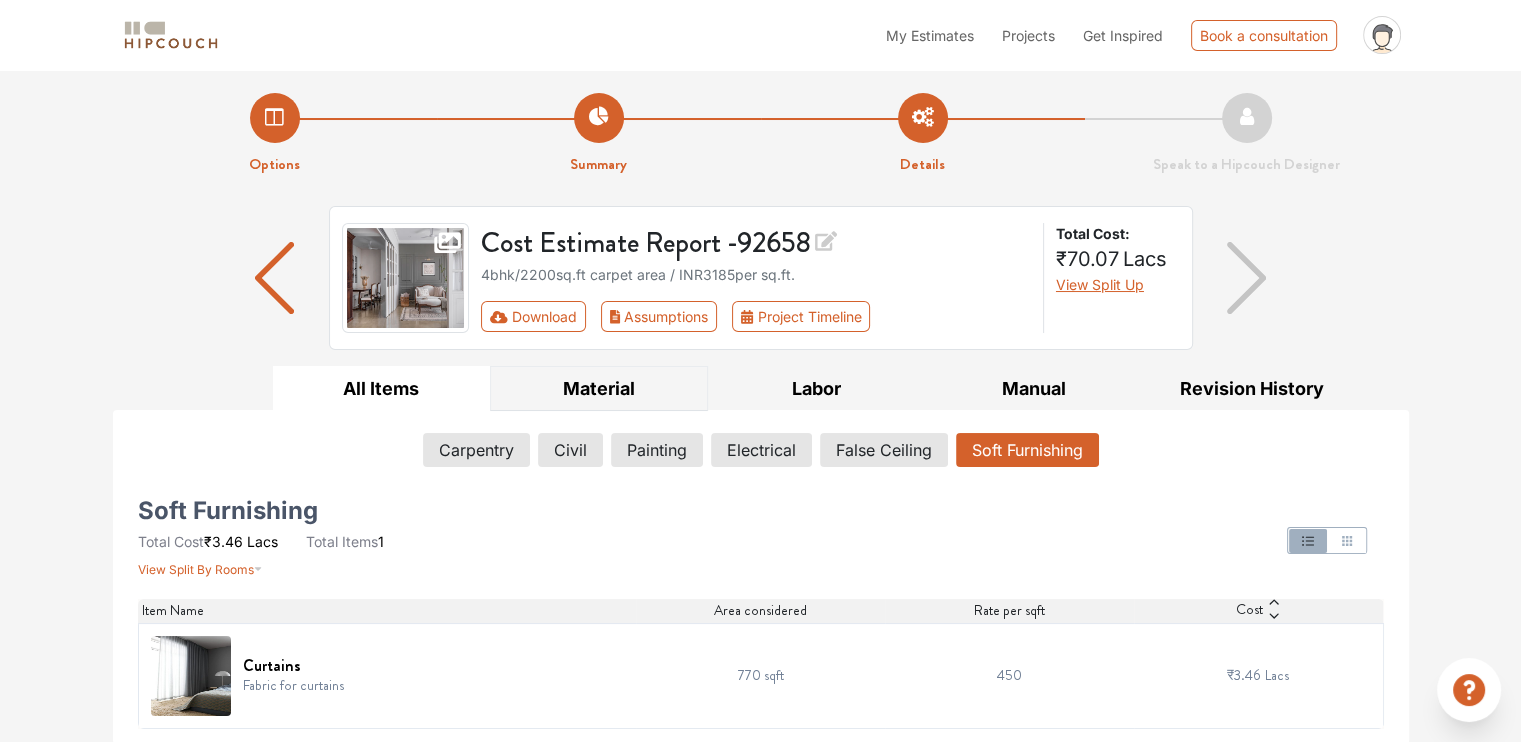 click on "Material" at bounding box center [599, 388] 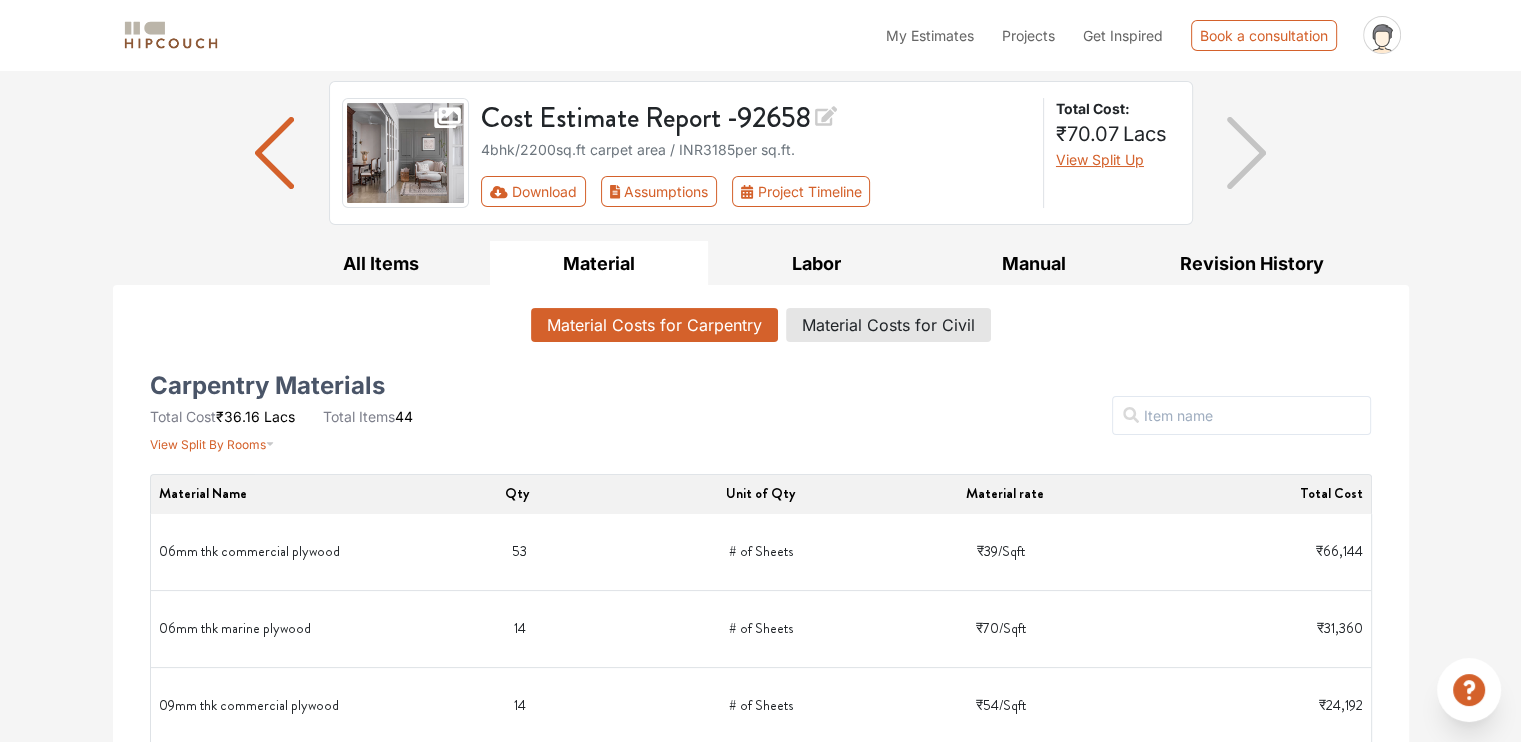 scroll, scrollTop: 301, scrollLeft: 0, axis: vertical 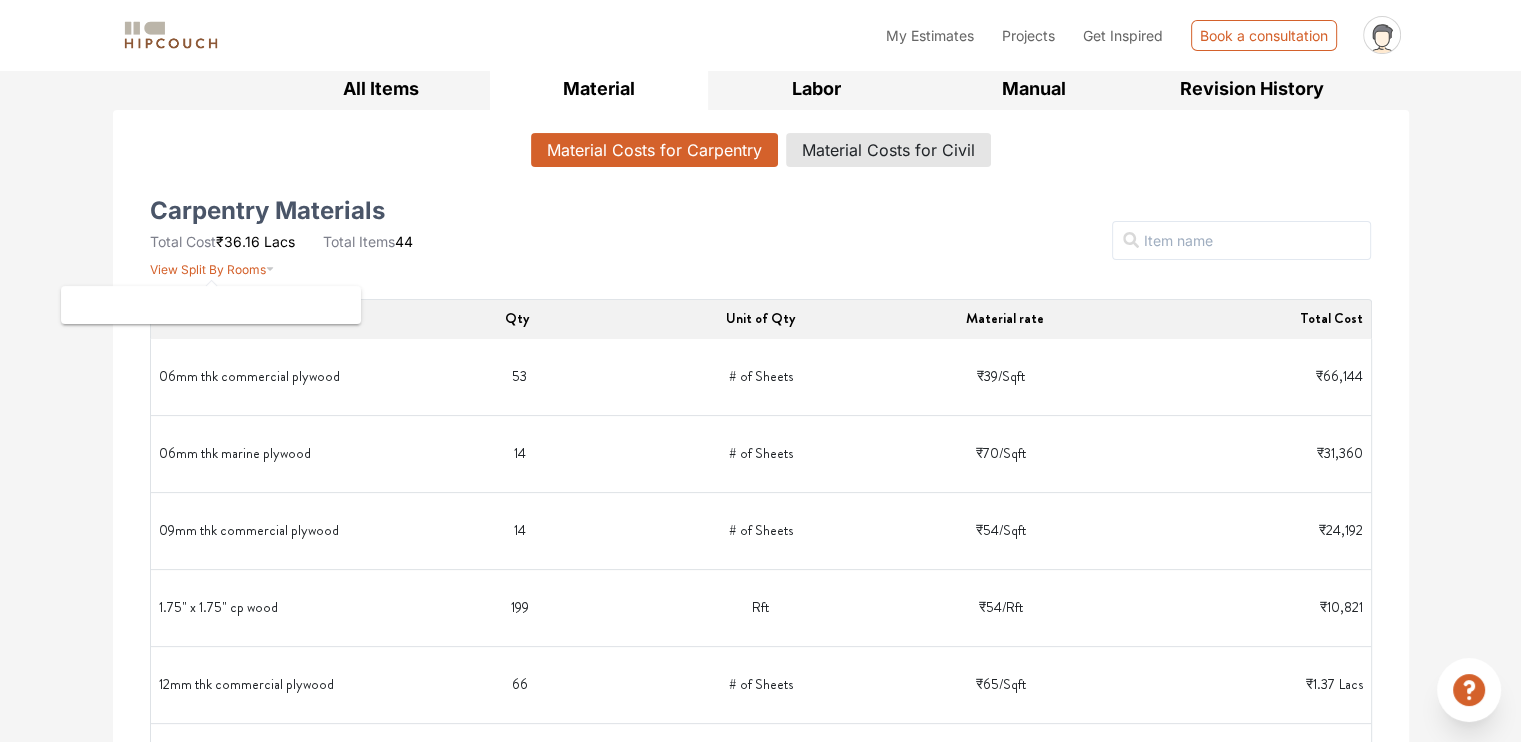 click on "View Split By Rooms" at bounding box center (208, 269) 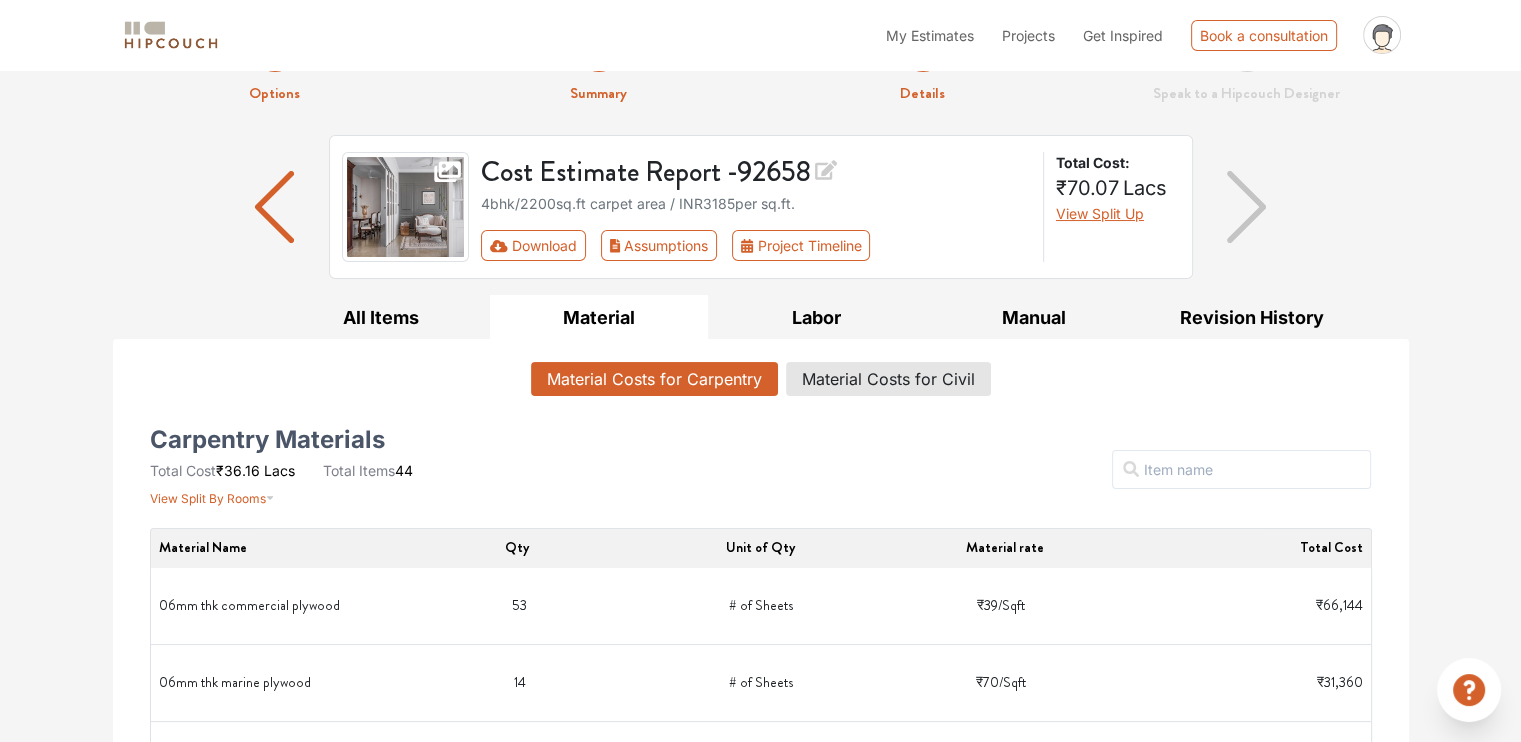 scroll, scrollTop: 1, scrollLeft: 0, axis: vertical 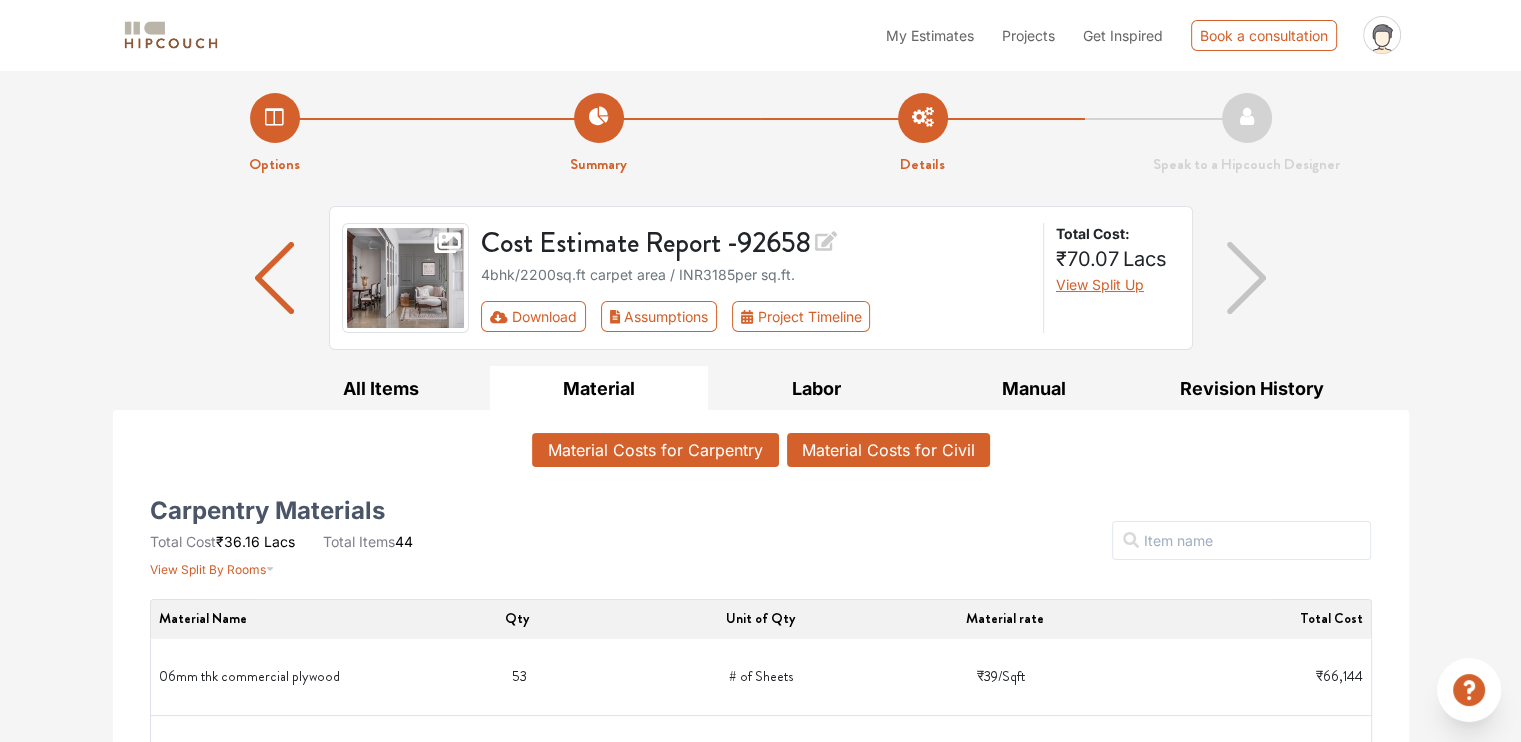 click on "Material Costs for Civil" at bounding box center [888, 450] 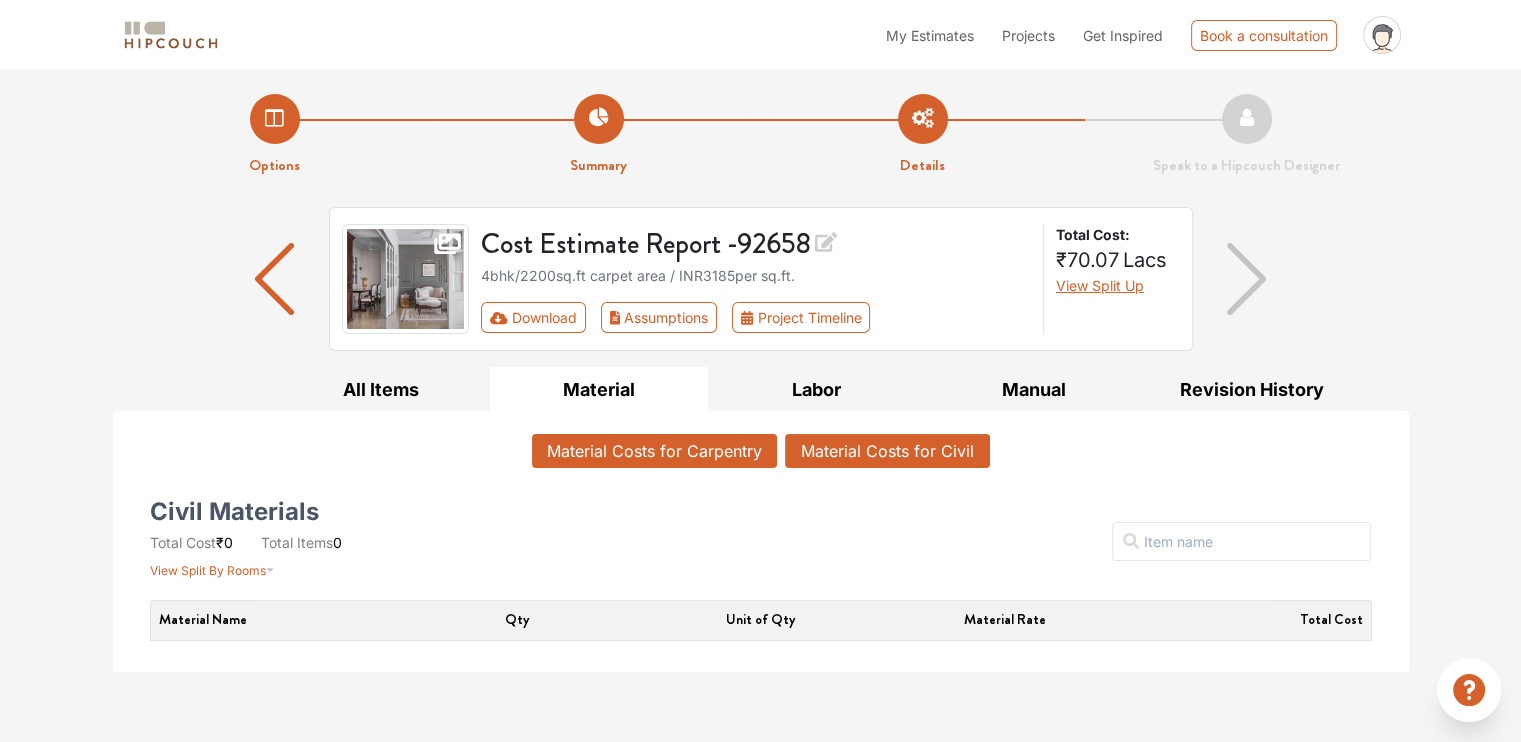 click on "Material Costs for Carpentry" at bounding box center (654, 451) 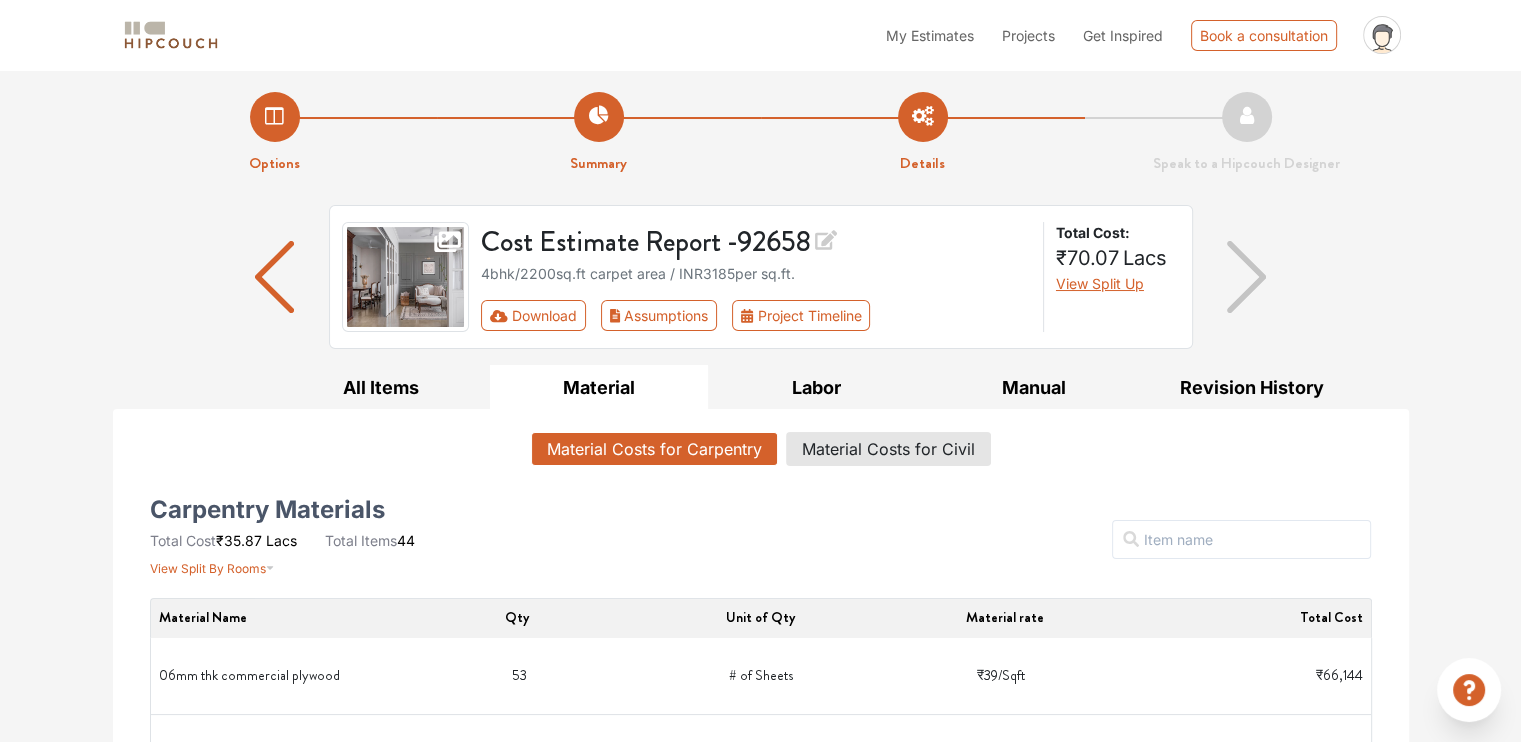 scroll, scrollTop: 0, scrollLeft: 0, axis: both 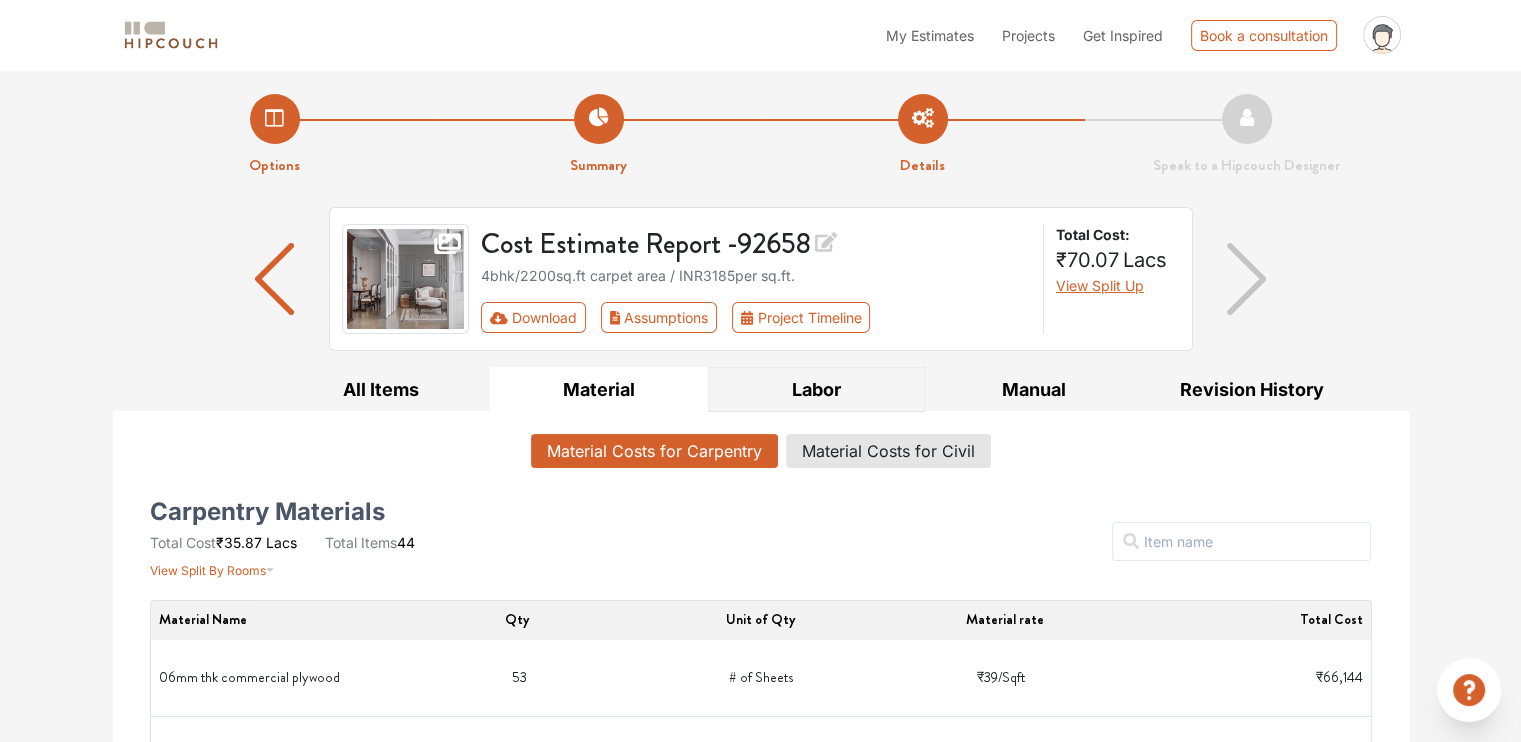 click on "Labor" at bounding box center (817, 389) 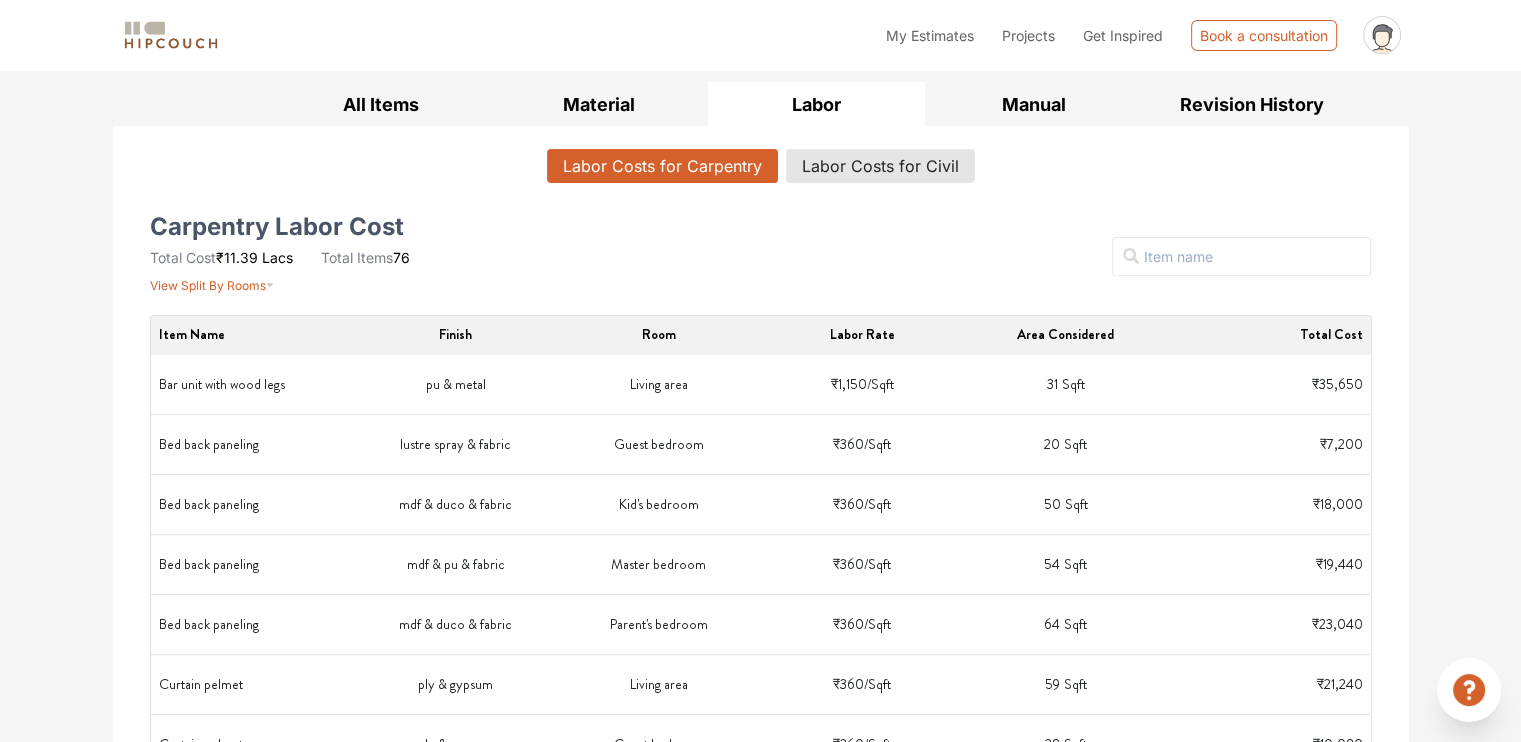 scroll, scrollTop: 200, scrollLeft: 0, axis: vertical 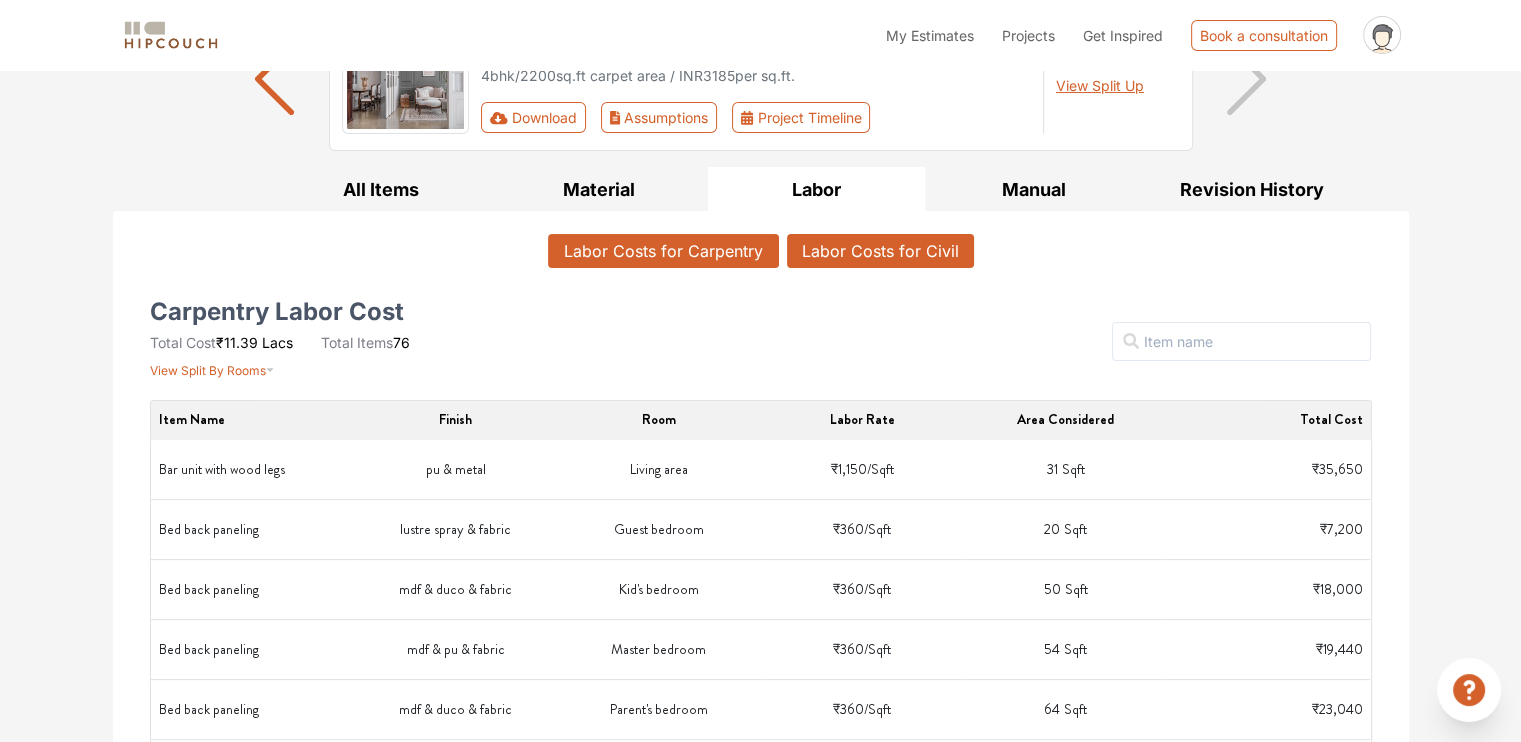 click on "Labor Costs for Civil" at bounding box center [880, 251] 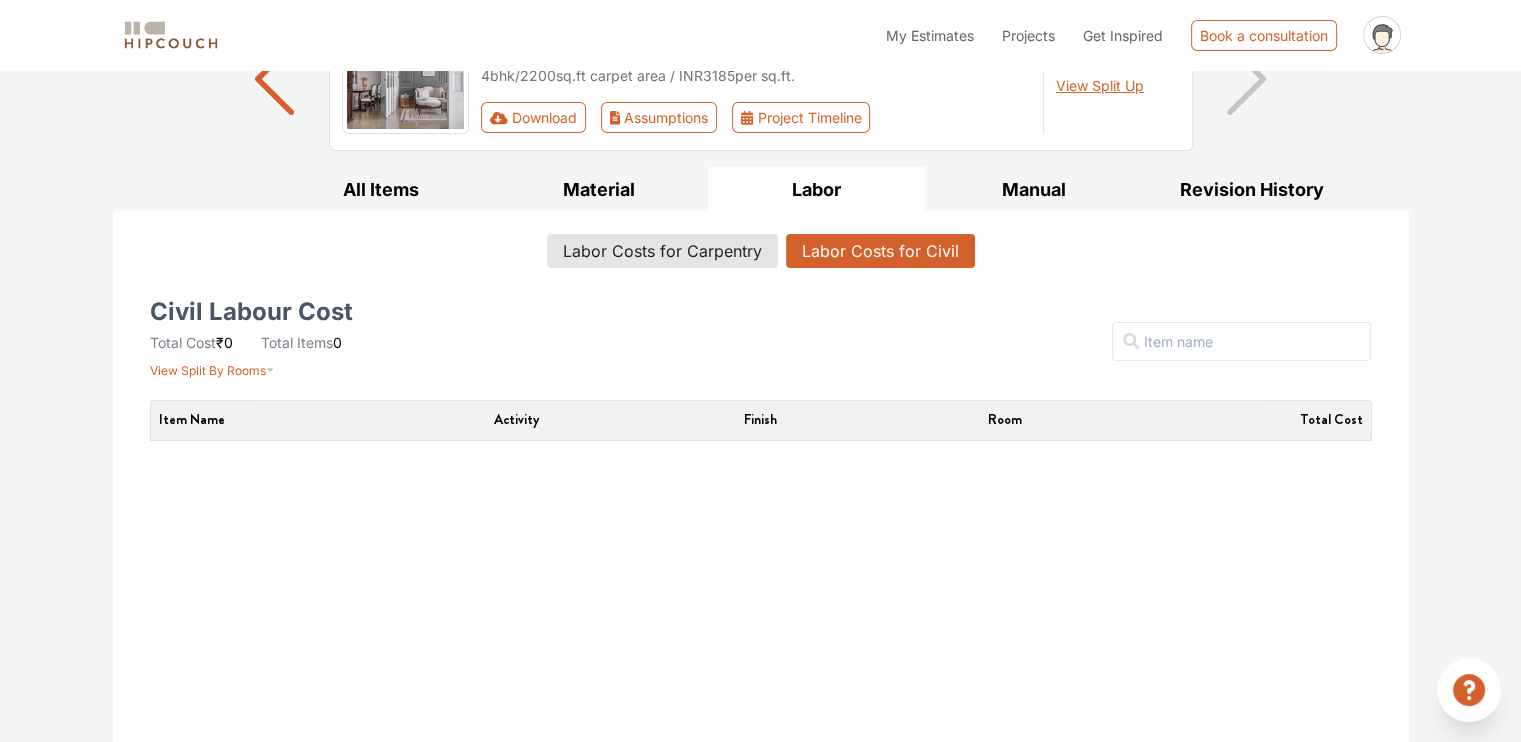 click on "Labor Costs for Carpentry Labor Costs for Civil" at bounding box center (761, 255) 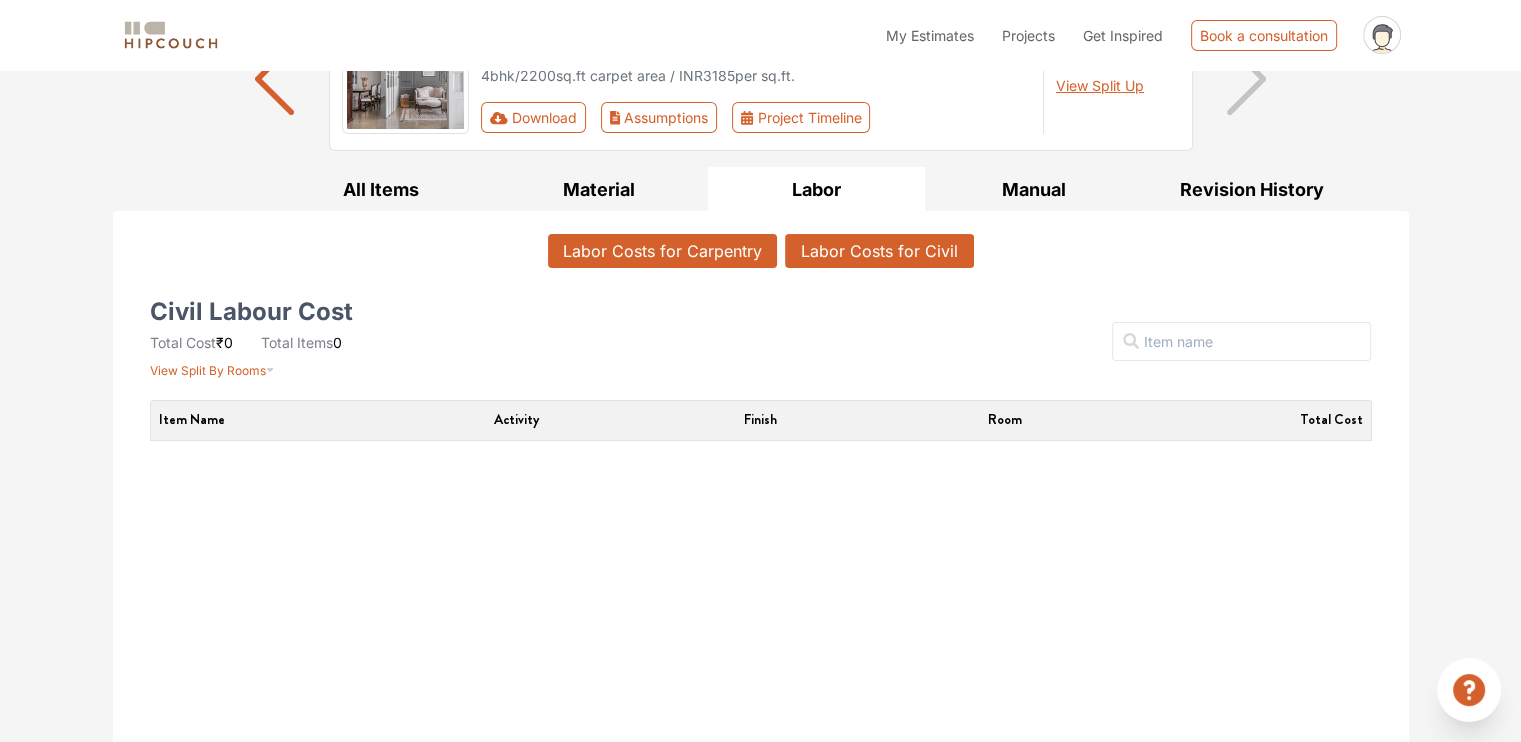 click on "Labor Costs for Carpentry" at bounding box center [662, 251] 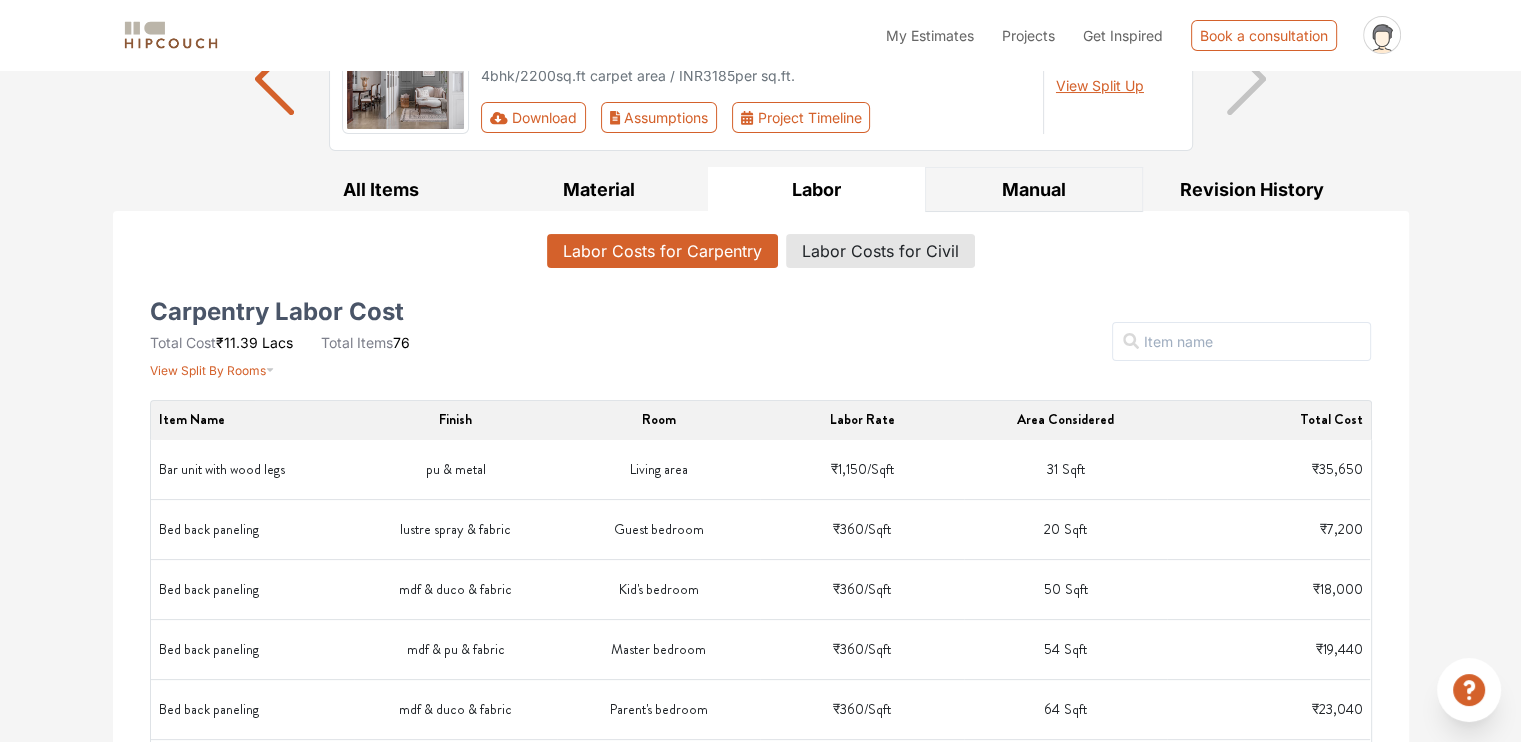 click on "Manual" at bounding box center (1034, 189) 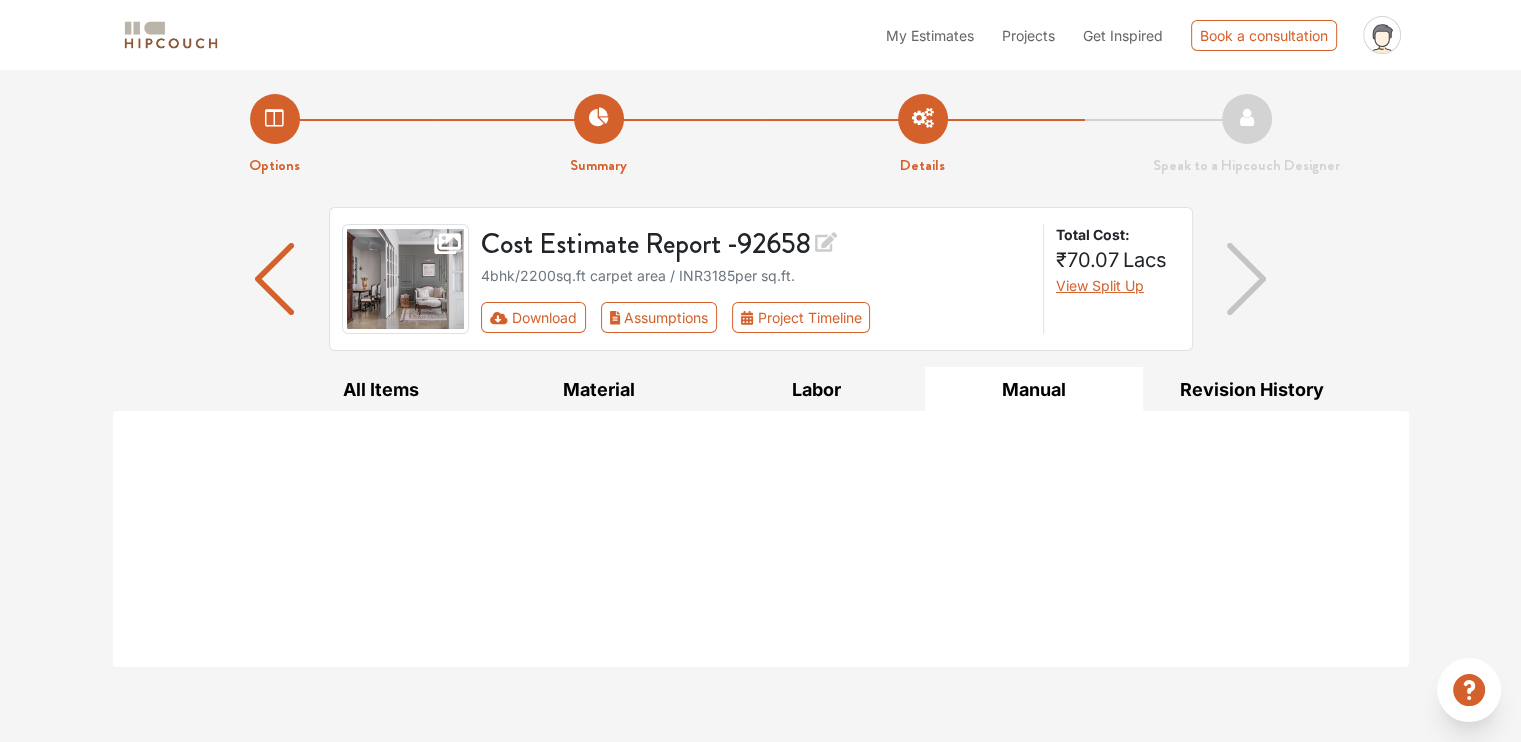 scroll, scrollTop: 0, scrollLeft: 0, axis: both 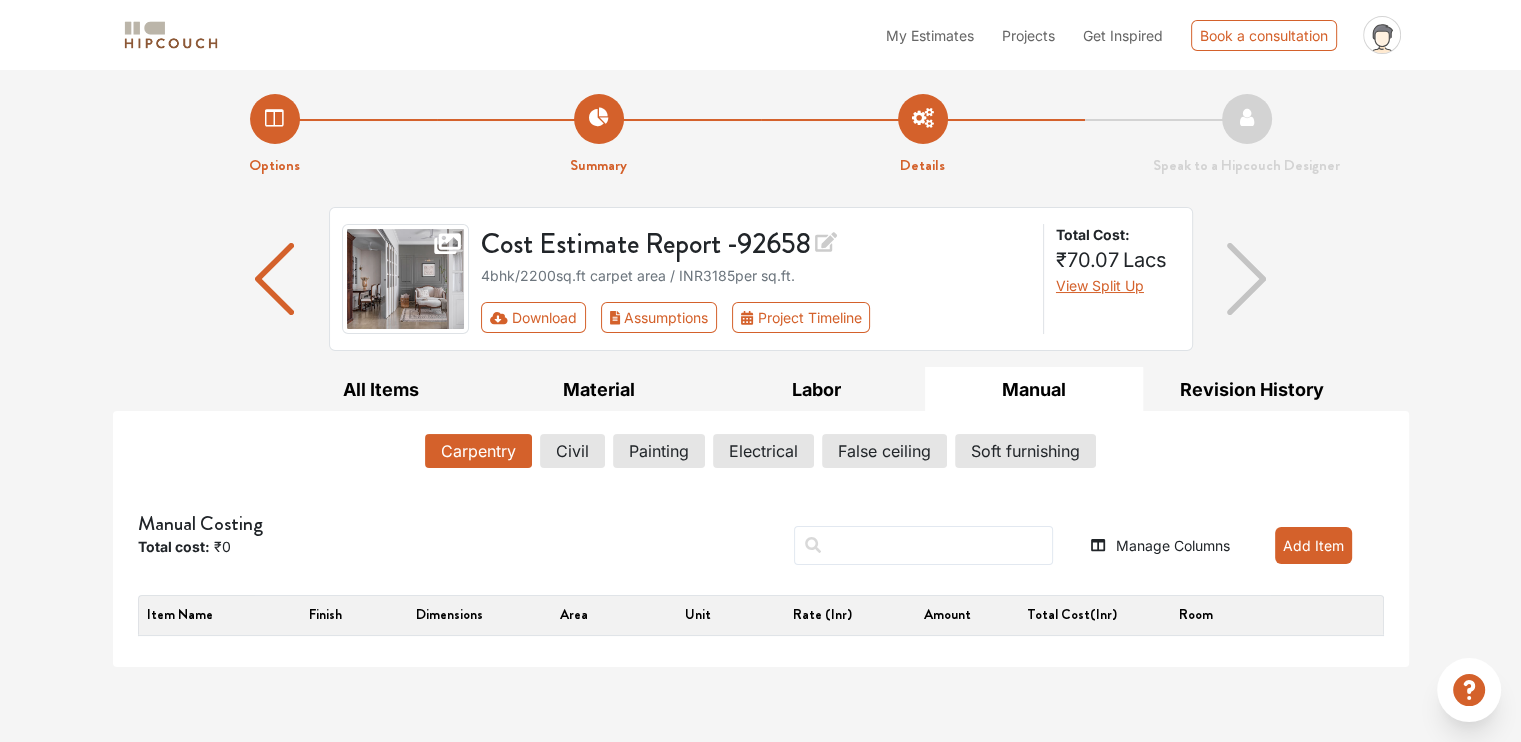 click on "Manual" at bounding box center (1034, 389) 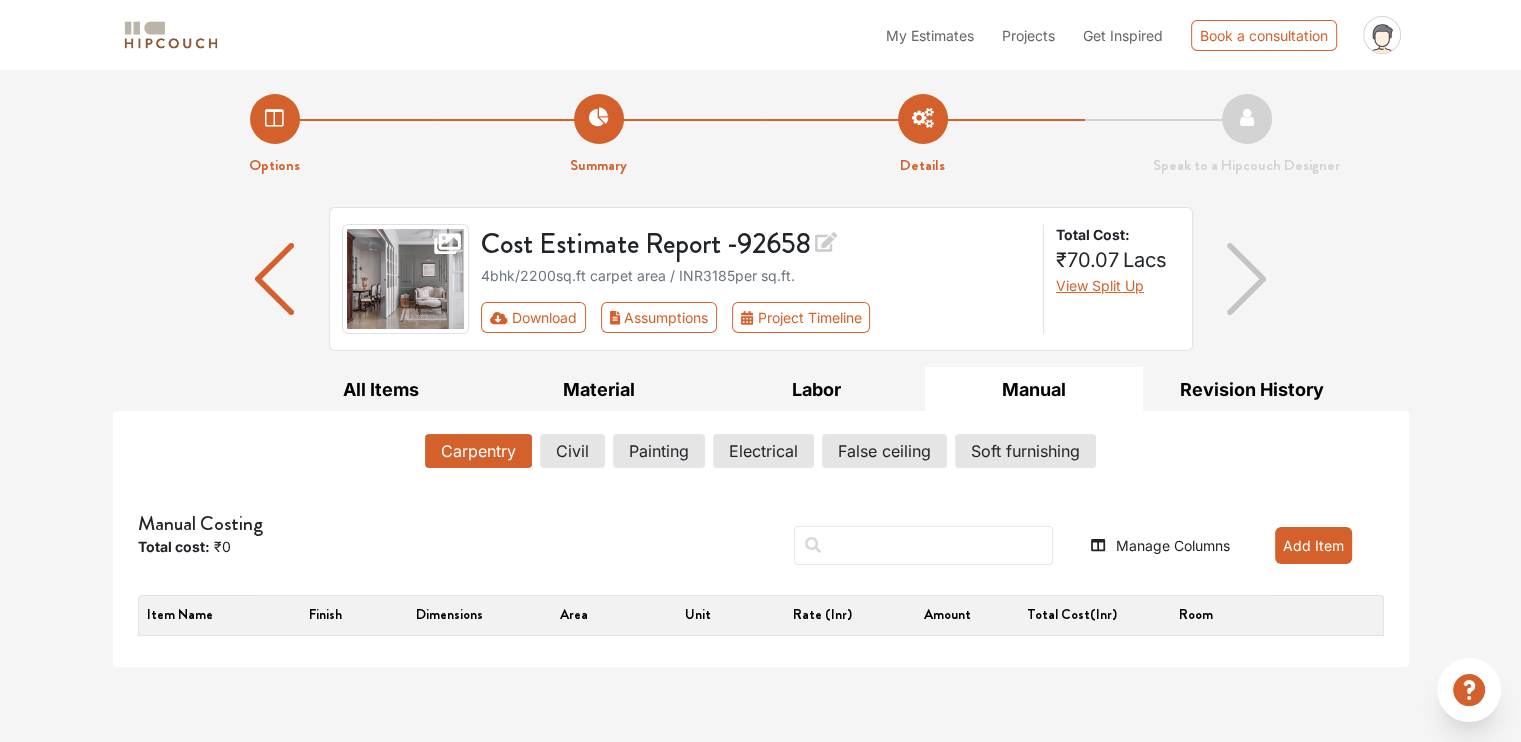 click on "Dimensions" at bounding box center (449, 615) 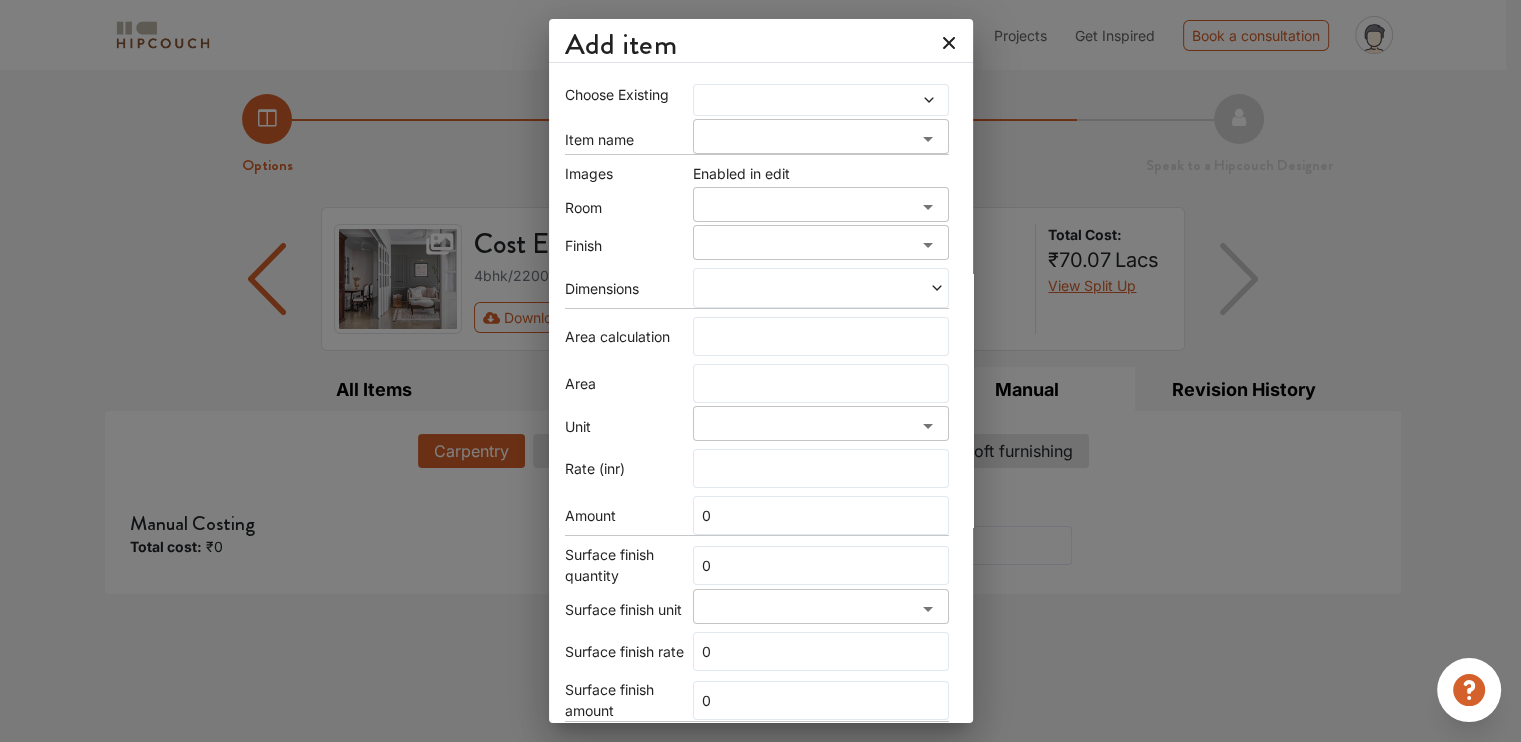 click 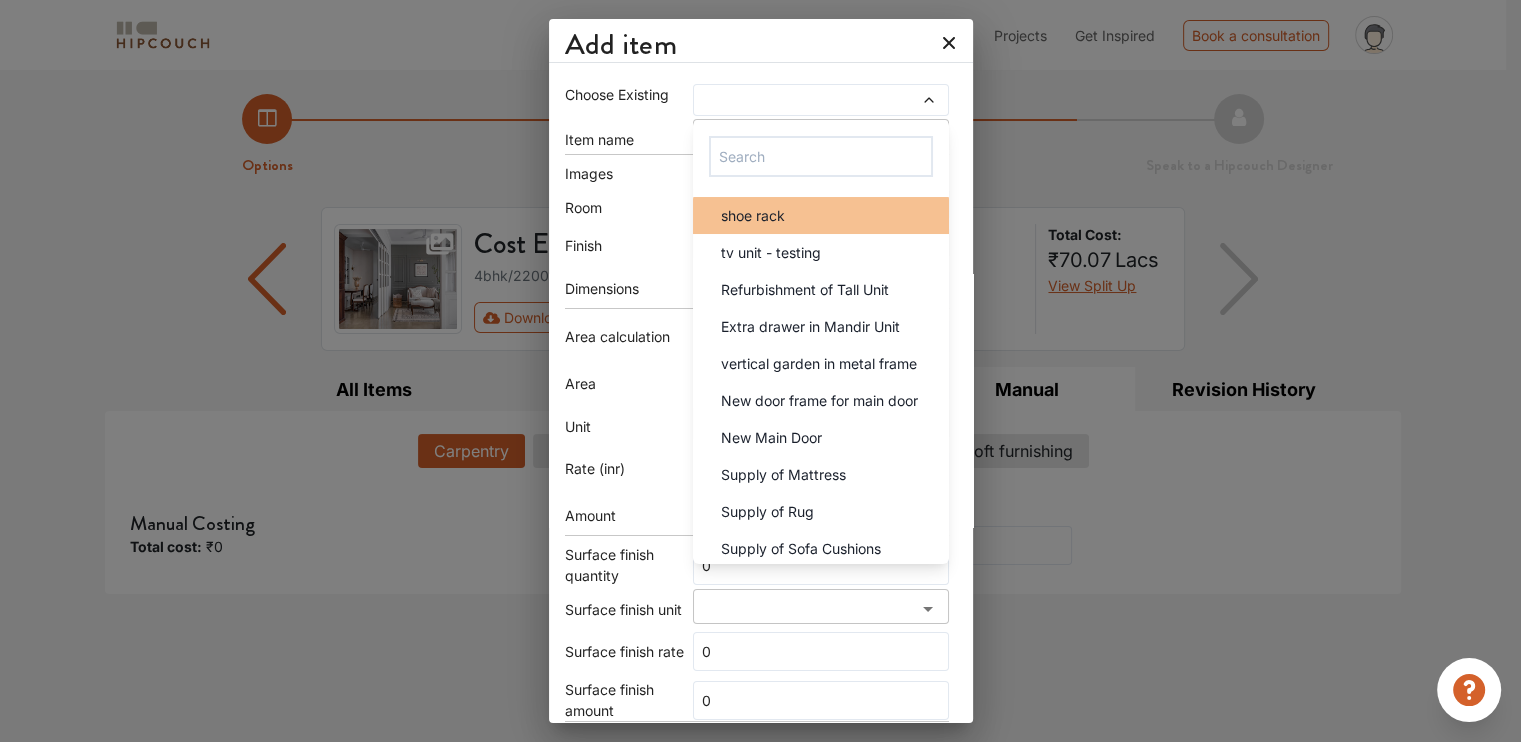 click on "shoe rack" at bounding box center [827, 215] 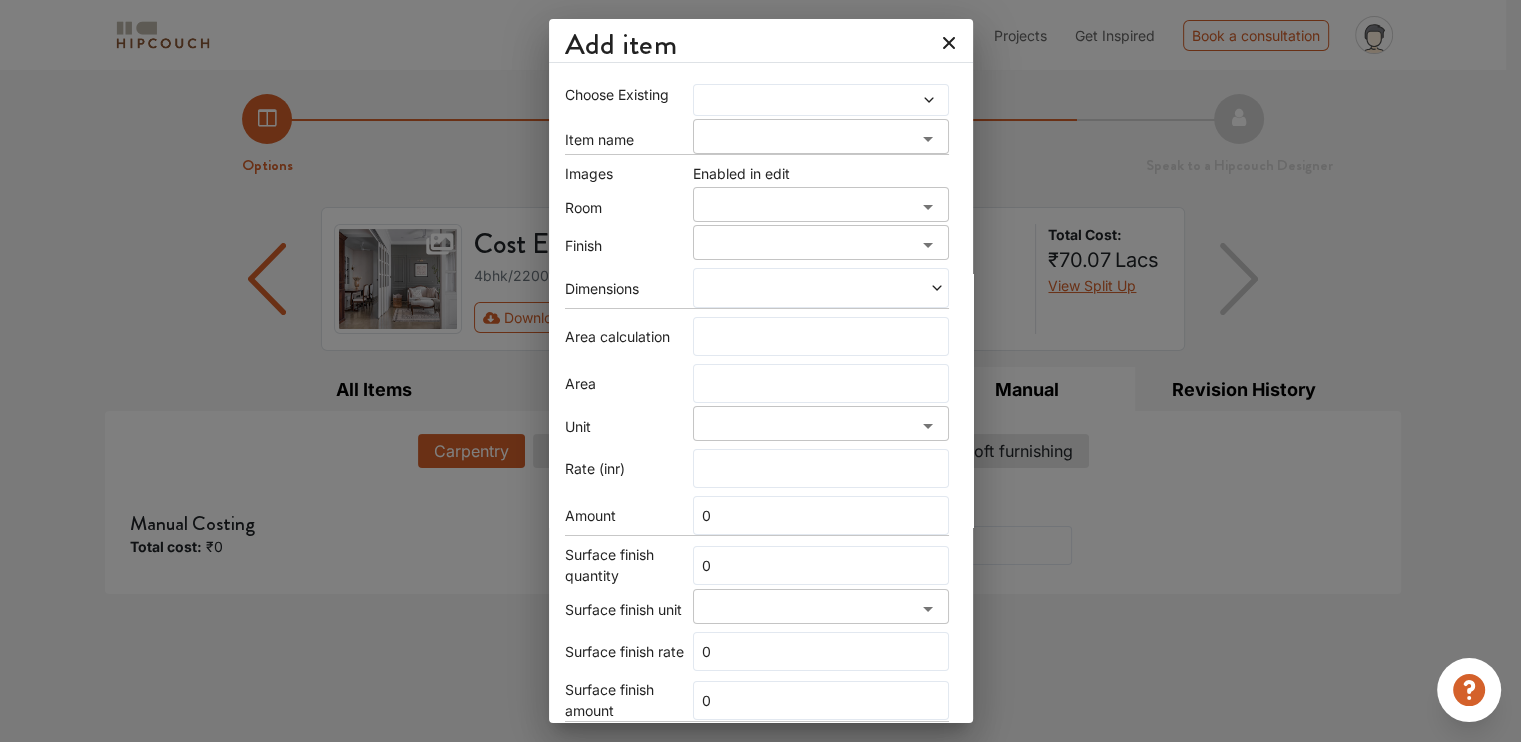 click 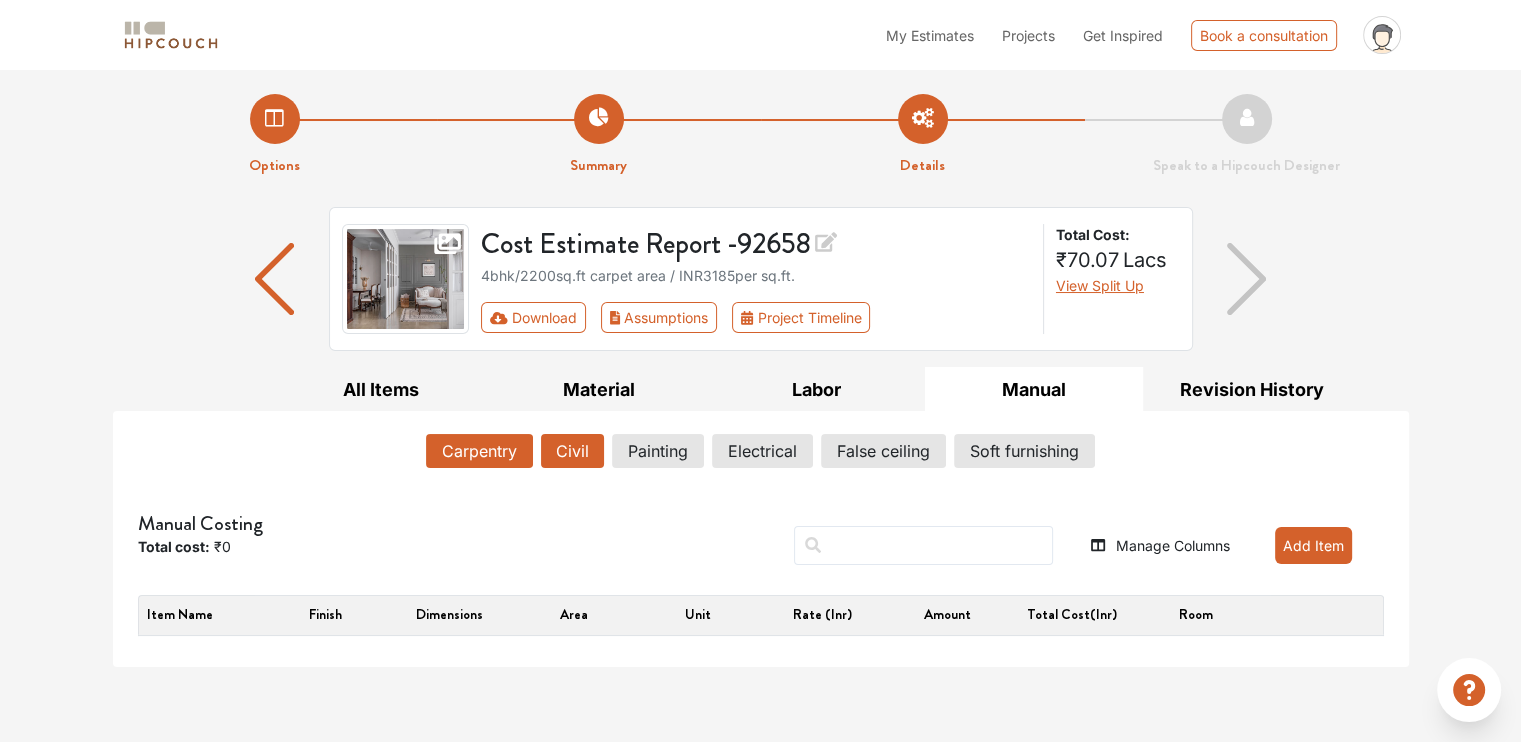 click on "Civil" at bounding box center (572, 451) 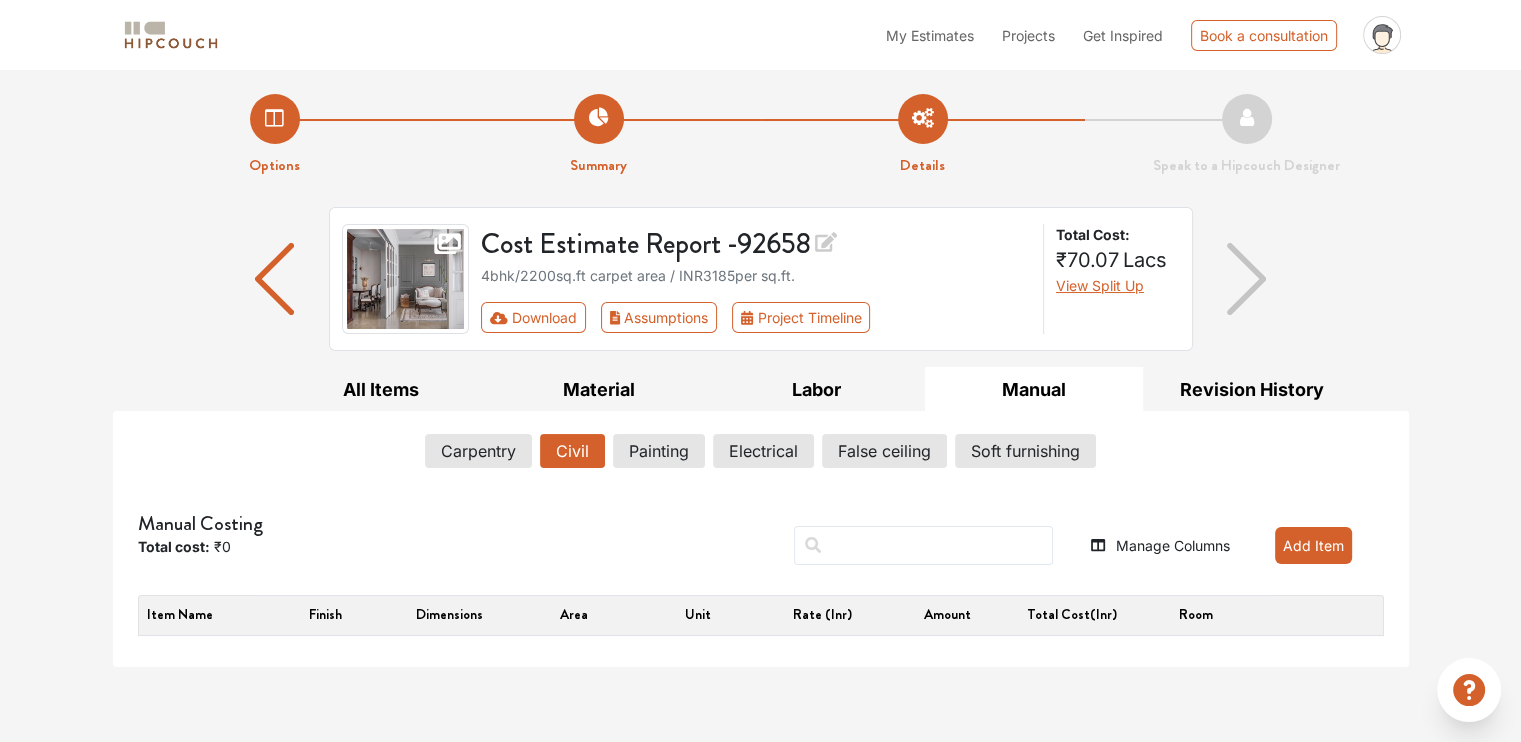 click on "Add Item" at bounding box center [1313, 545] 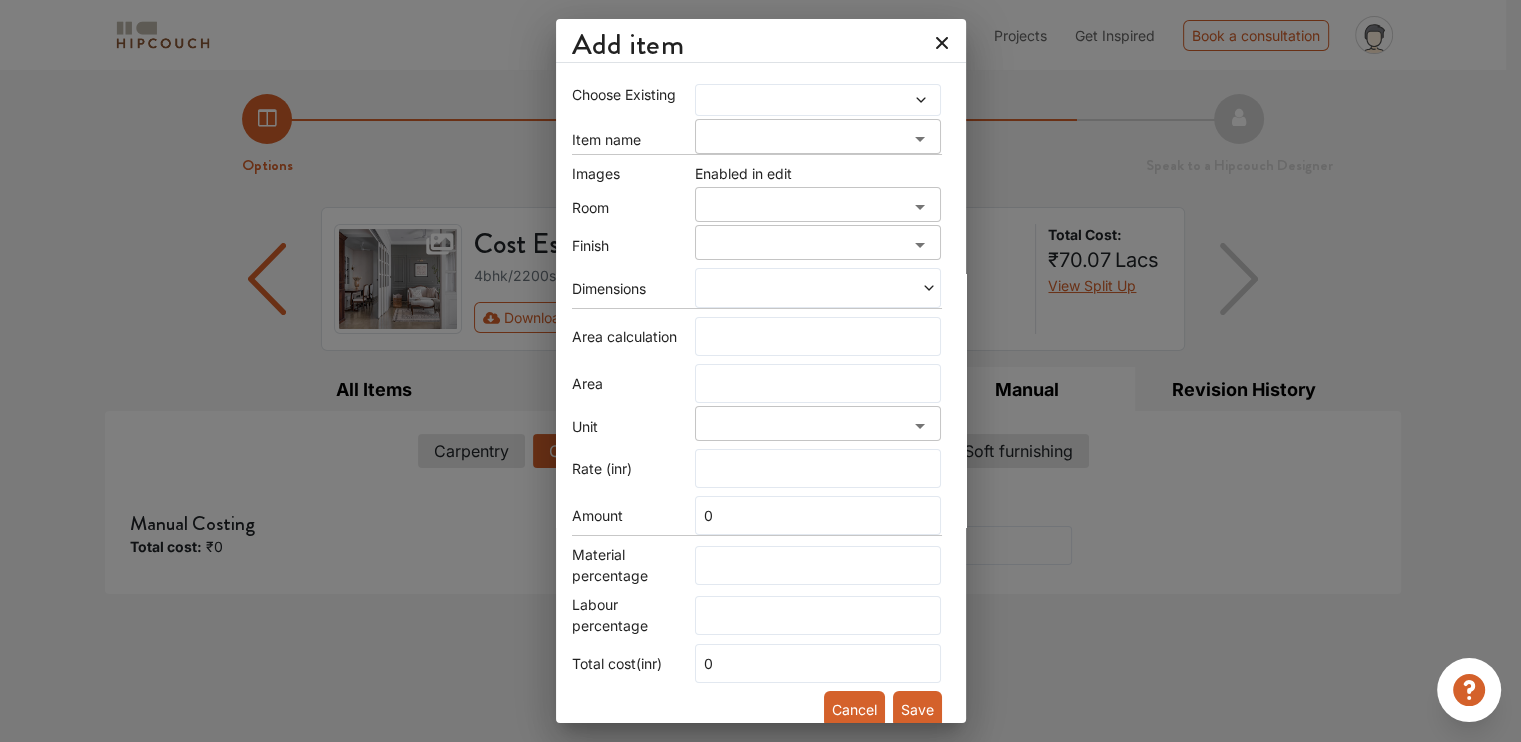 click 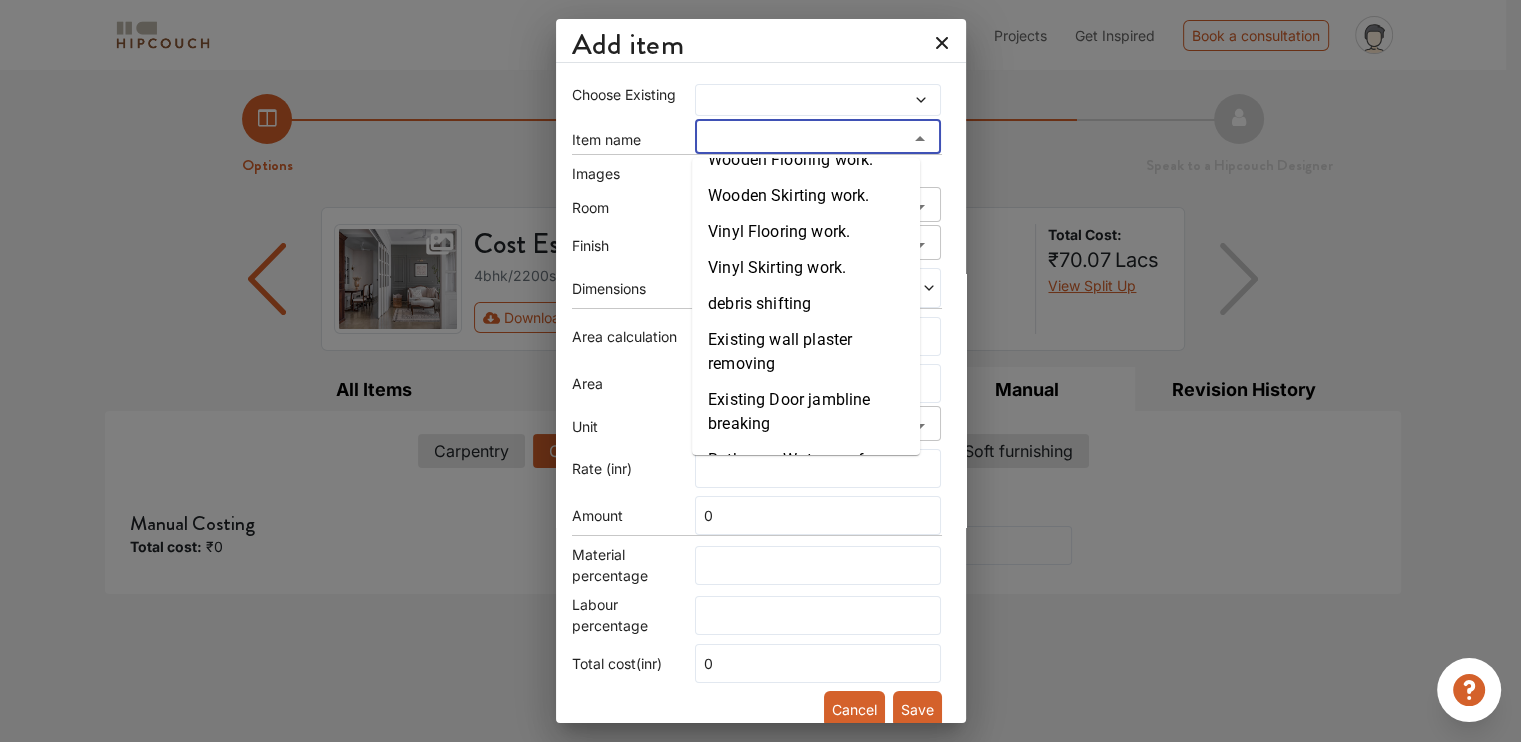 scroll, scrollTop: 0, scrollLeft: 0, axis: both 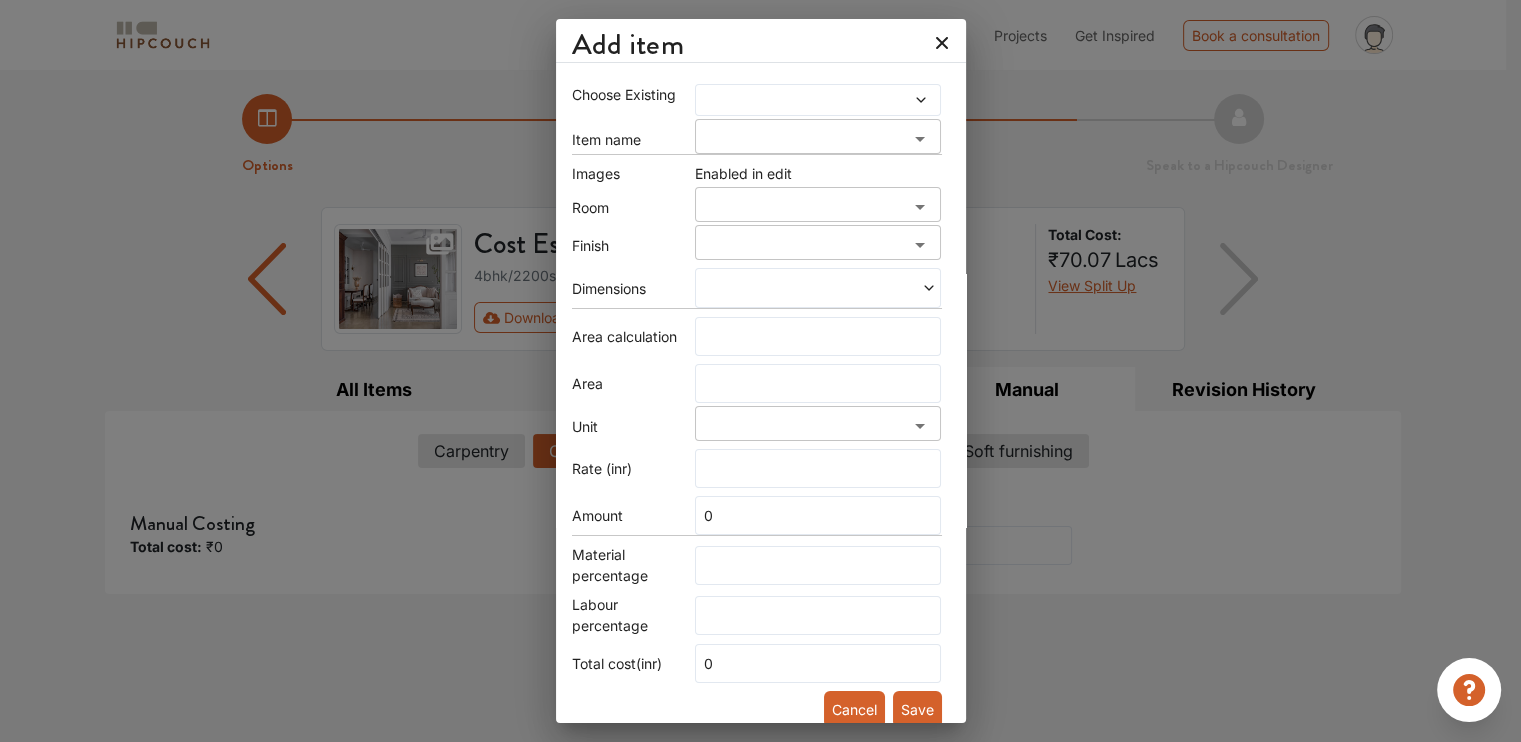 click 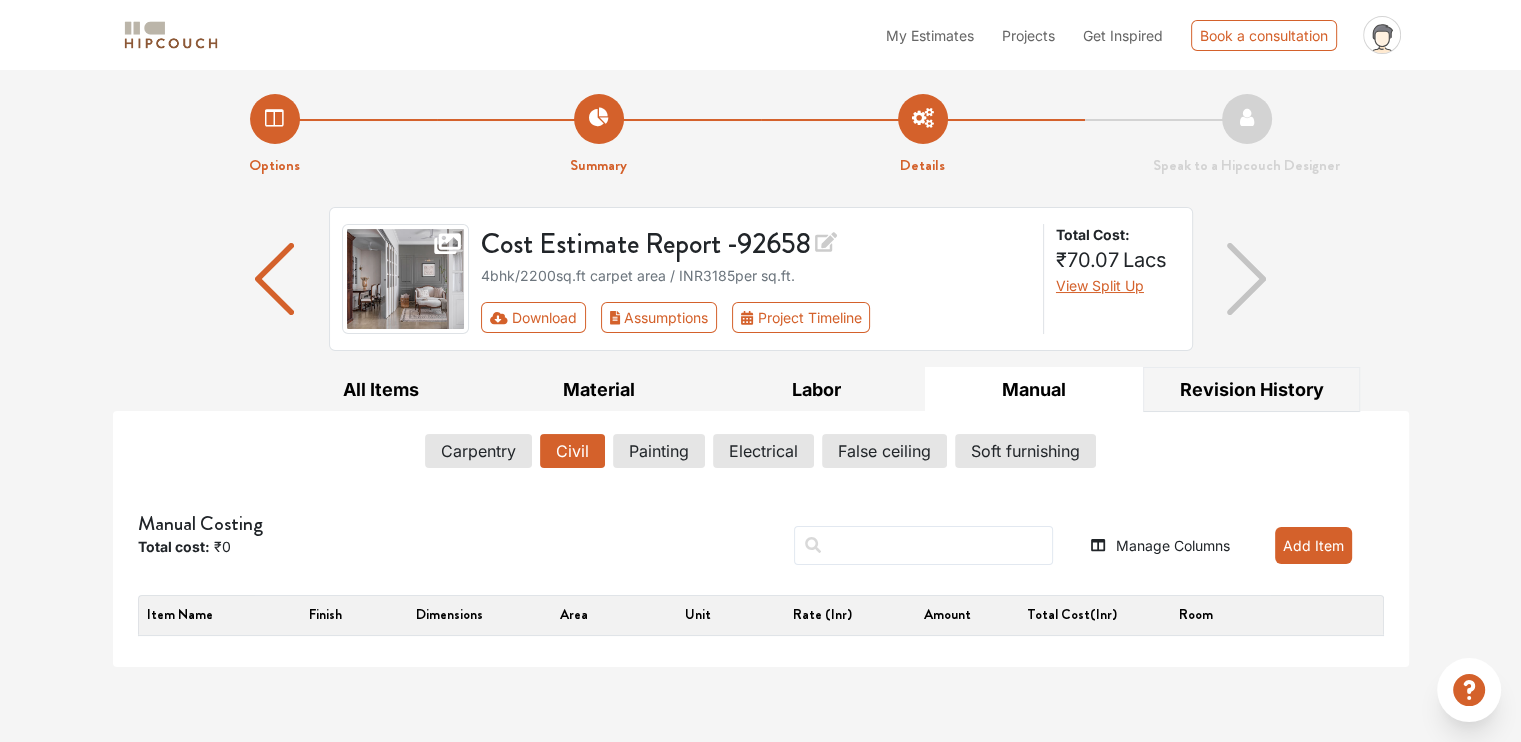 click on "Revision History" at bounding box center (1252, 389) 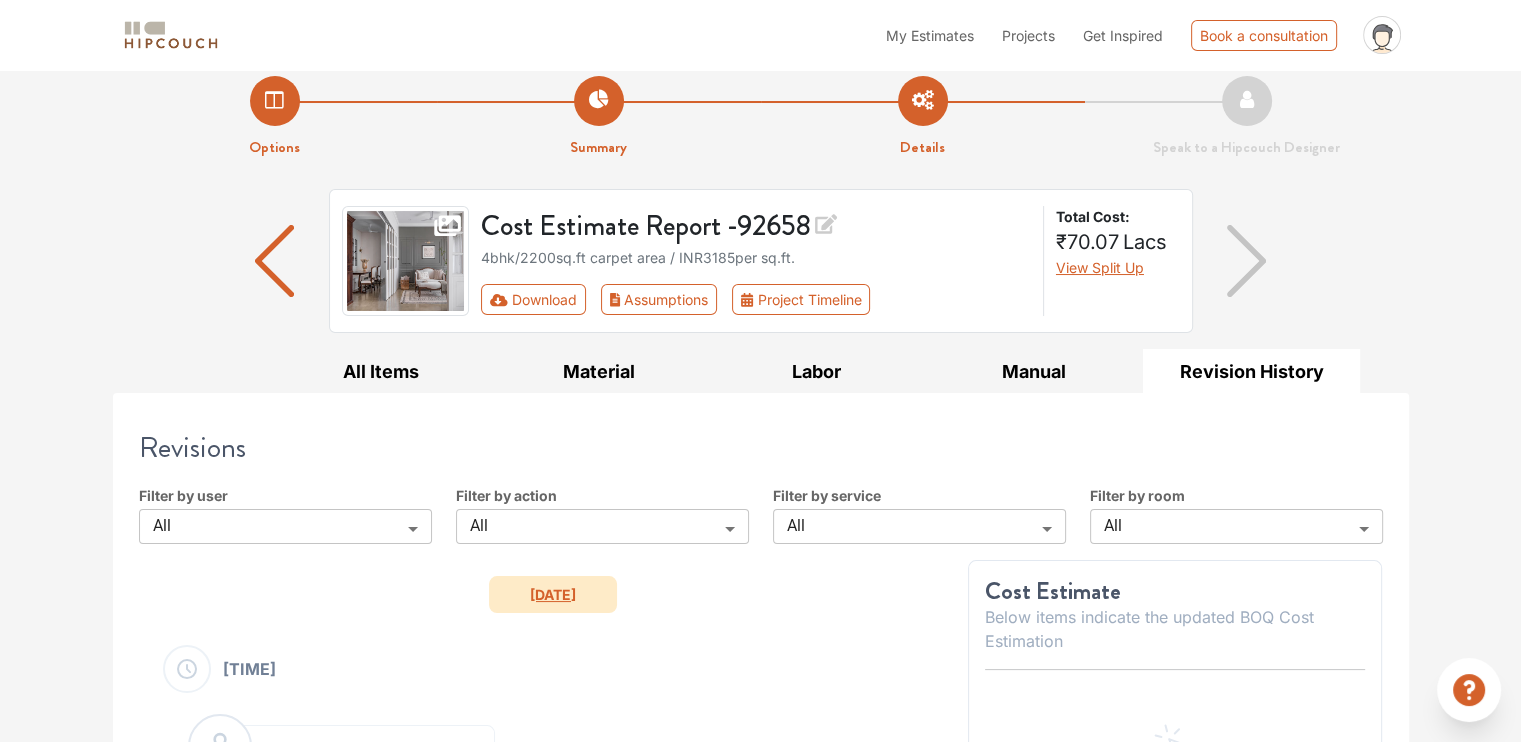 scroll, scrollTop: 0, scrollLeft: 0, axis: both 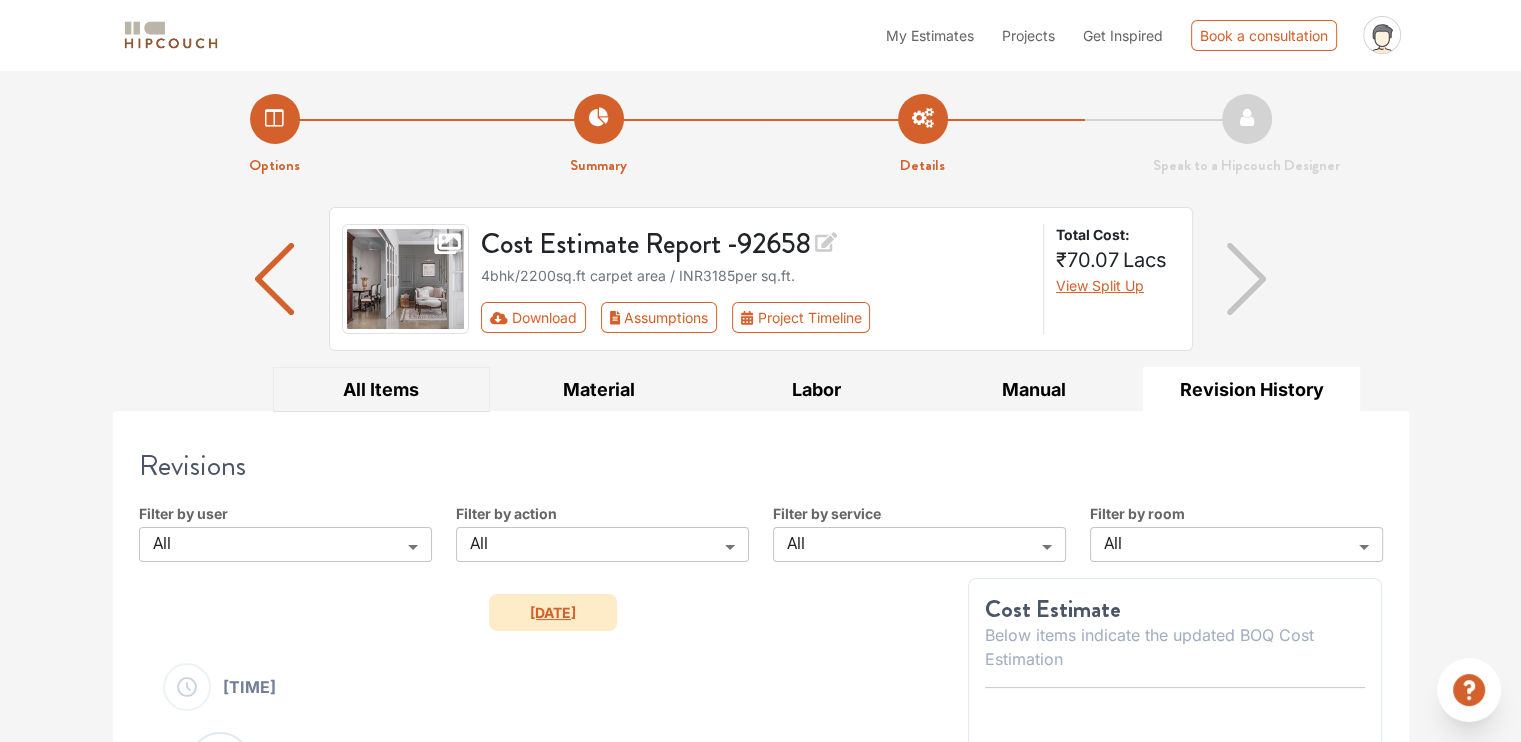 click on "All Items" at bounding box center [382, 389] 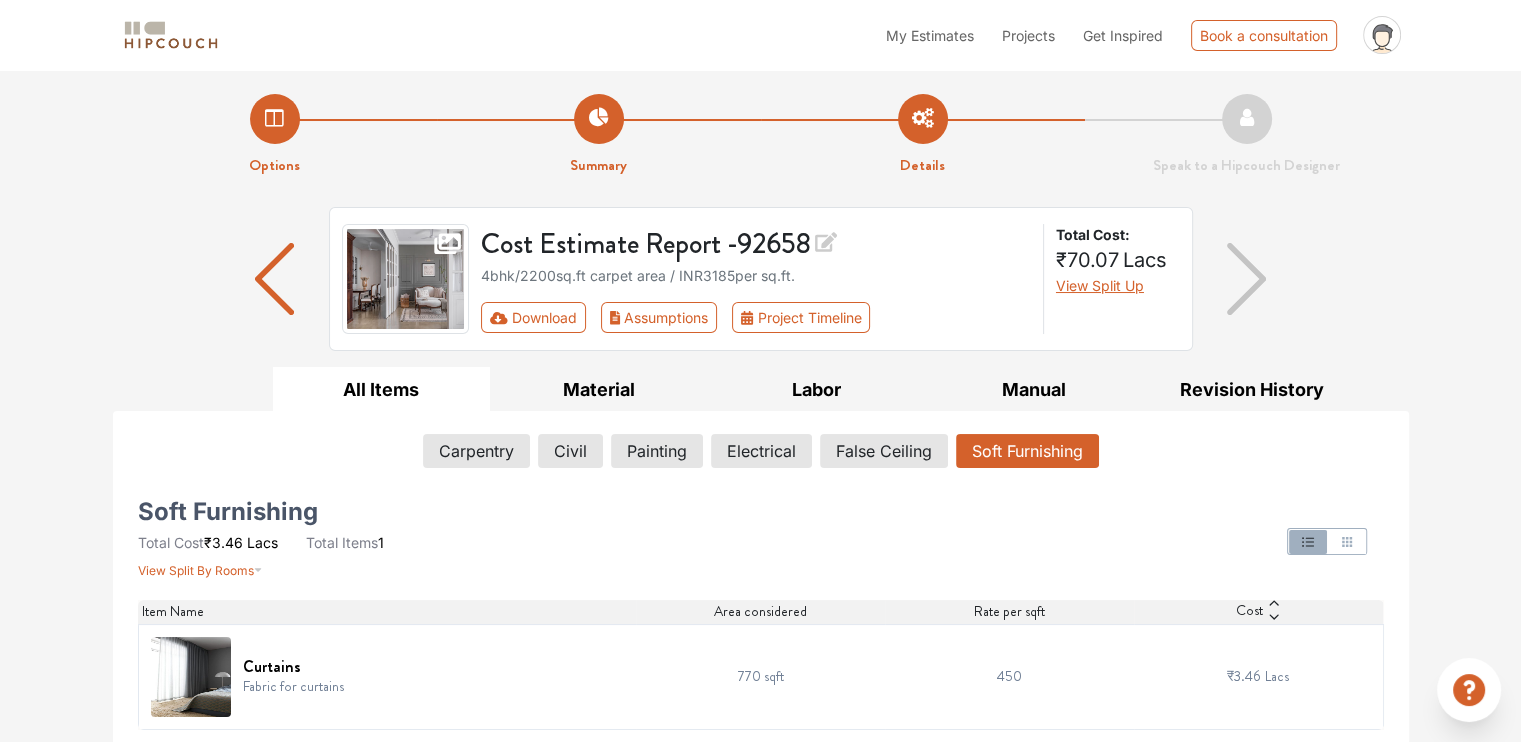 scroll, scrollTop: 1, scrollLeft: 0, axis: vertical 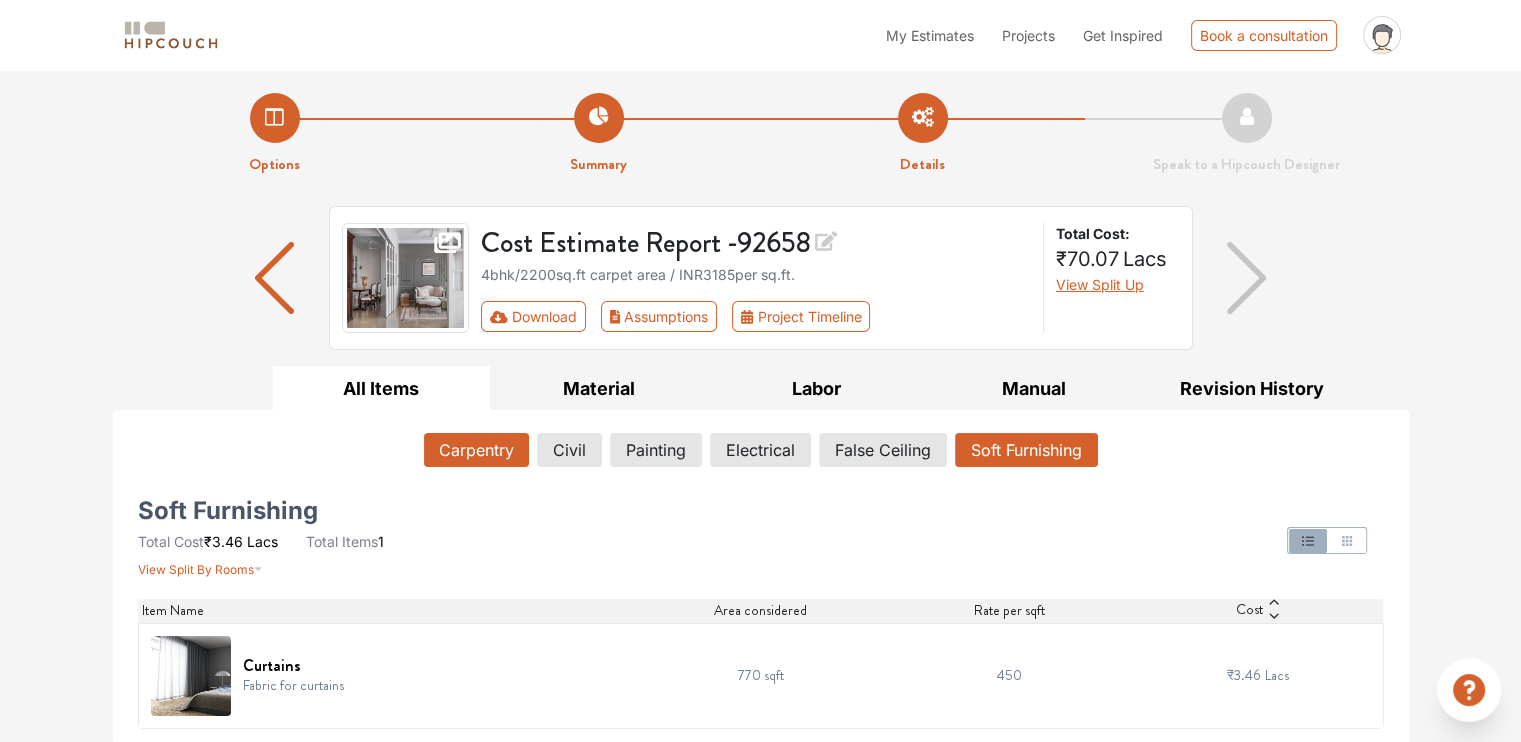 click on "Carpentry" at bounding box center [476, 450] 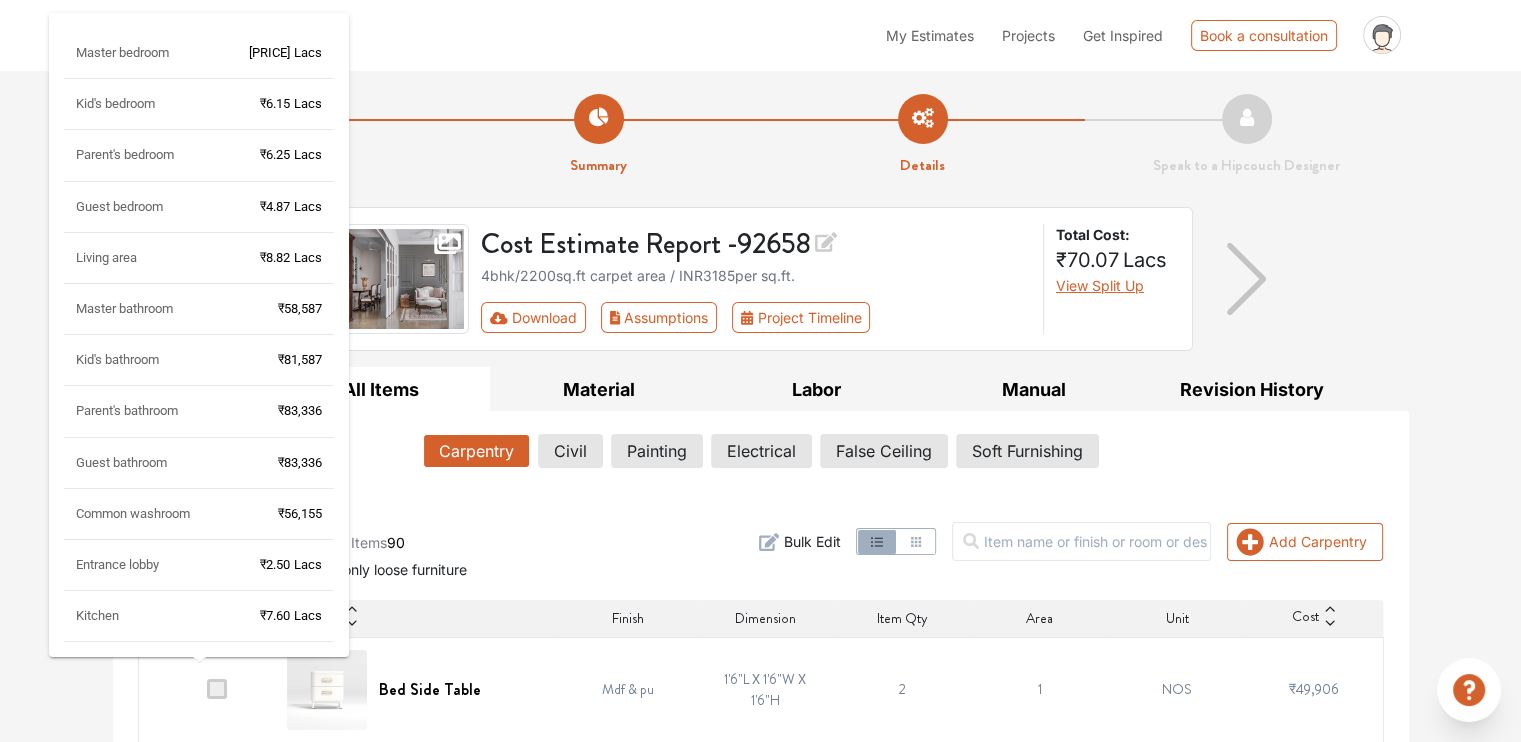 scroll, scrollTop: 0, scrollLeft: 0, axis: both 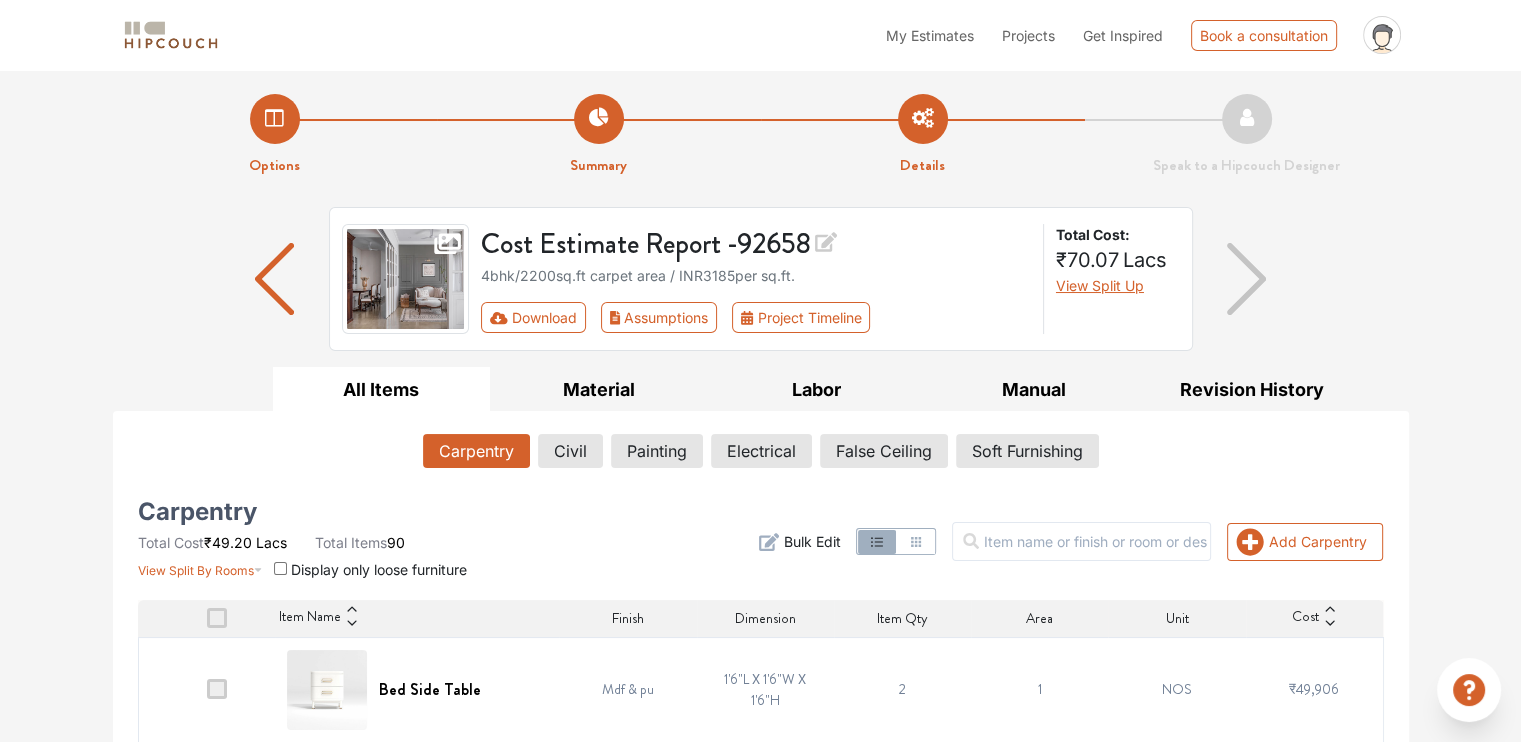click on "Summary" at bounding box center [599, 135] 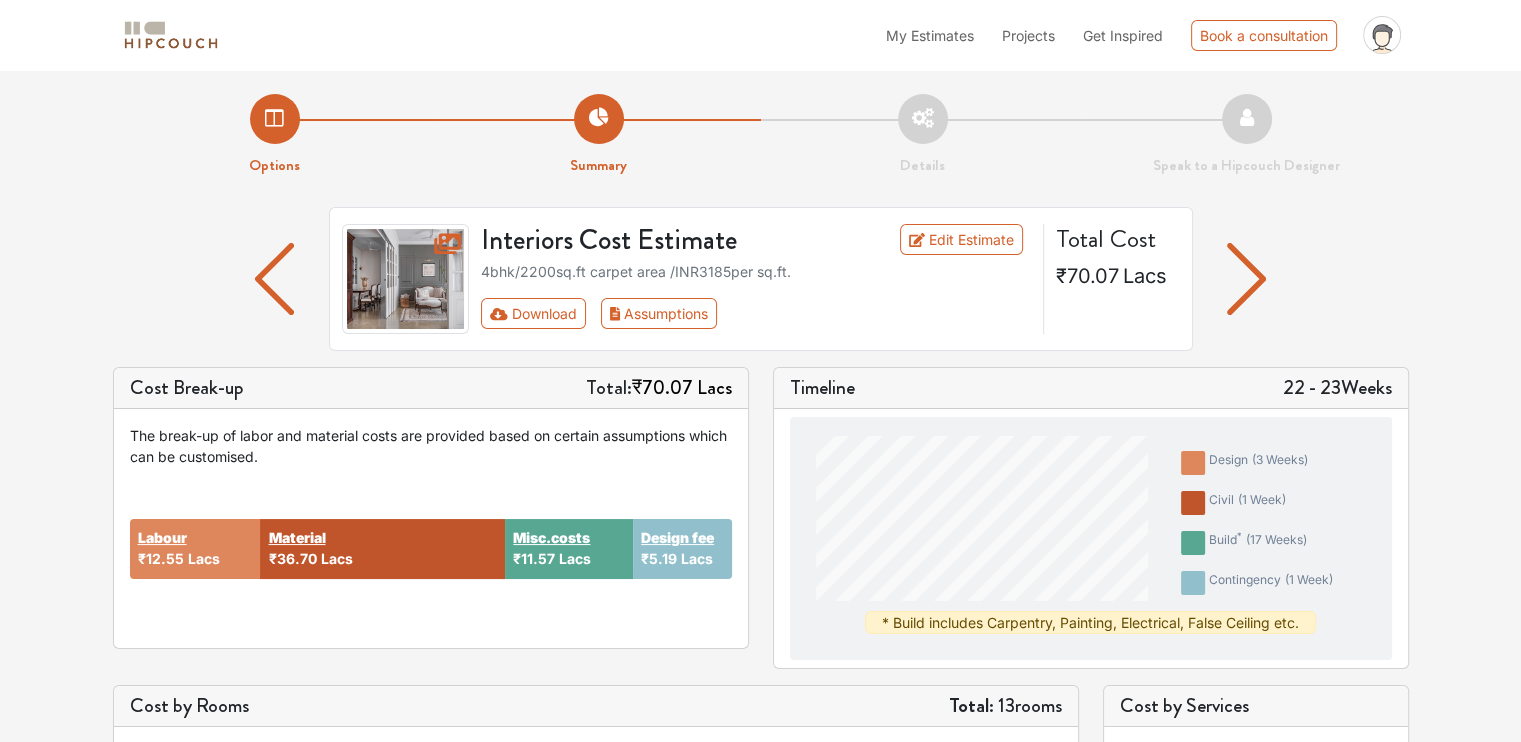 click on "Options" at bounding box center [275, 135] 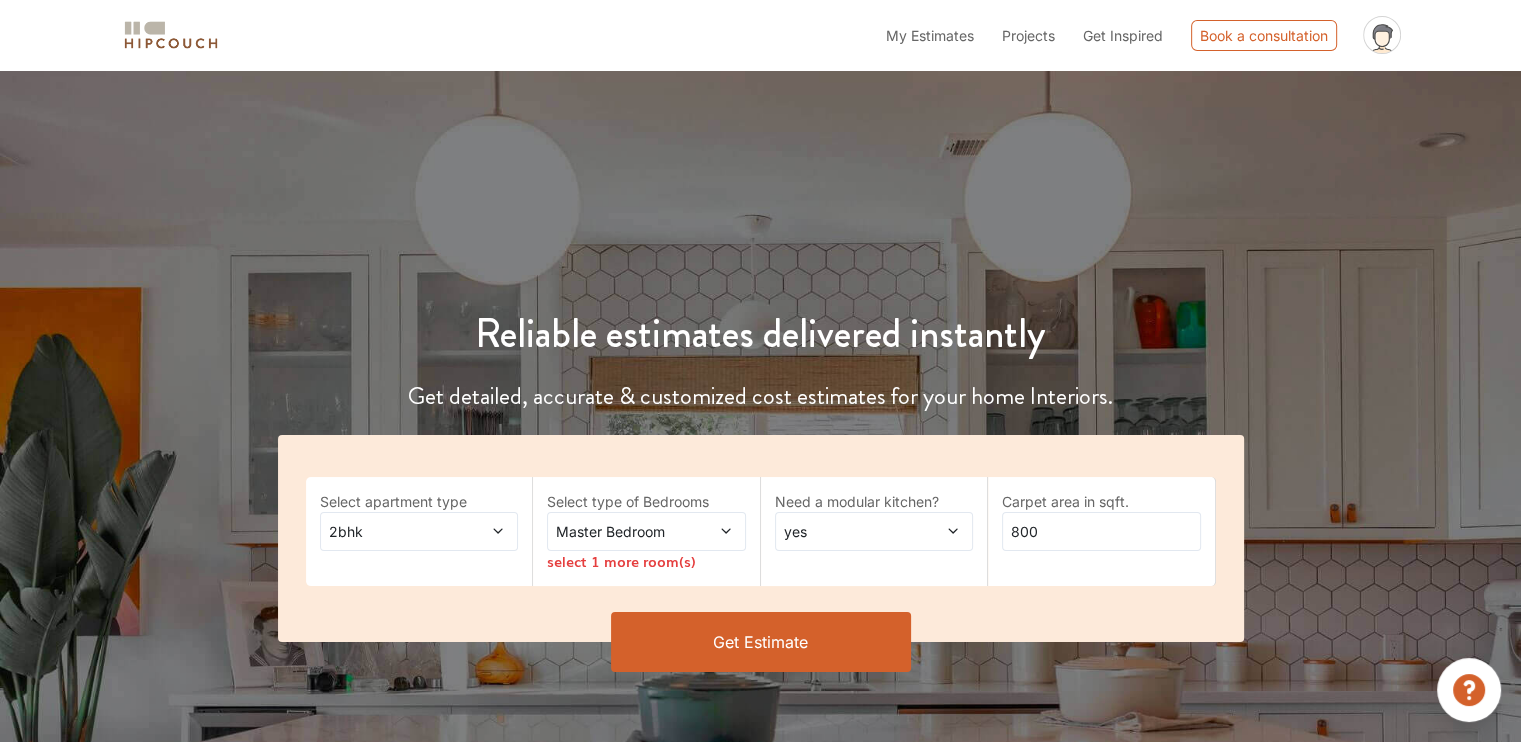 click on "Master Bedroom" at bounding box center [619, 531] 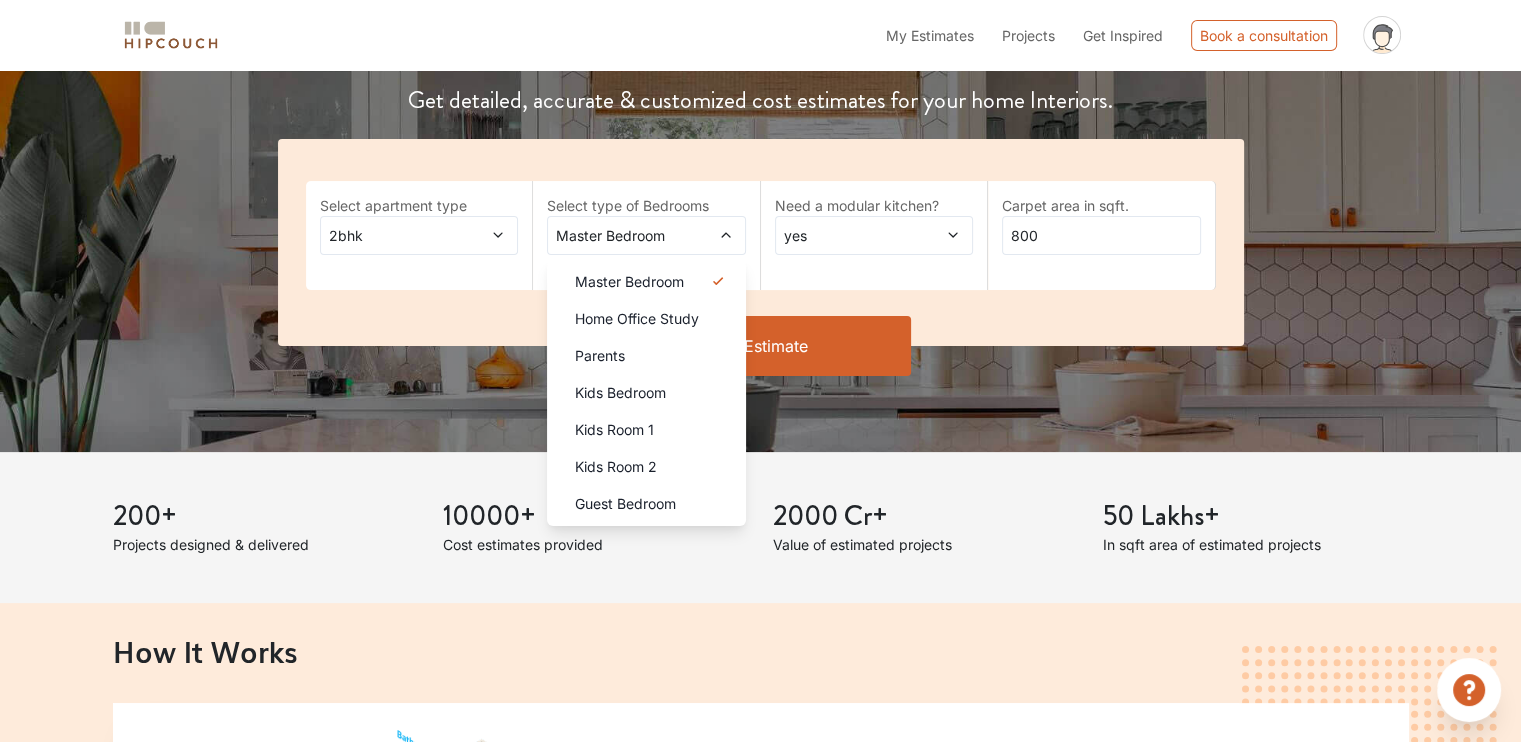 scroll, scrollTop: 300, scrollLeft: 0, axis: vertical 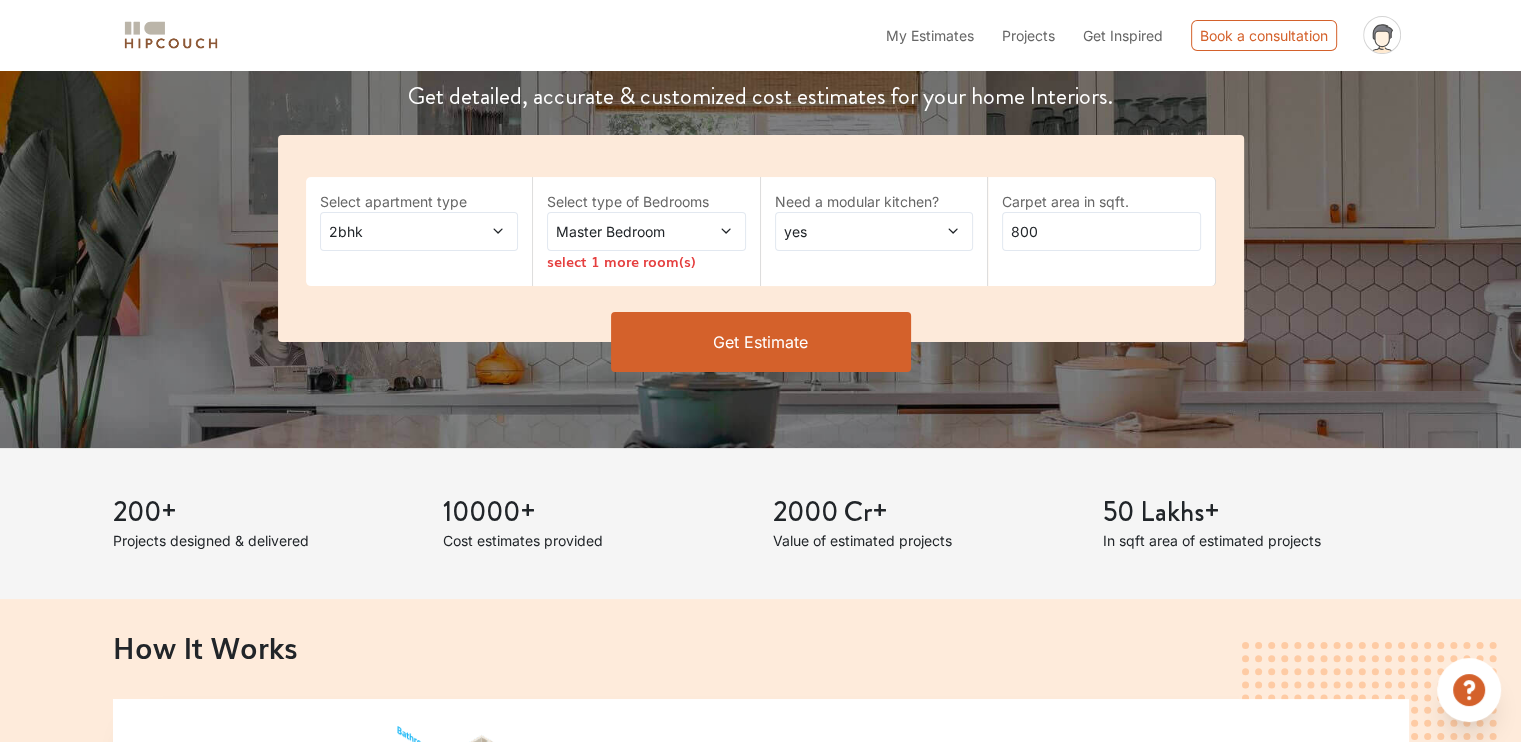 click 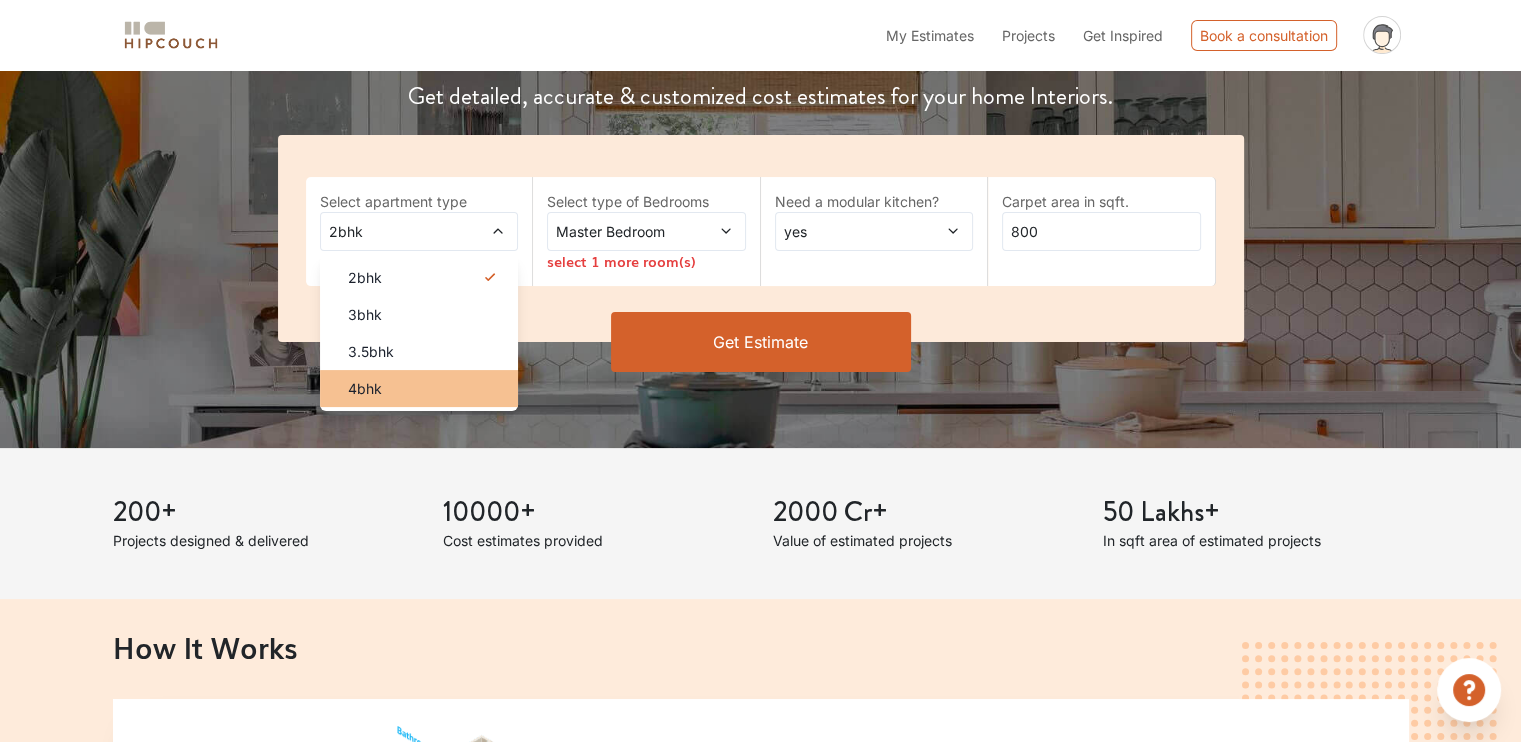 click on "4bhk" at bounding box center (419, 388) 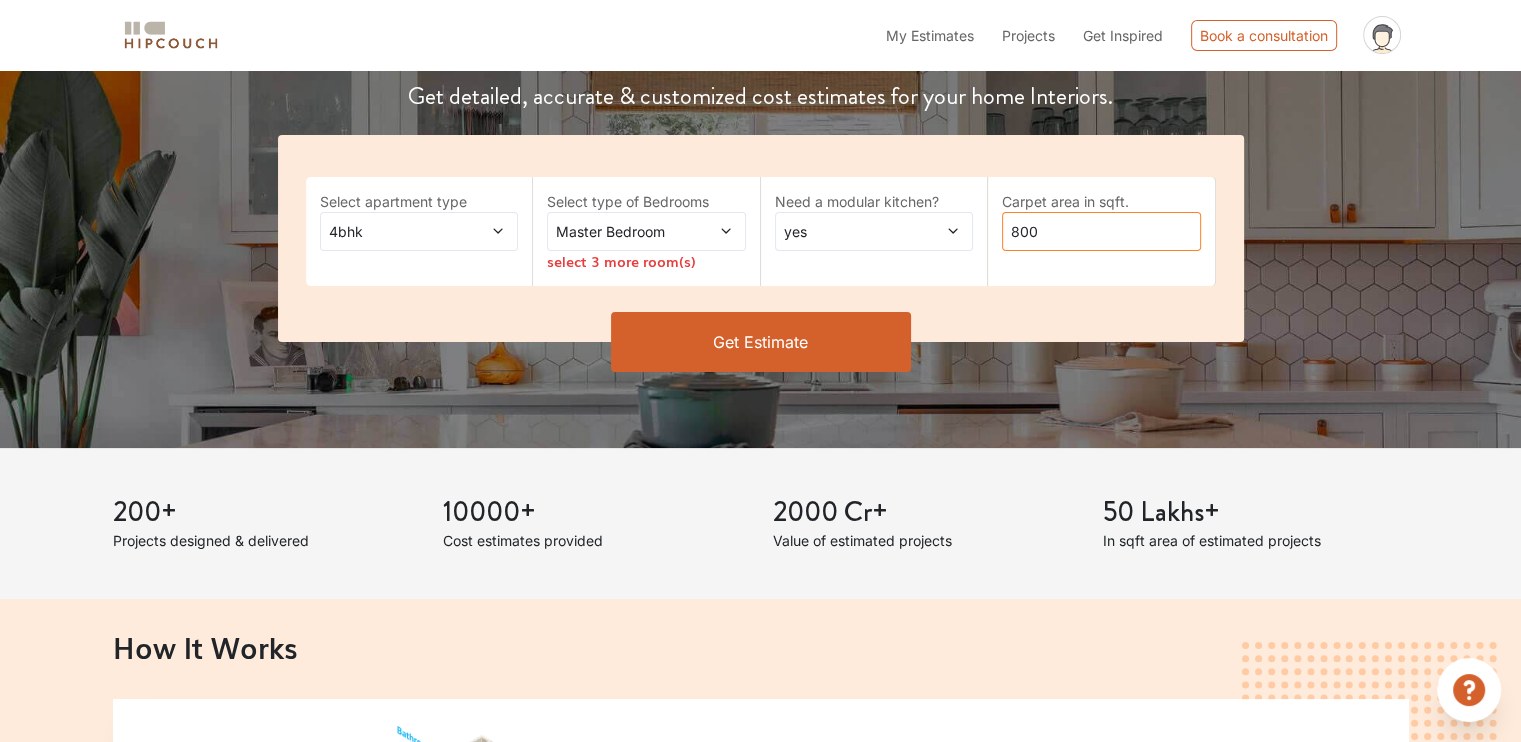 drag, startPoint x: 1047, startPoint y: 223, endPoint x: 987, endPoint y: 223, distance: 60 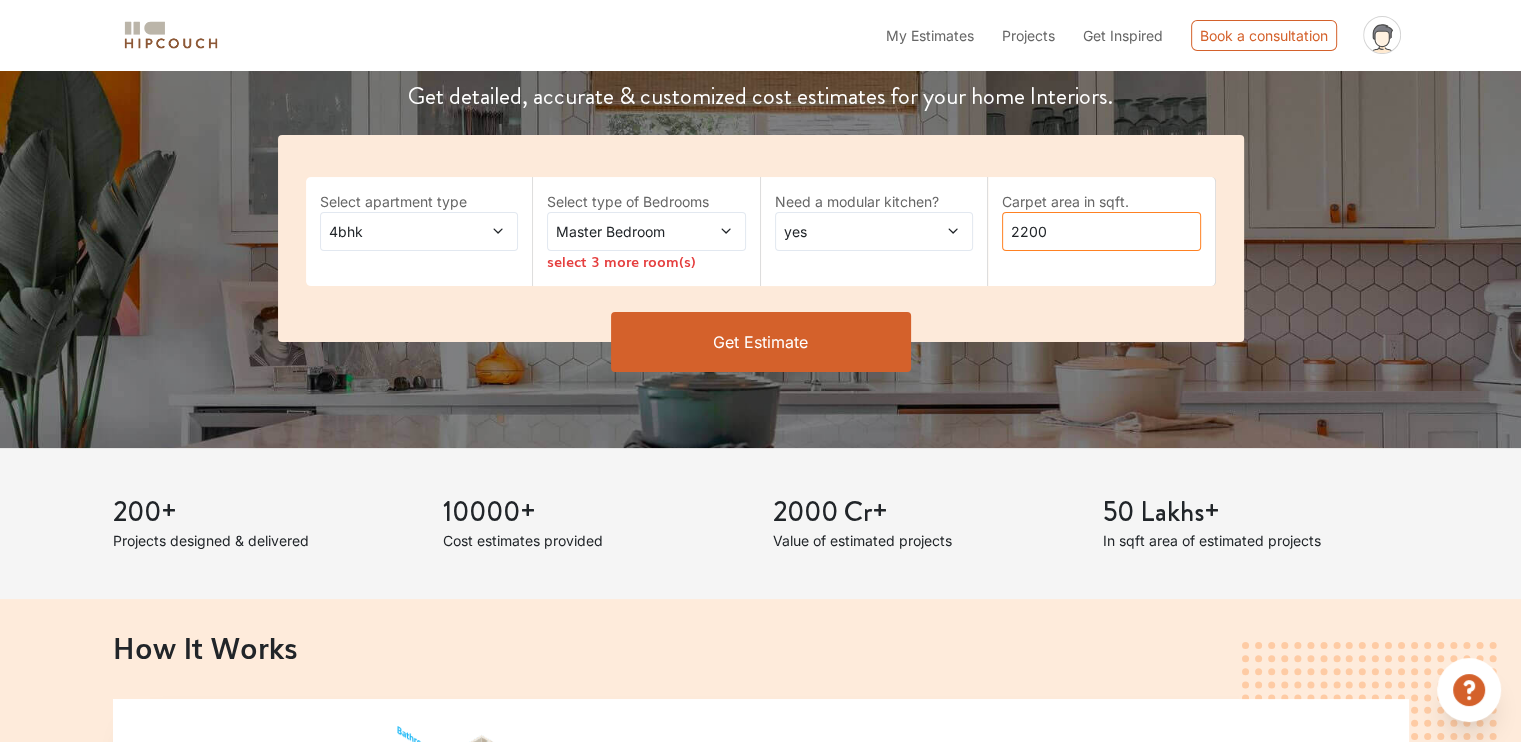 type on "2200" 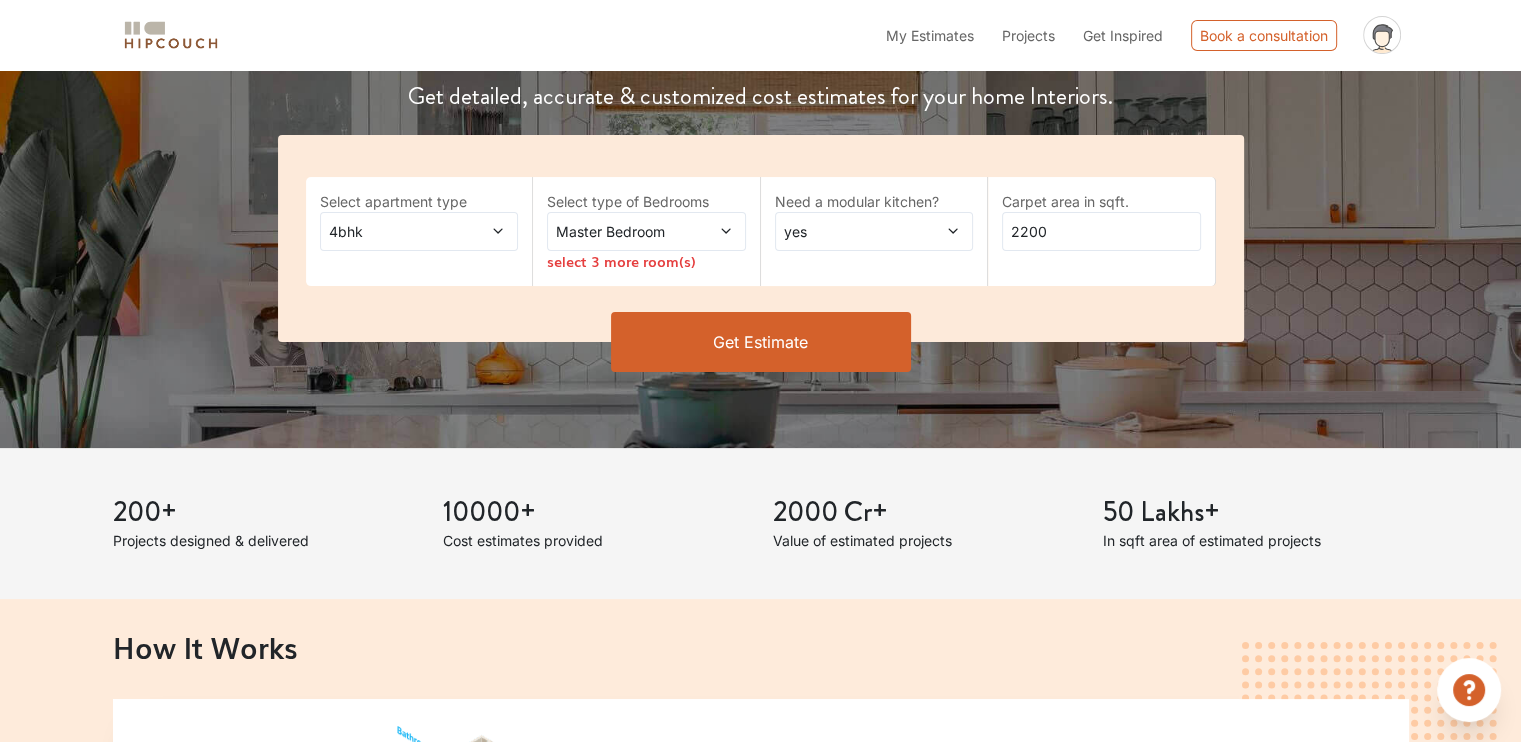 click 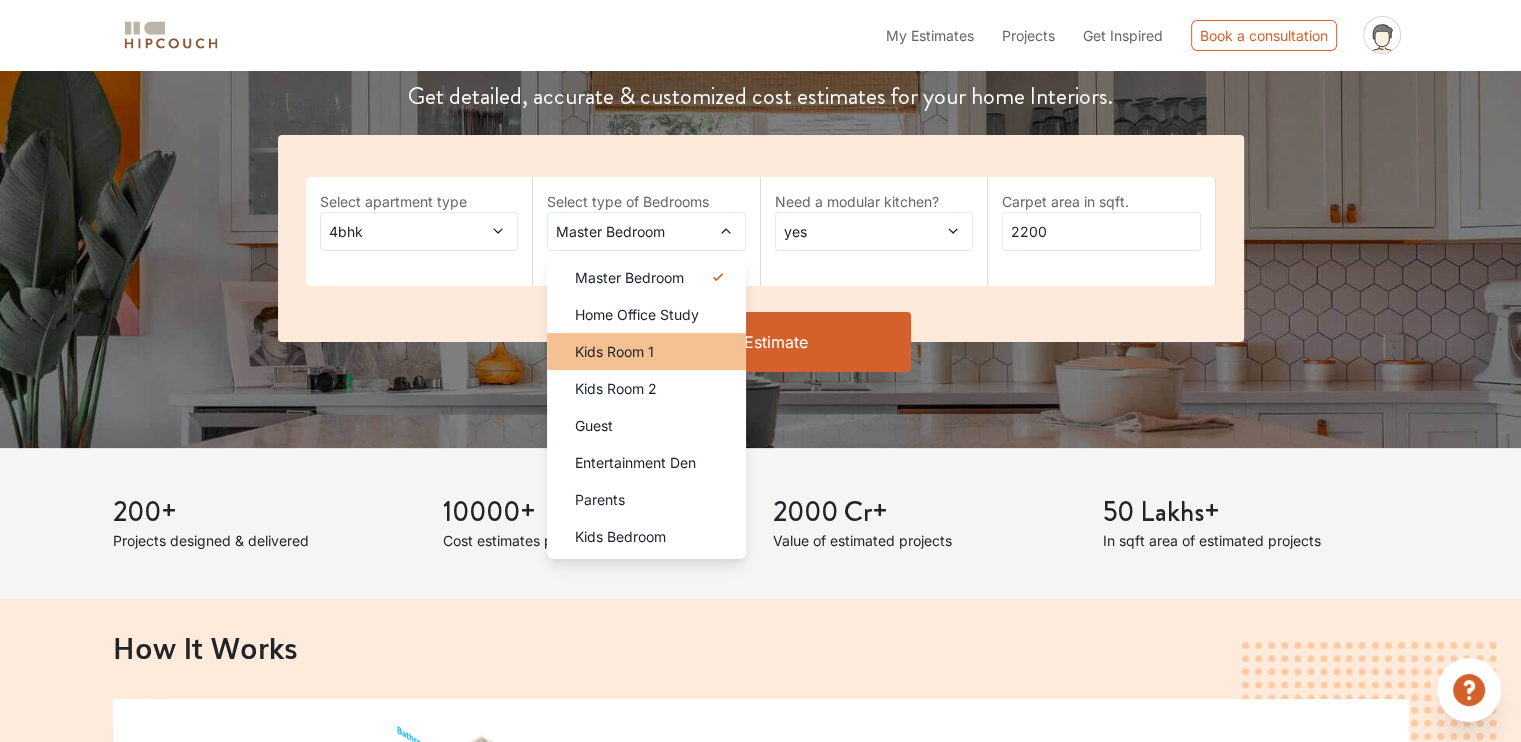 click on "Kids Room 1" at bounding box center (614, 351) 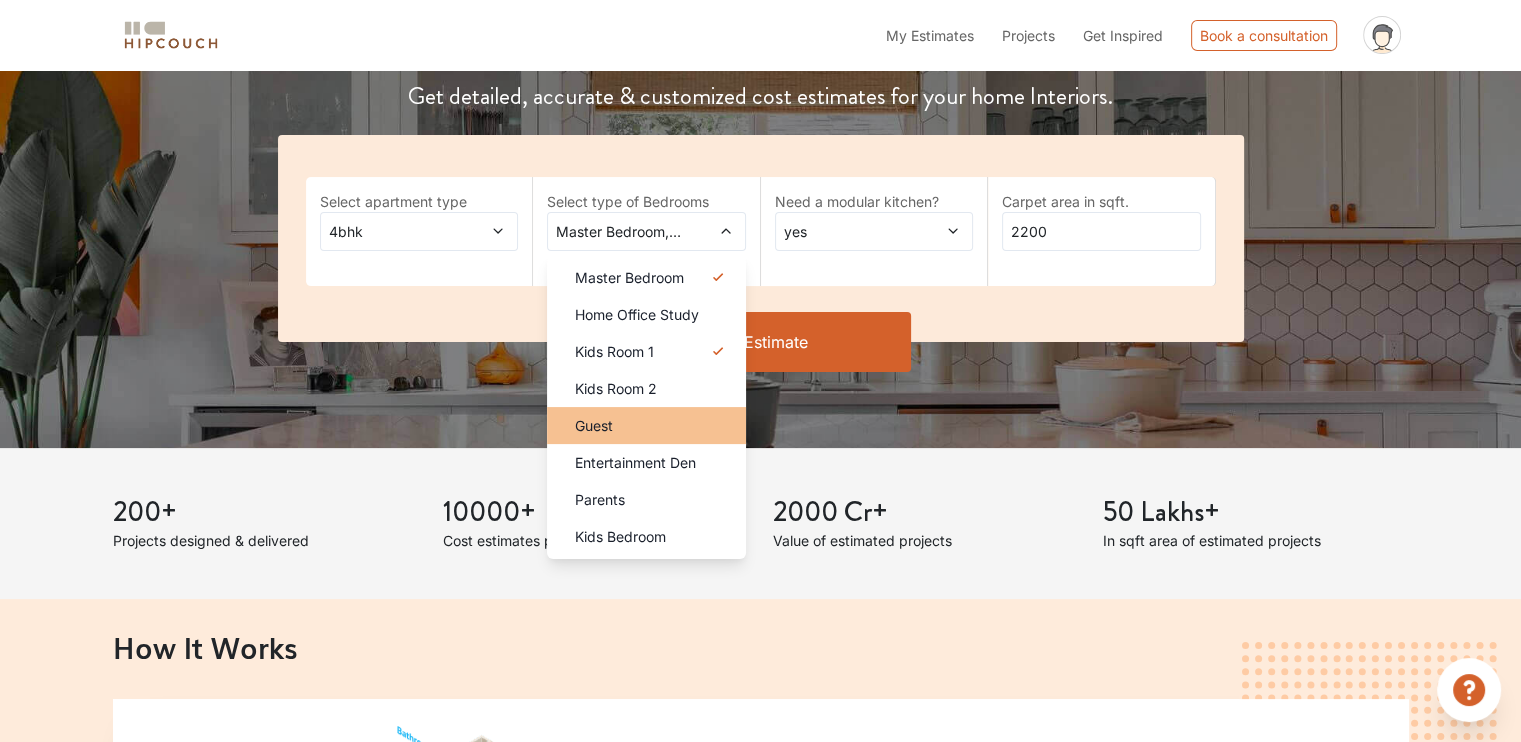 click on "Guest" at bounding box center [646, 425] 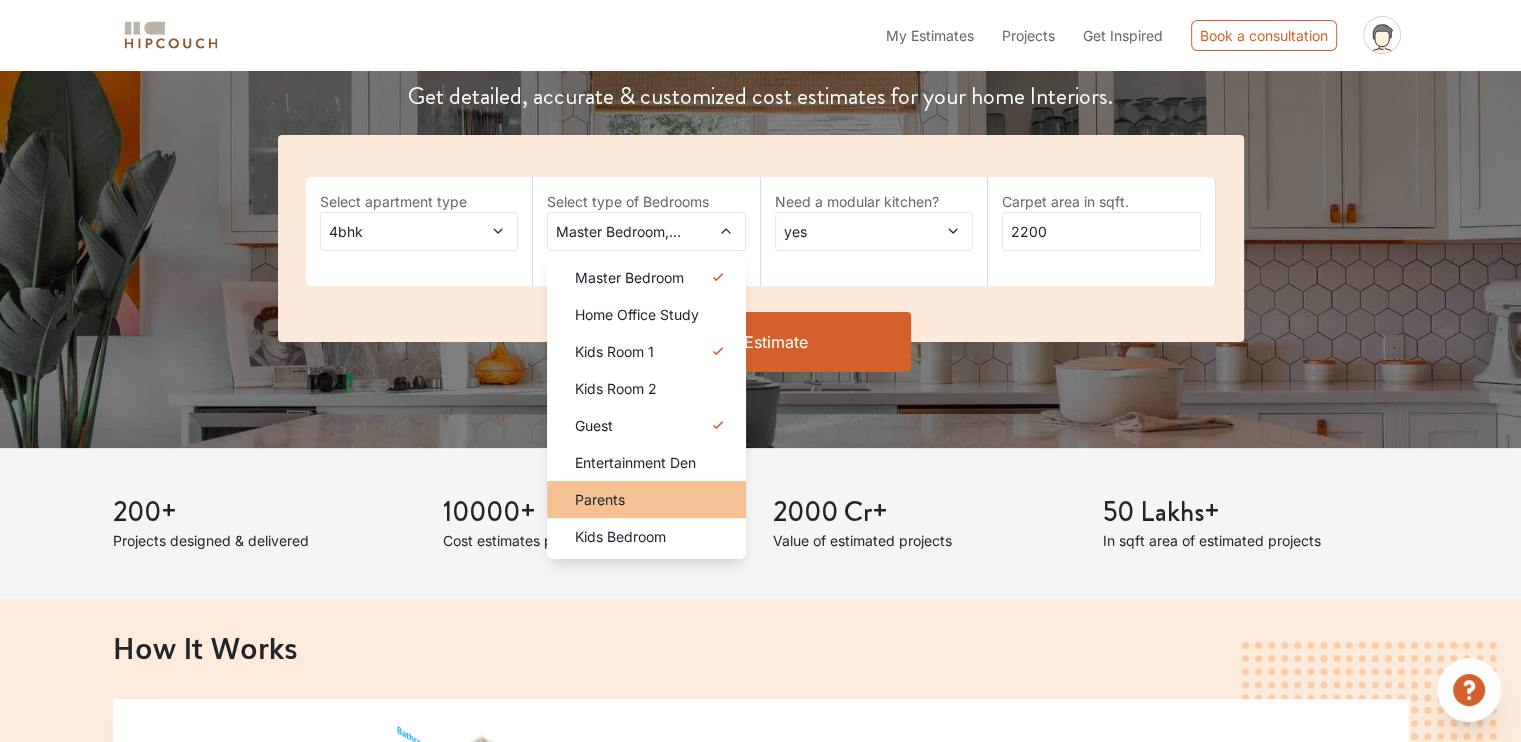 click on "Parents" at bounding box center [646, 499] 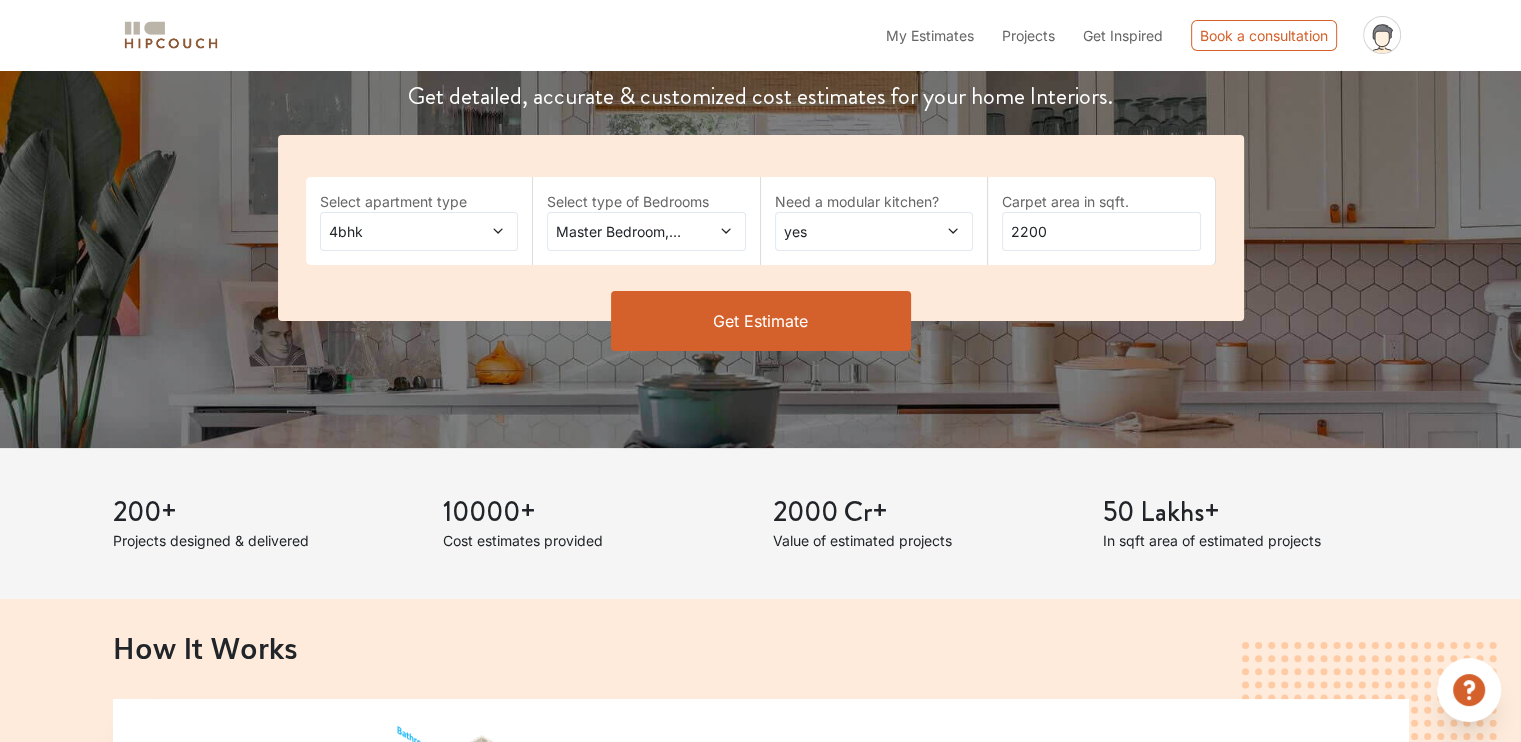click on "Get Estimate" at bounding box center [761, 321] 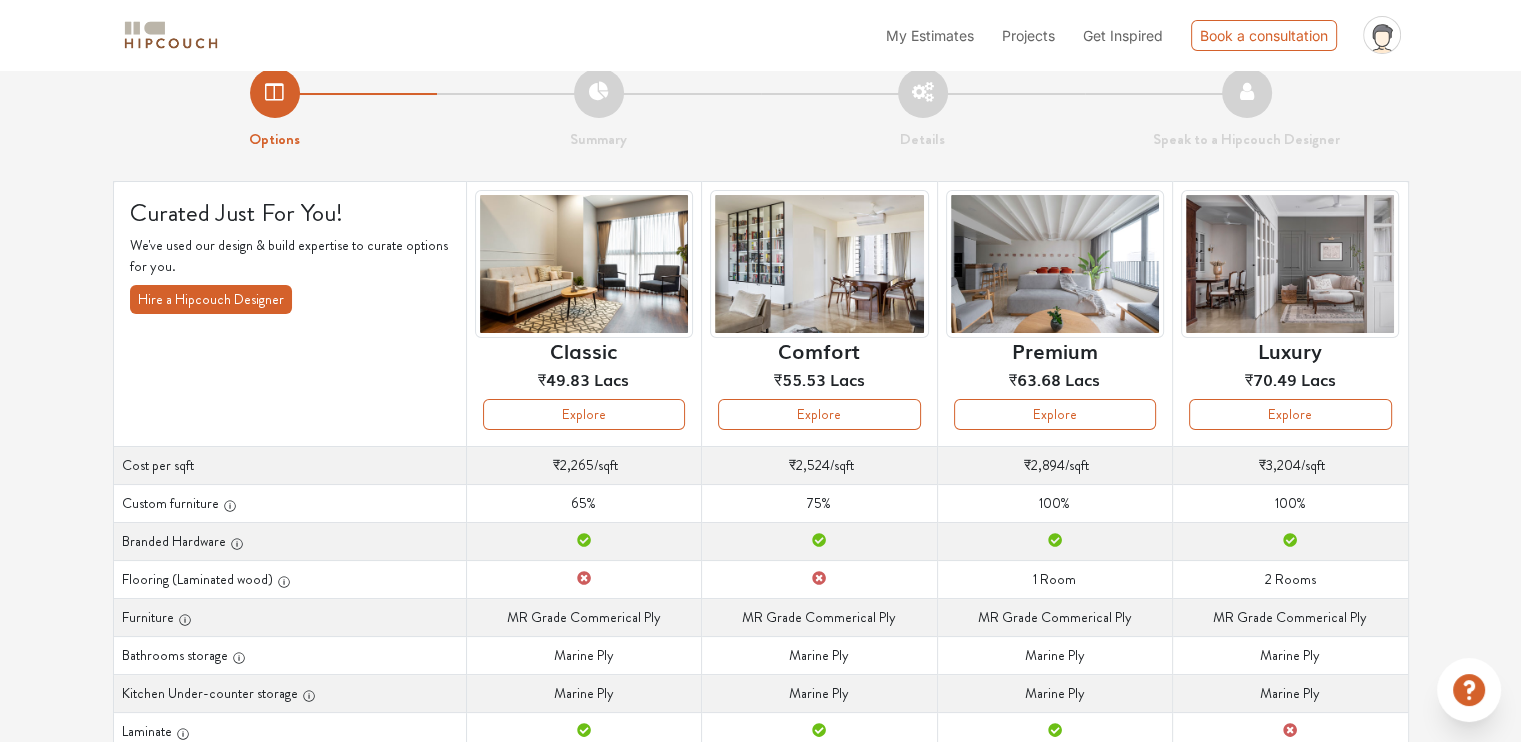 scroll, scrollTop: 0, scrollLeft: 0, axis: both 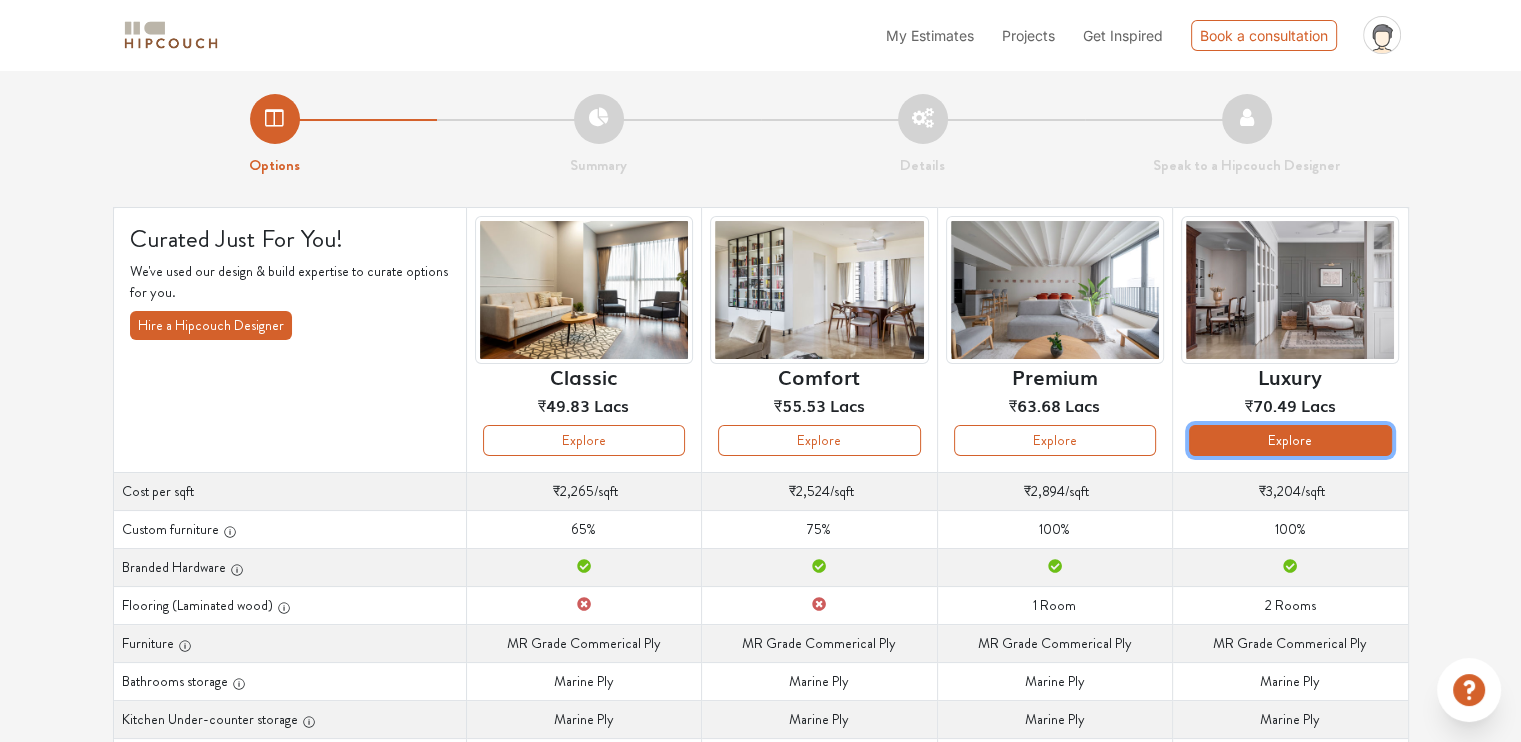 click on "Explore" at bounding box center (1290, 440) 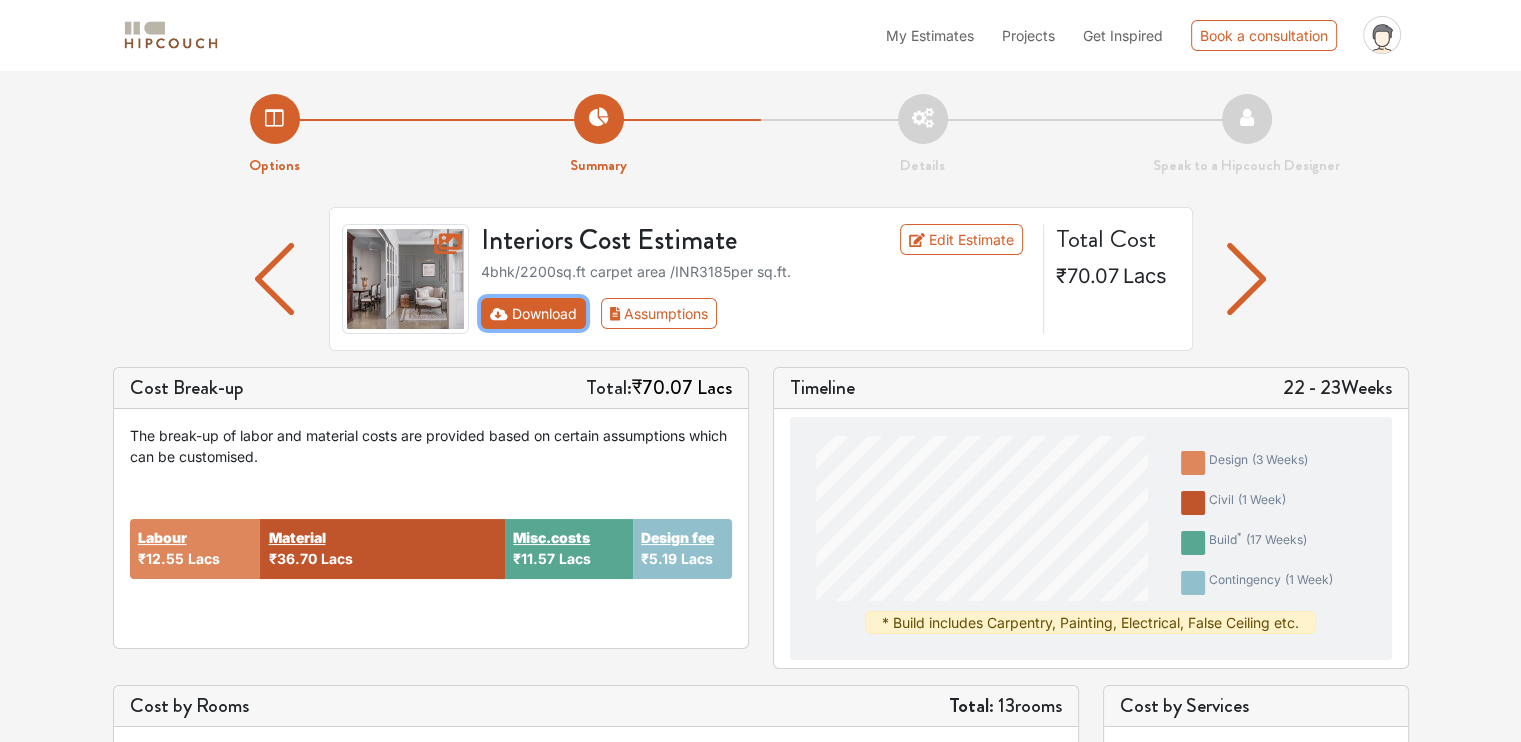 click on "Download" at bounding box center [533, 313] 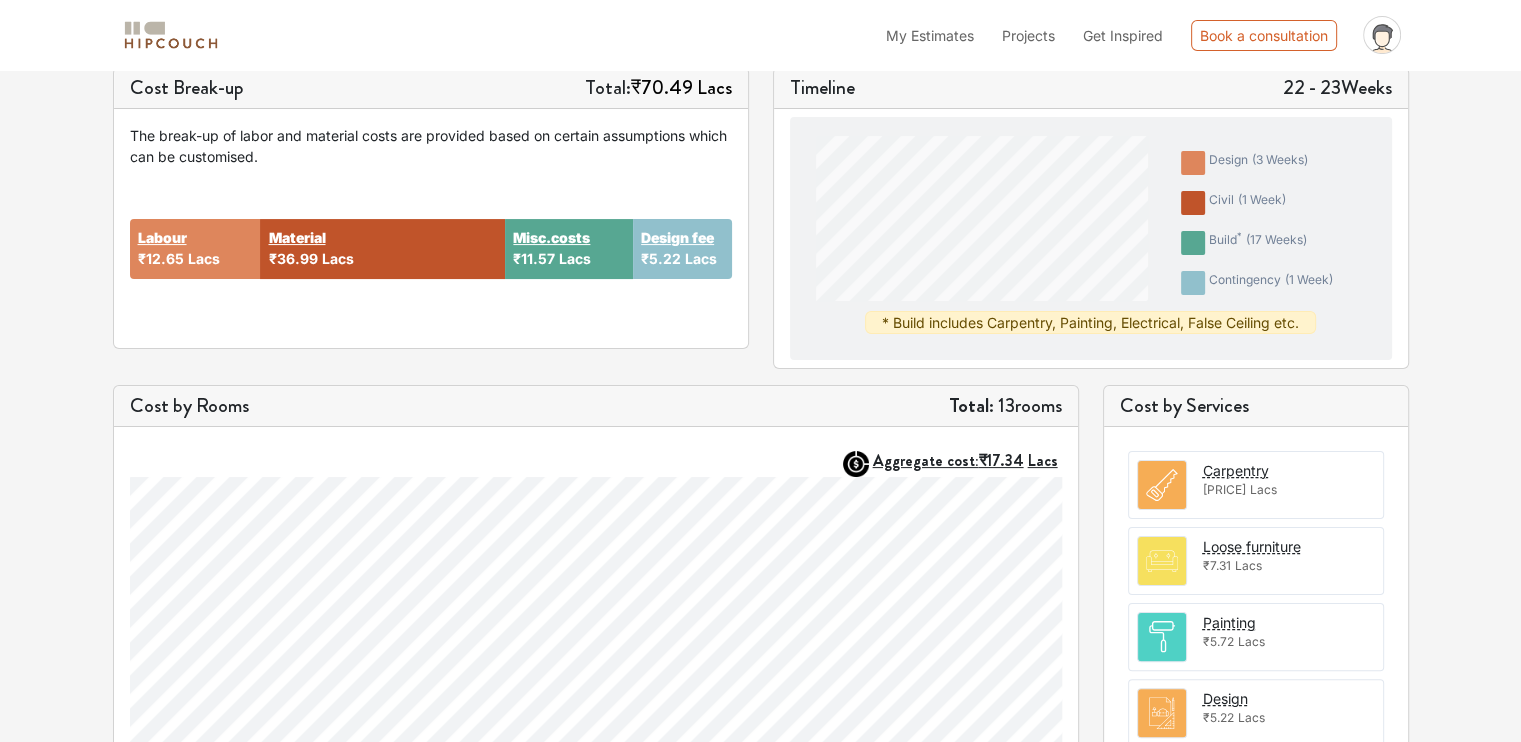 scroll, scrollTop: 100, scrollLeft: 0, axis: vertical 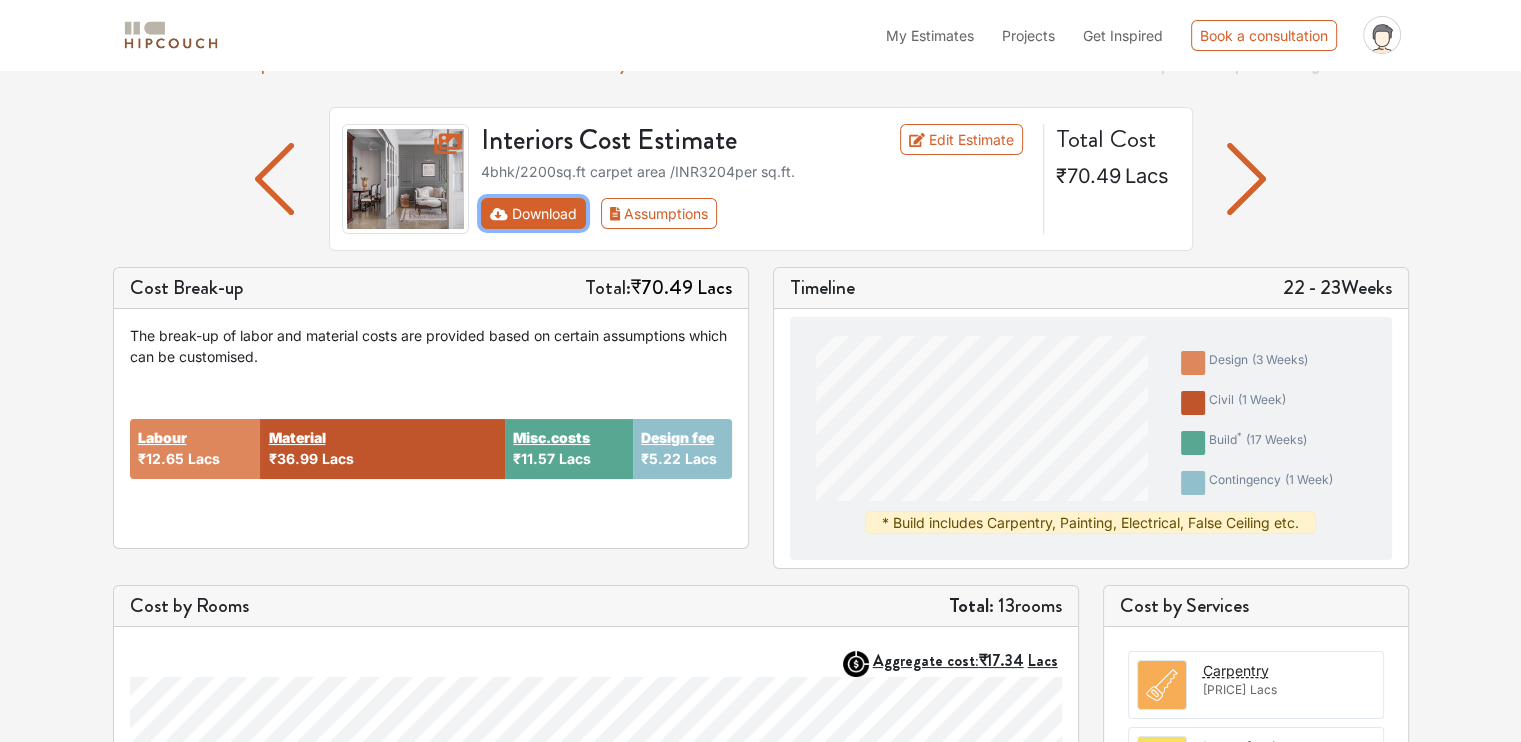 click 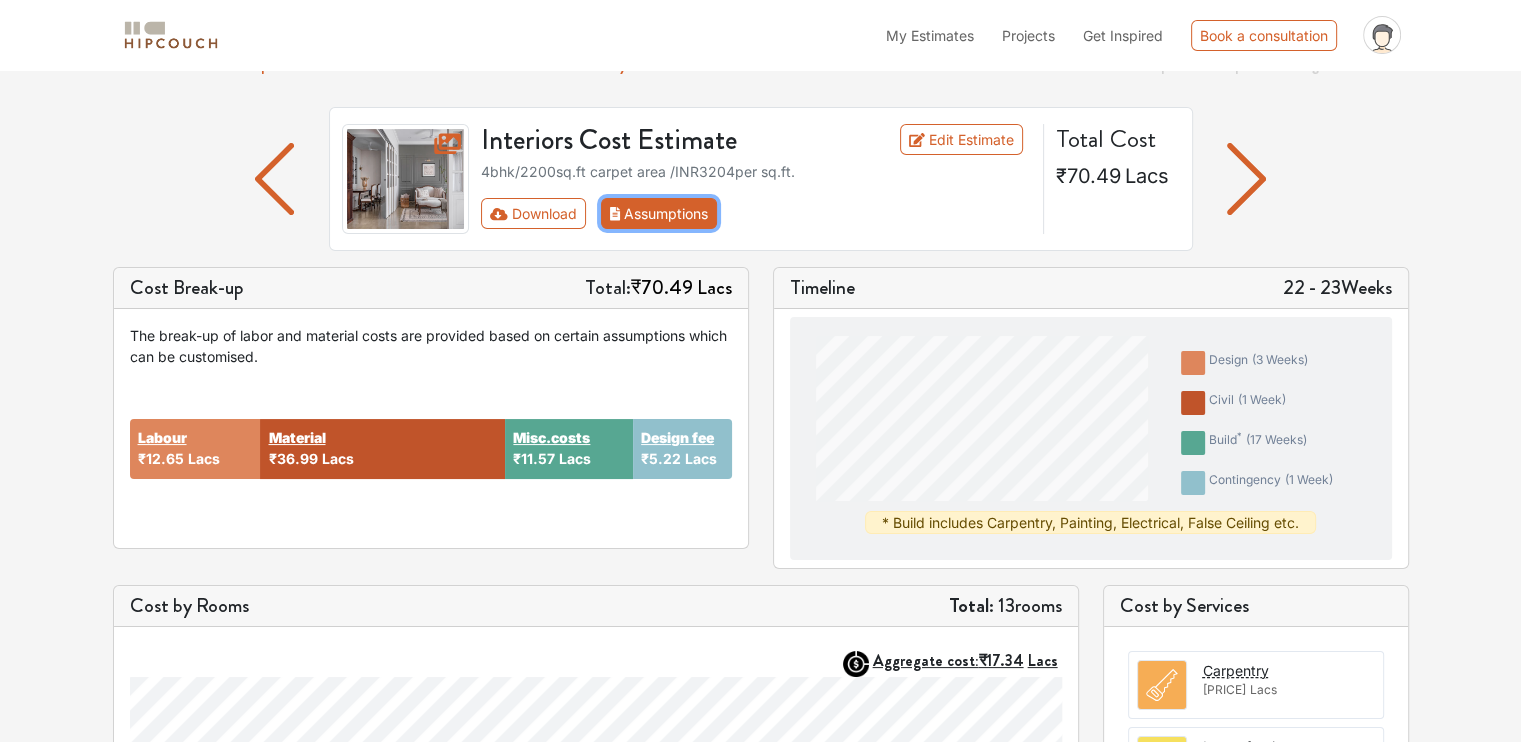 click on "Assumptions" at bounding box center [659, 213] 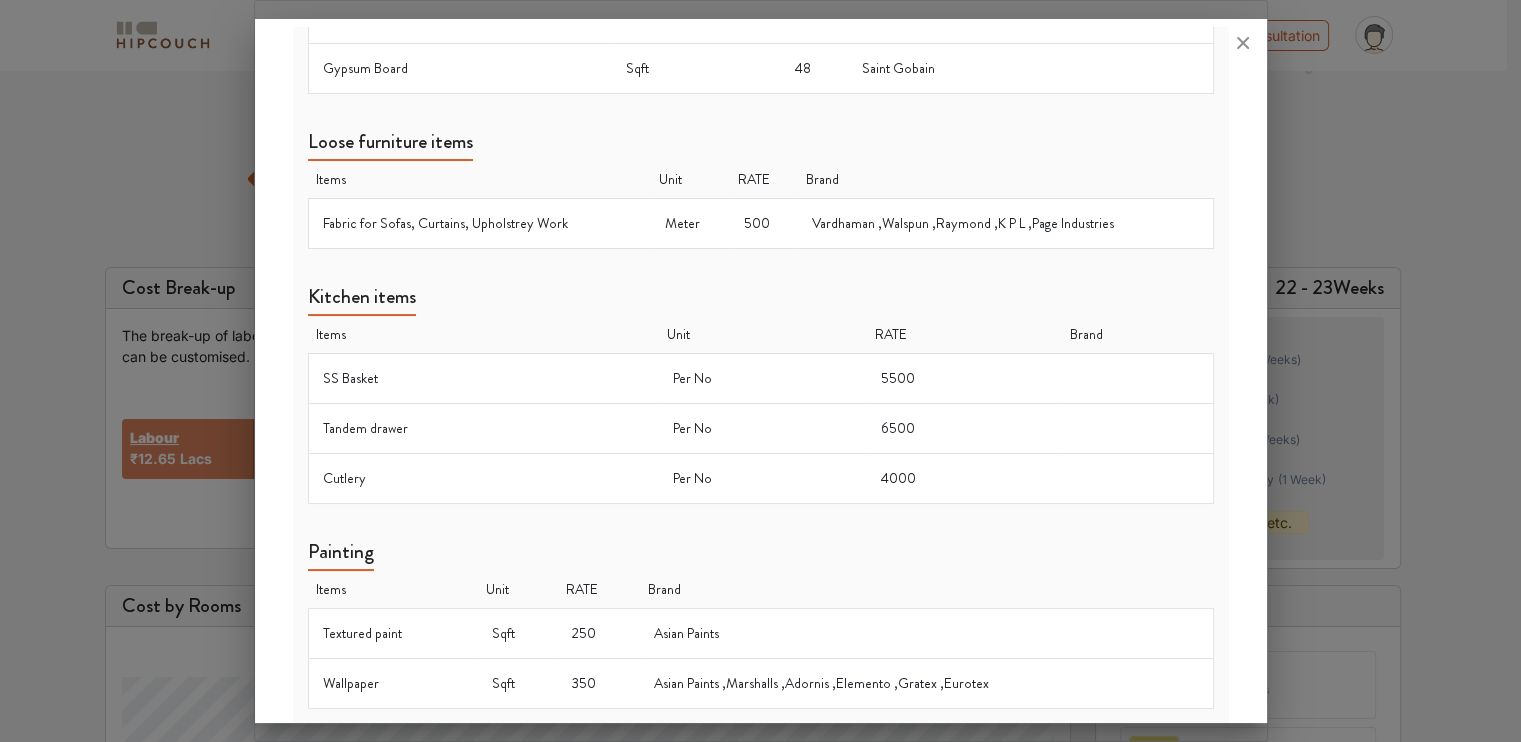 scroll, scrollTop: 1252, scrollLeft: 0, axis: vertical 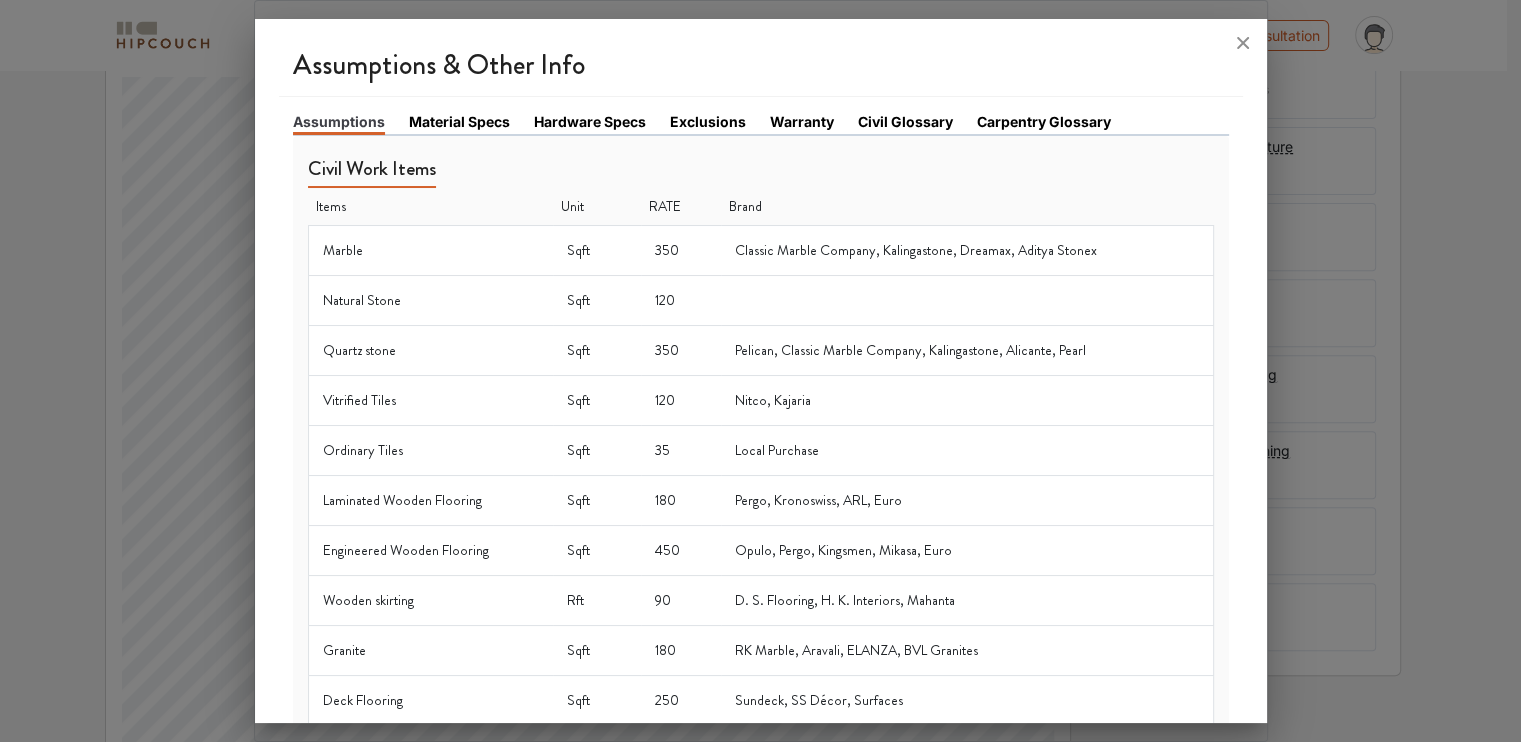 click on "Material Specs" at bounding box center (459, 121) 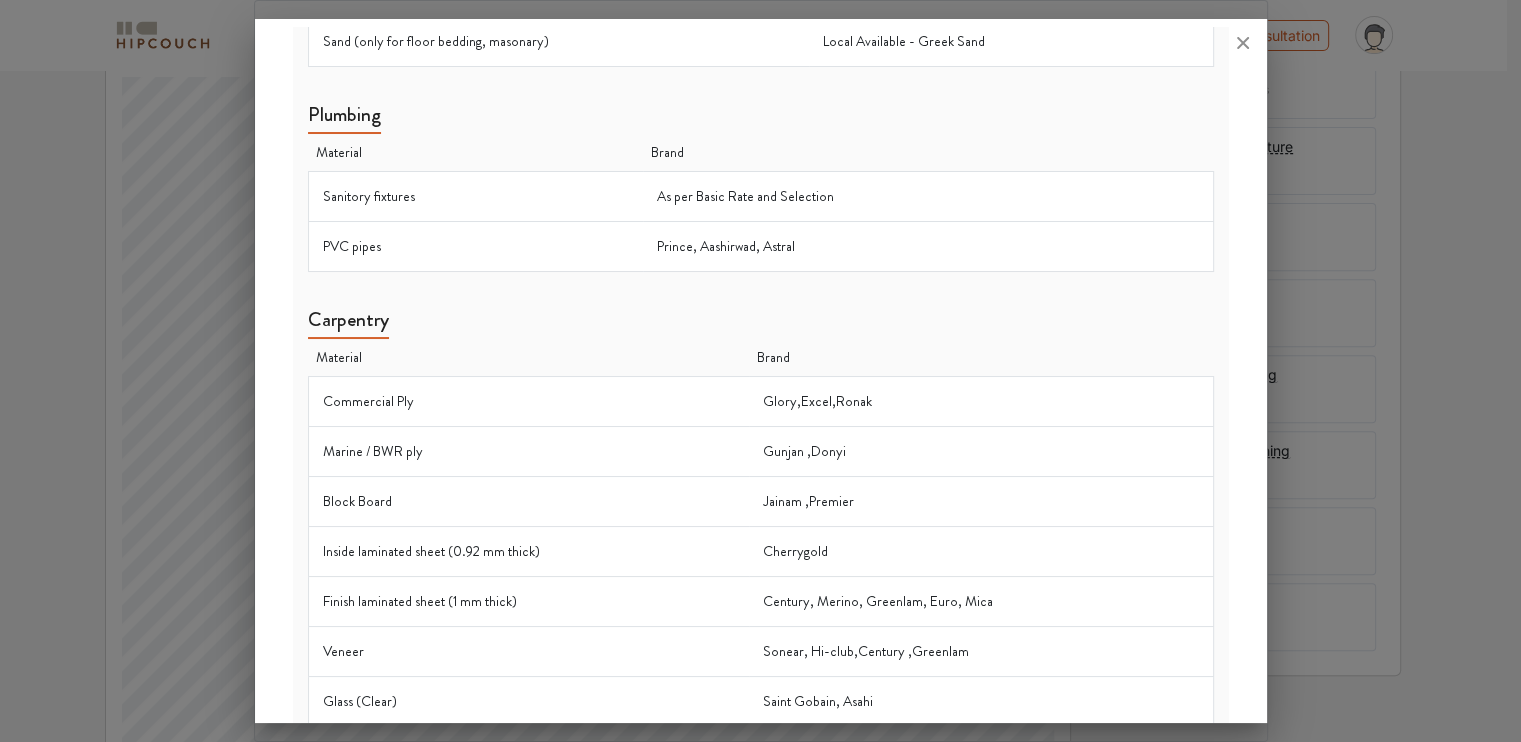 scroll, scrollTop: 0, scrollLeft: 0, axis: both 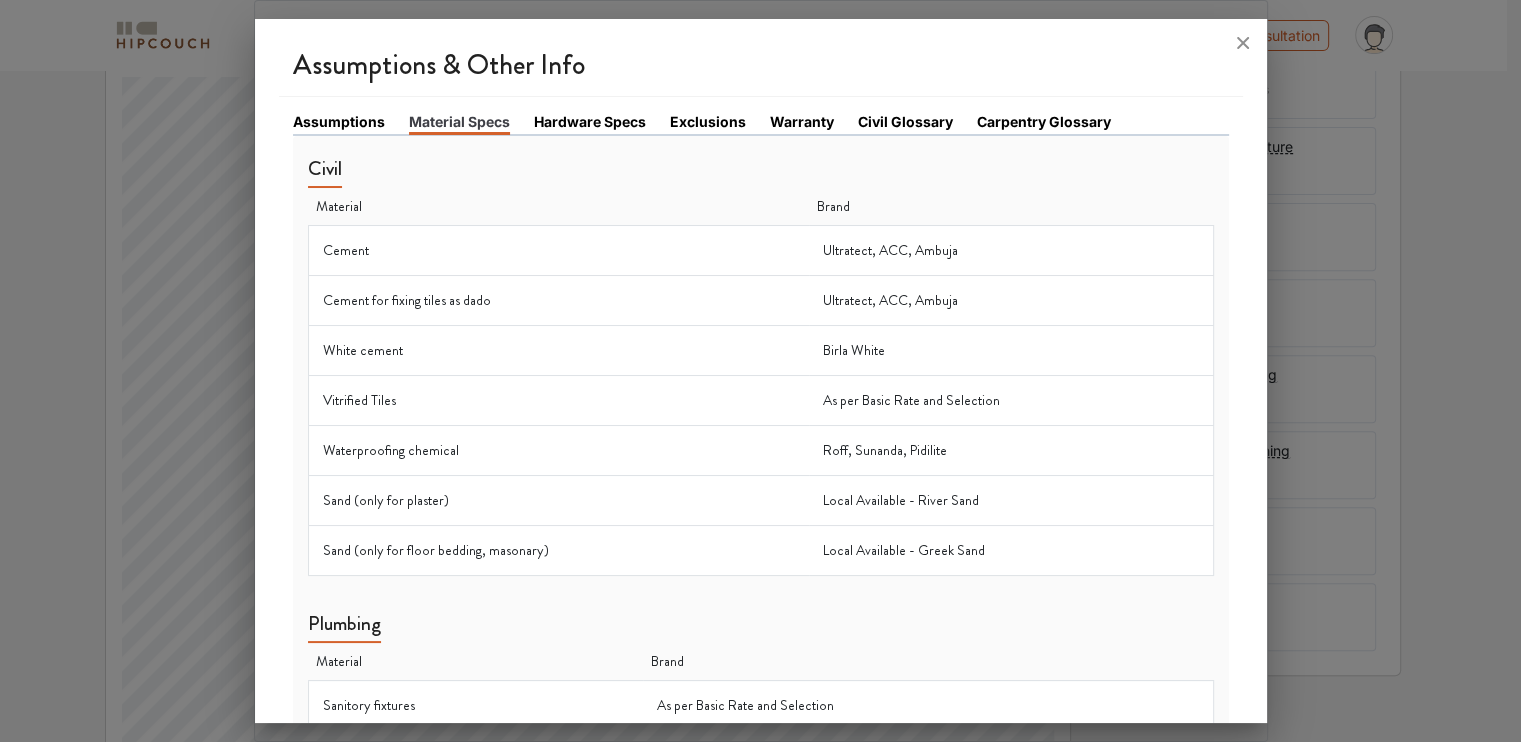 click on "Hardware Specs" at bounding box center (590, 121) 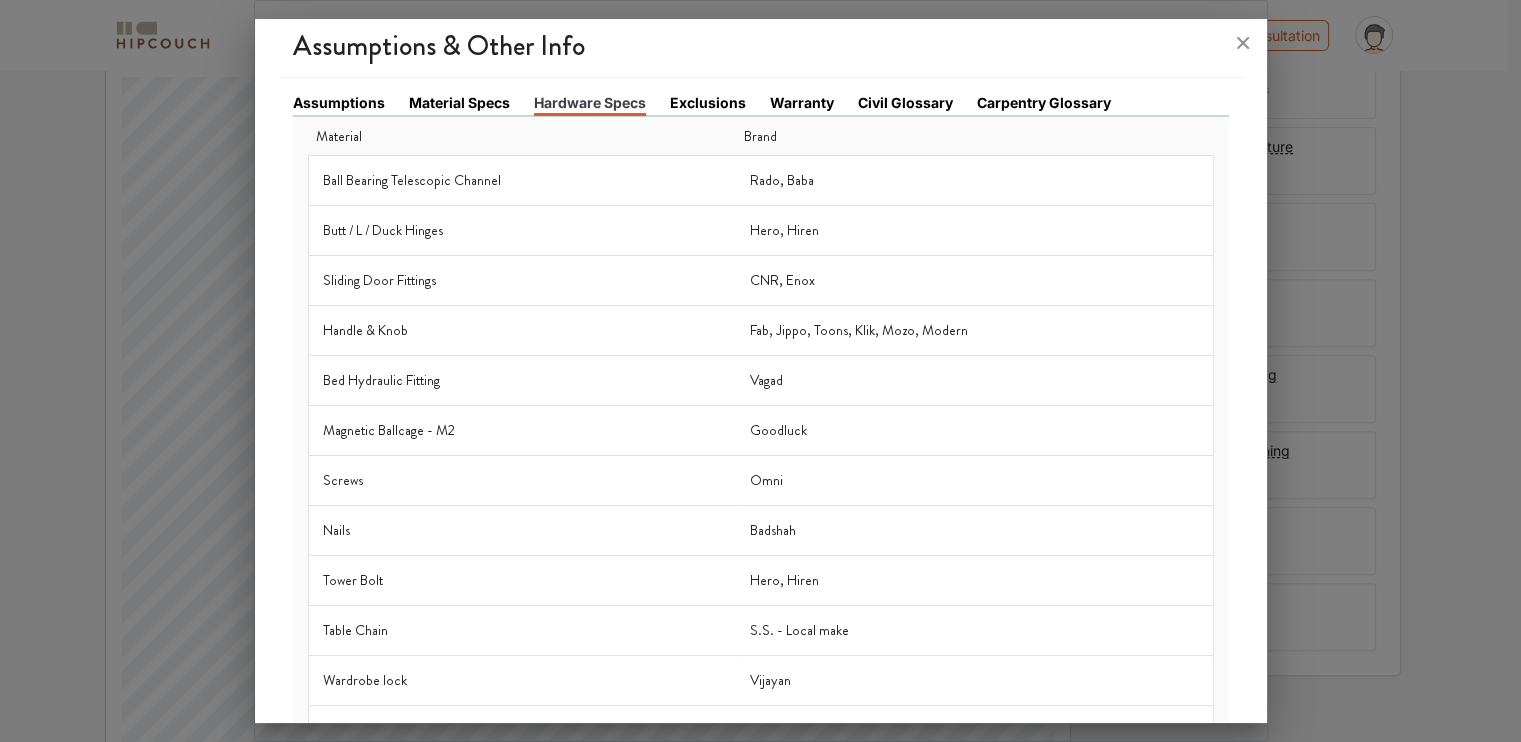 scroll, scrollTop: 0, scrollLeft: 0, axis: both 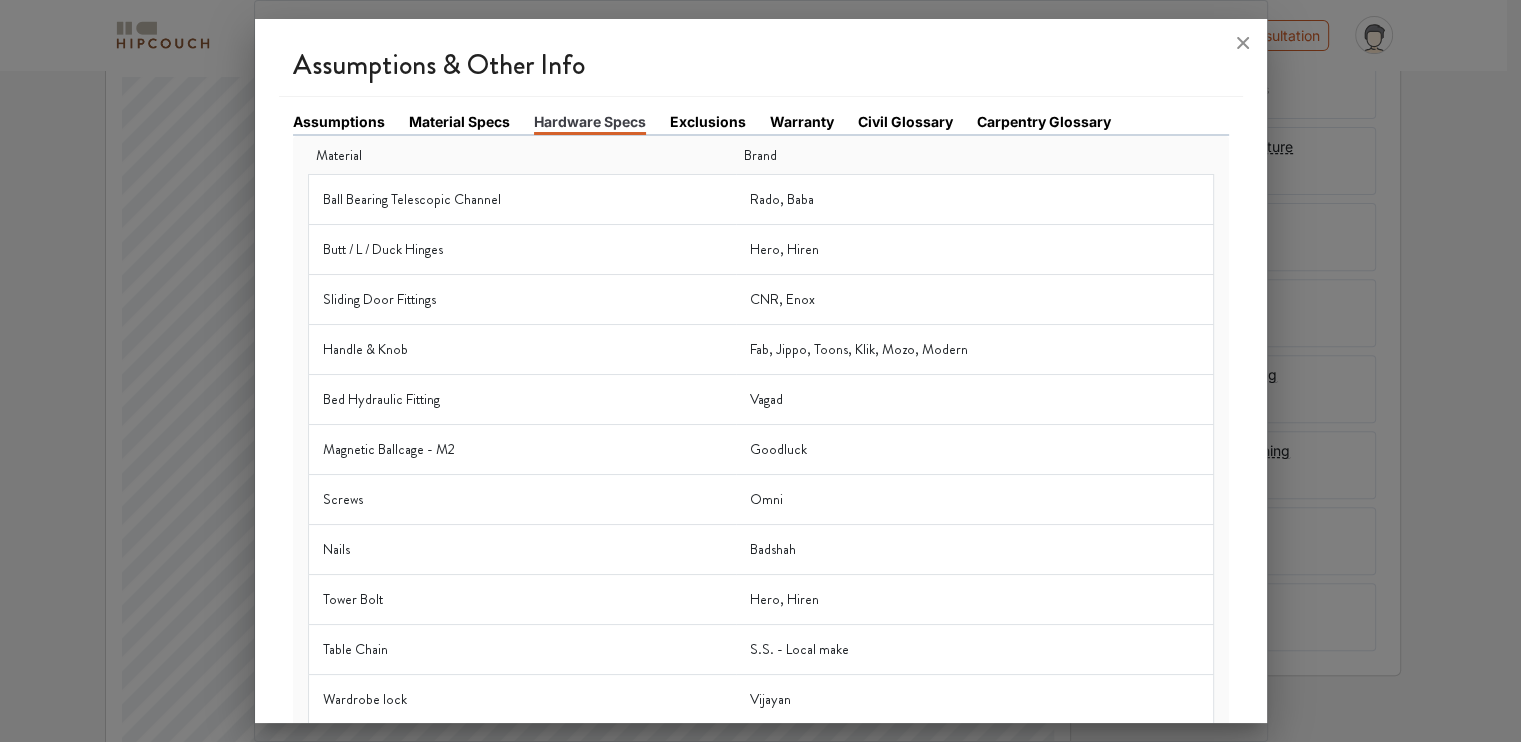 click on "Exclusions" at bounding box center (708, 121) 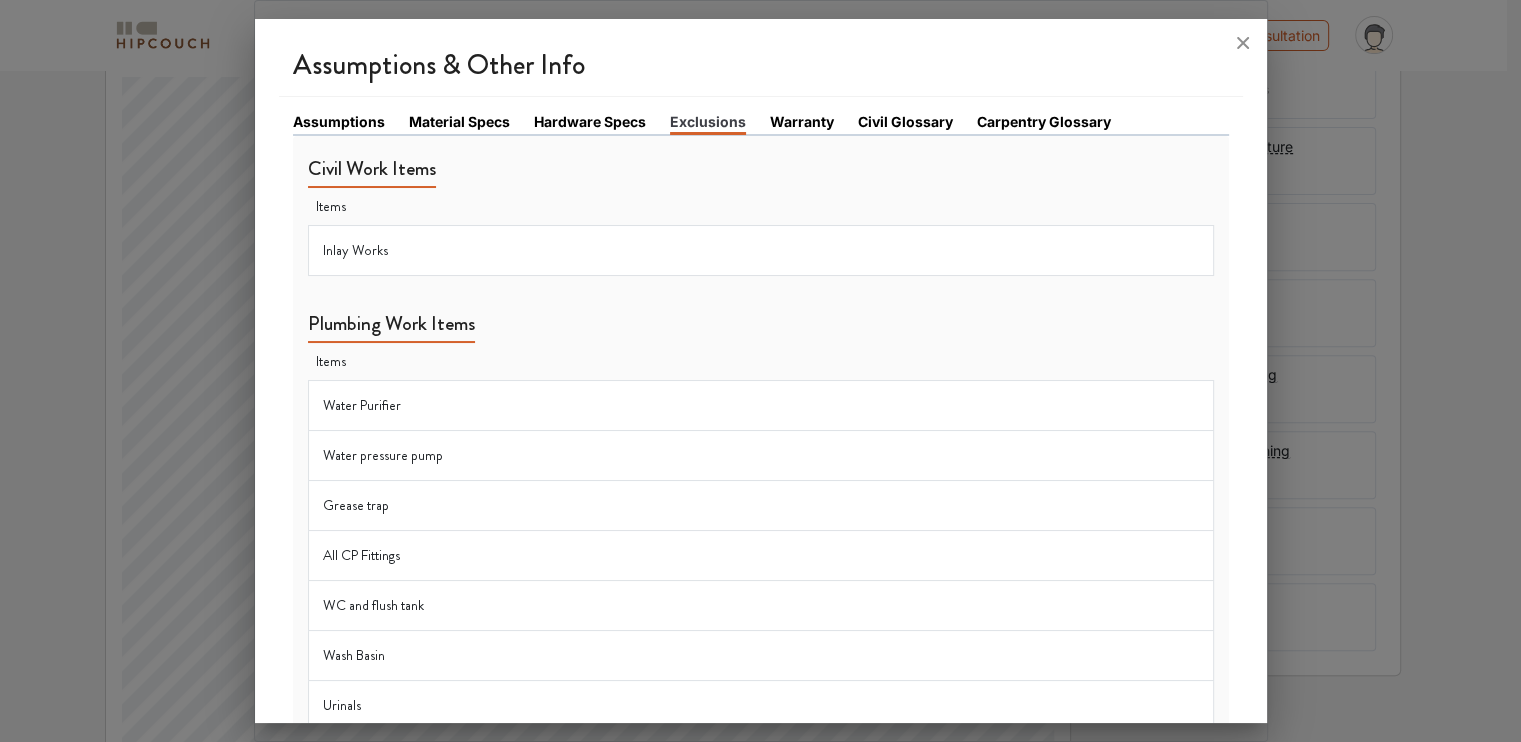 click on "Warranty" at bounding box center (802, 121) 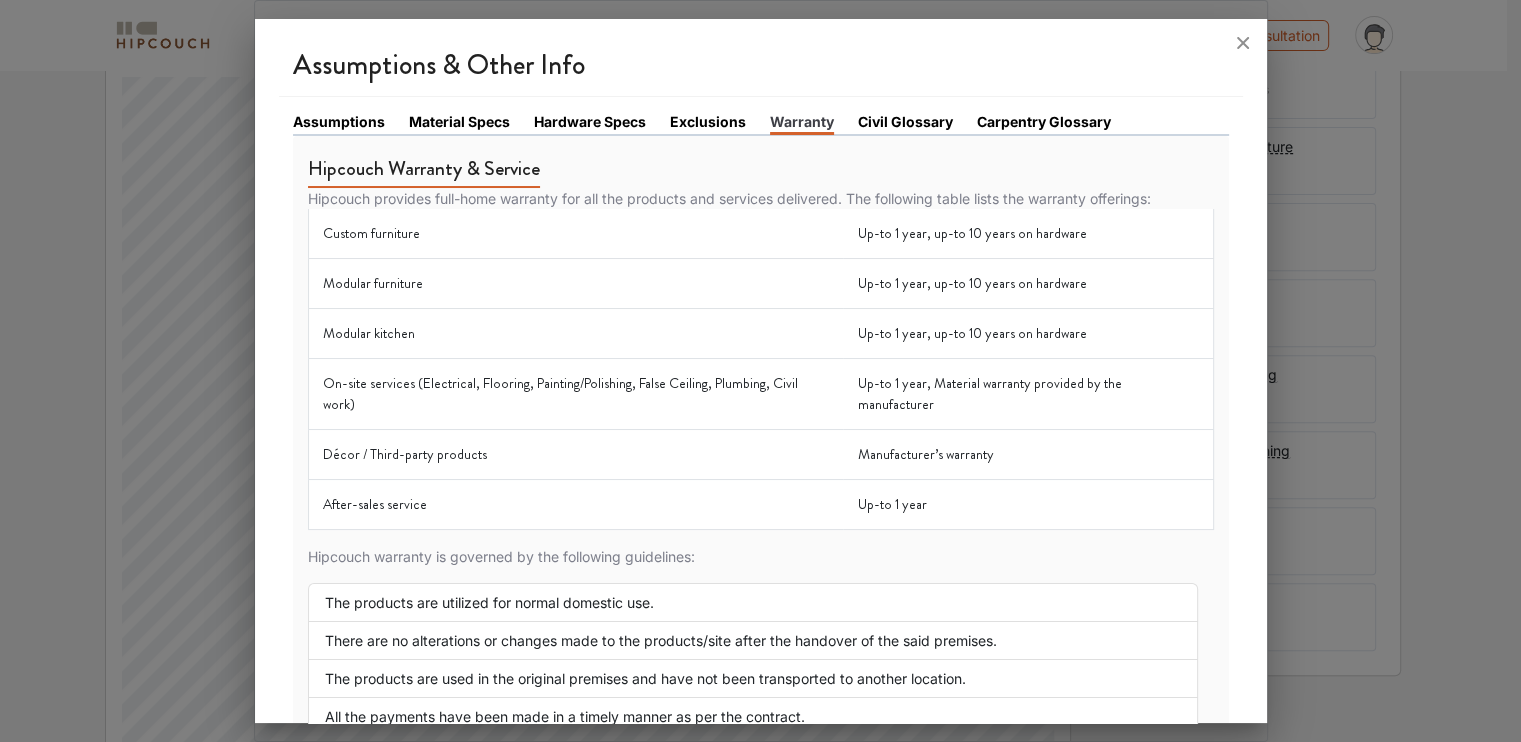 click on "Civil Glossary" at bounding box center (905, 121) 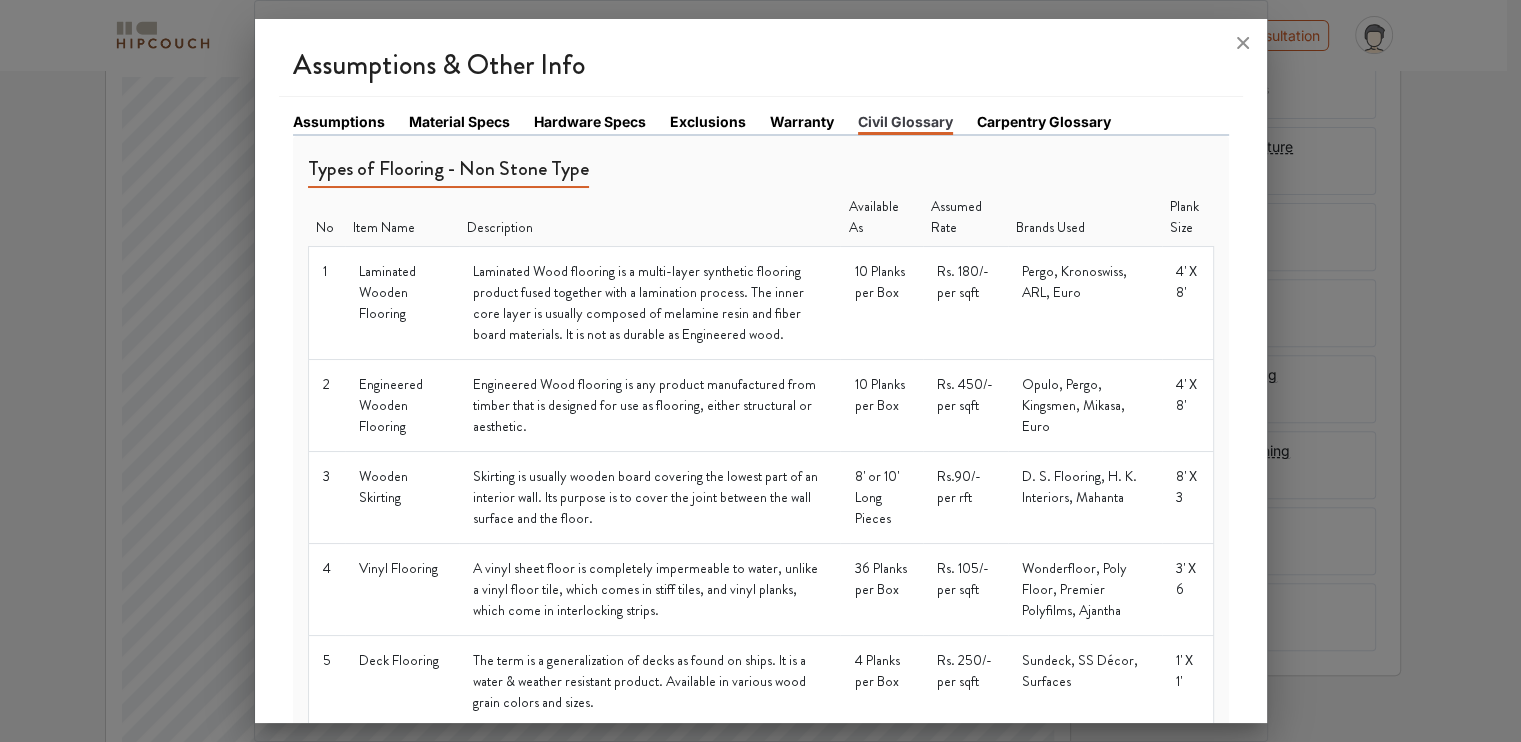 click on "Warranty" at bounding box center [802, 121] 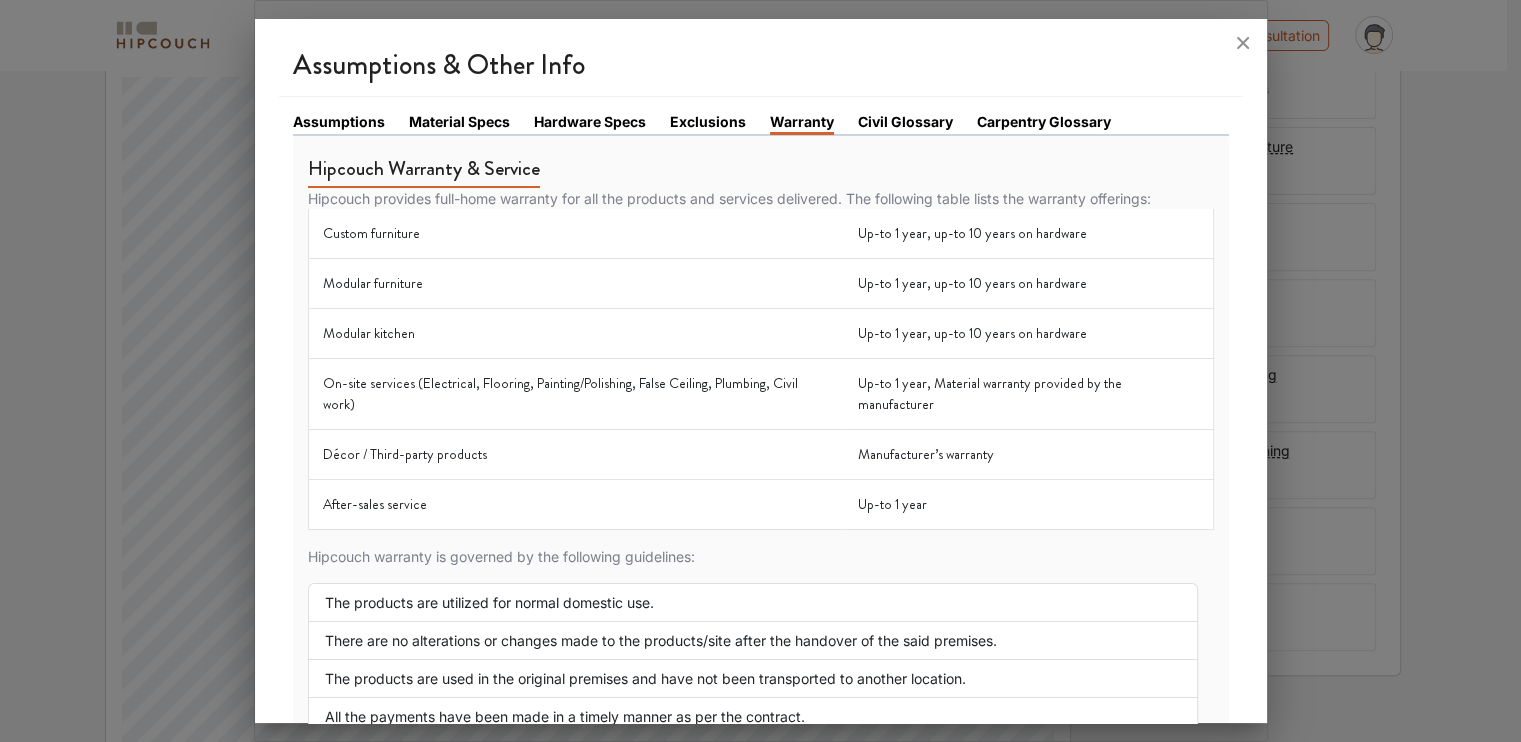 click on "Warranty" at bounding box center [802, 123] 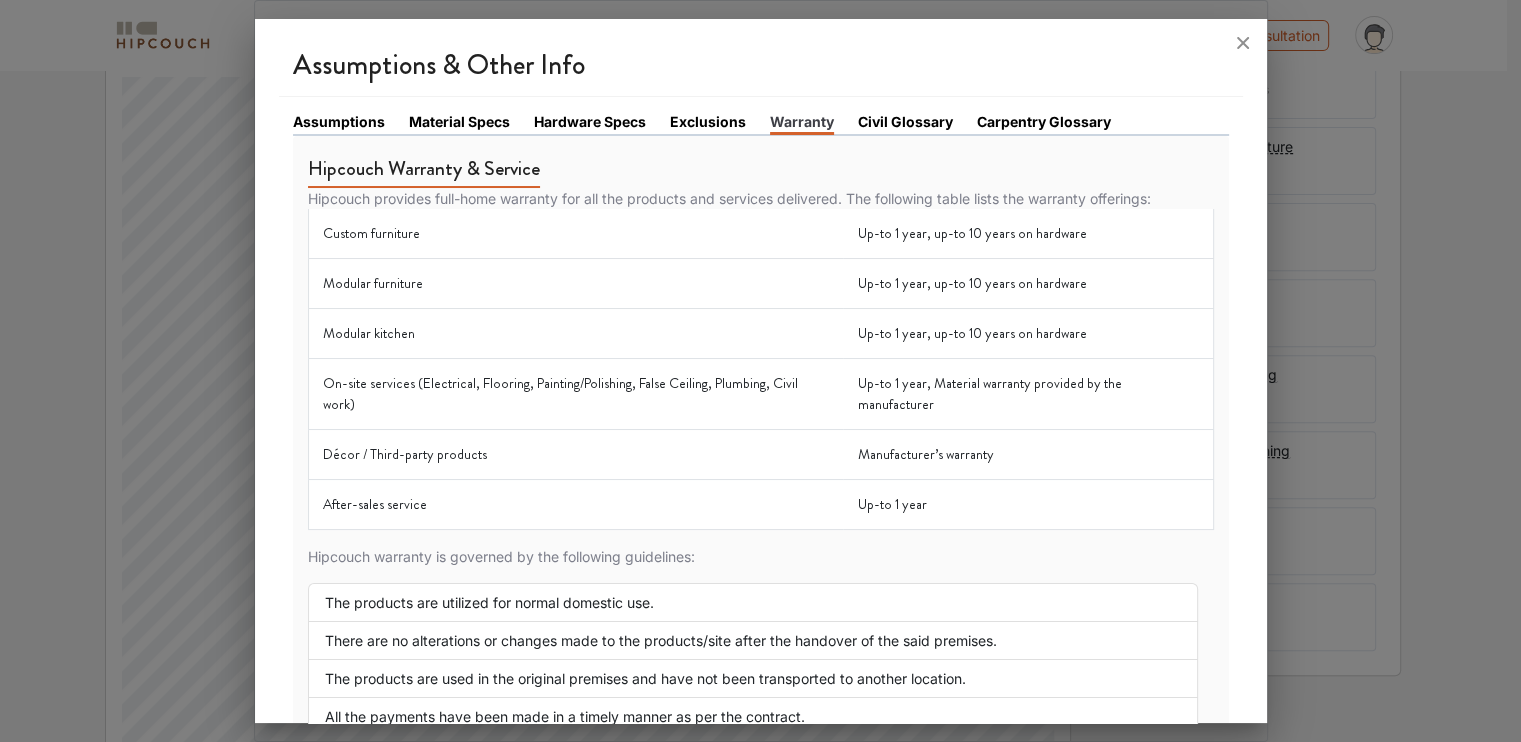 click on "Civil Glossary" at bounding box center [905, 121] 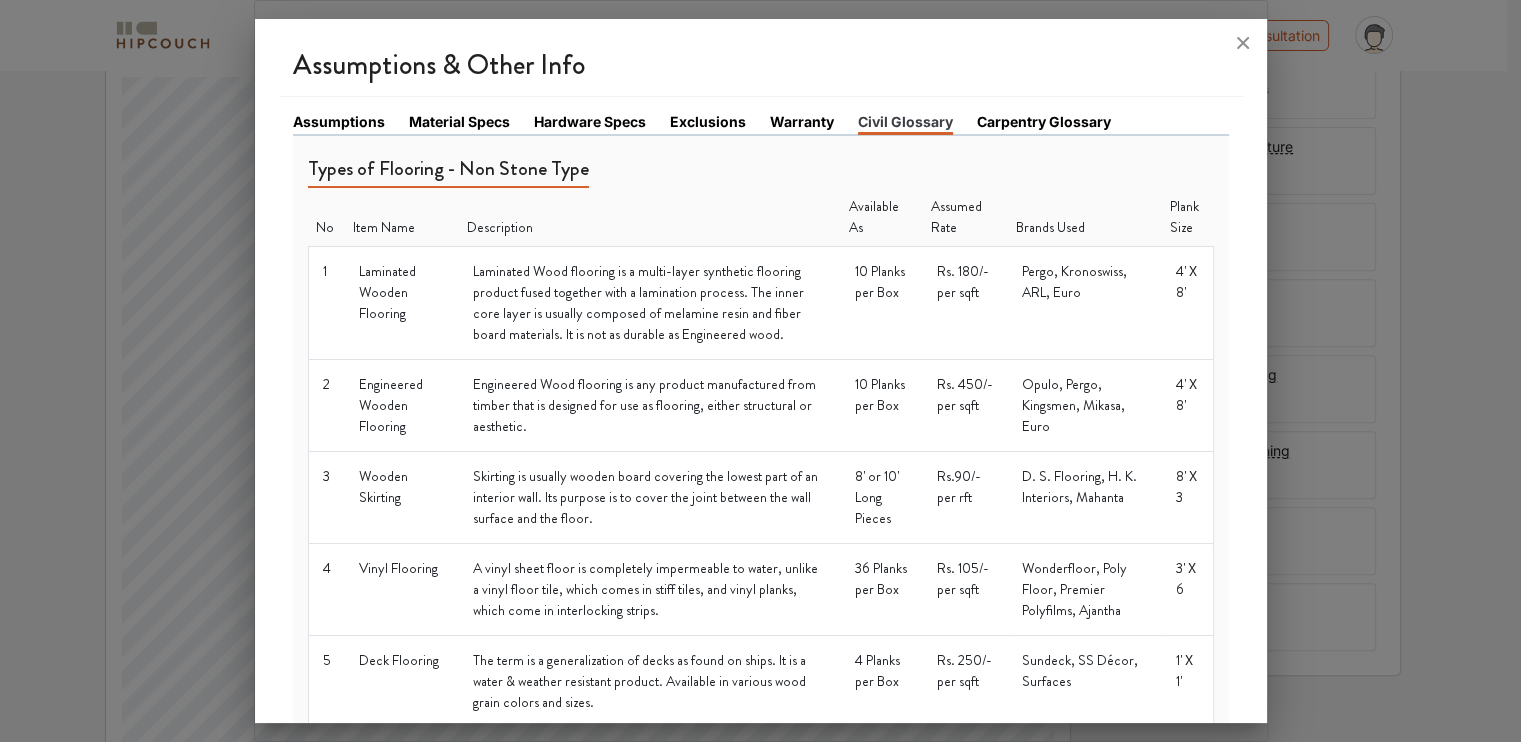 click on "Warranty" at bounding box center [802, 121] 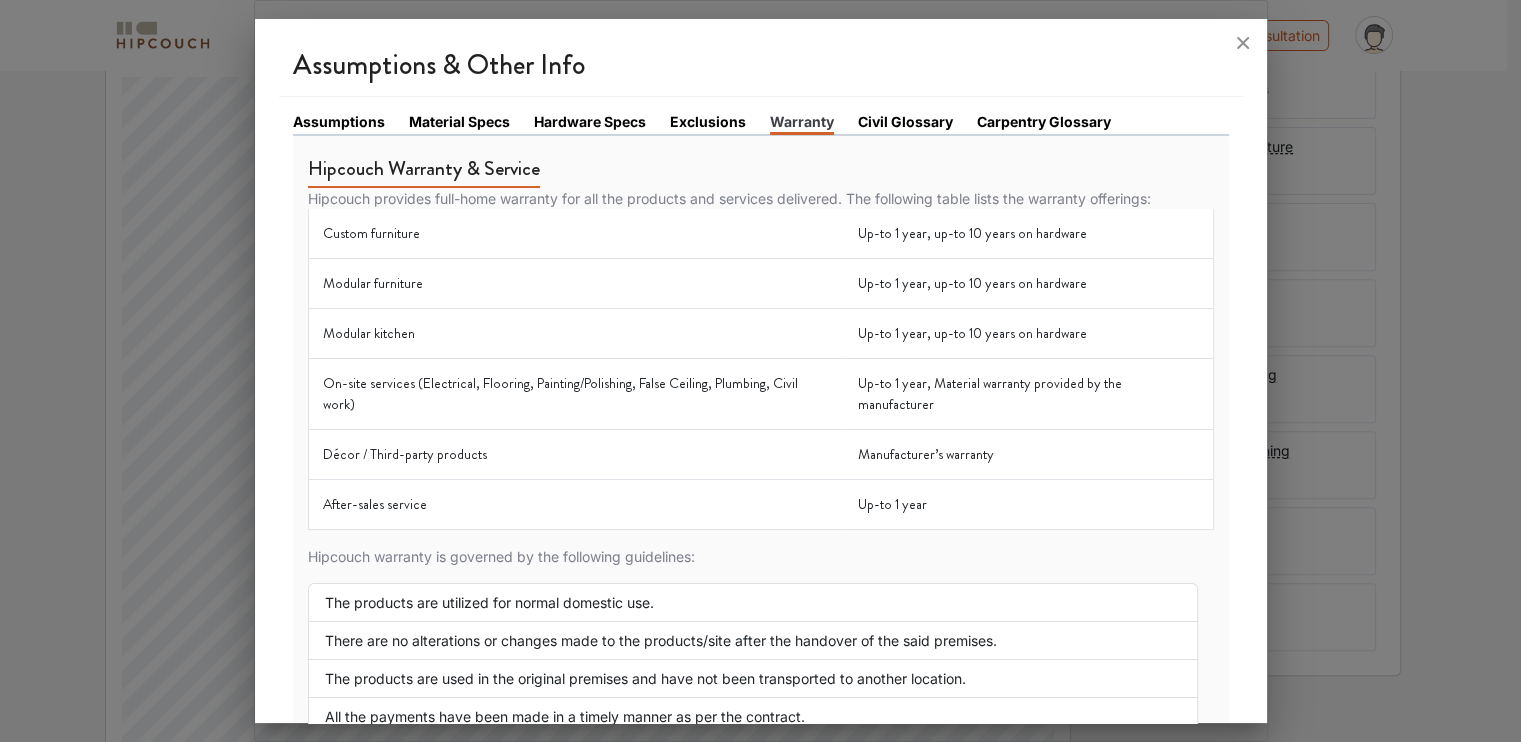 click on "Civil Glossary" at bounding box center (905, 121) 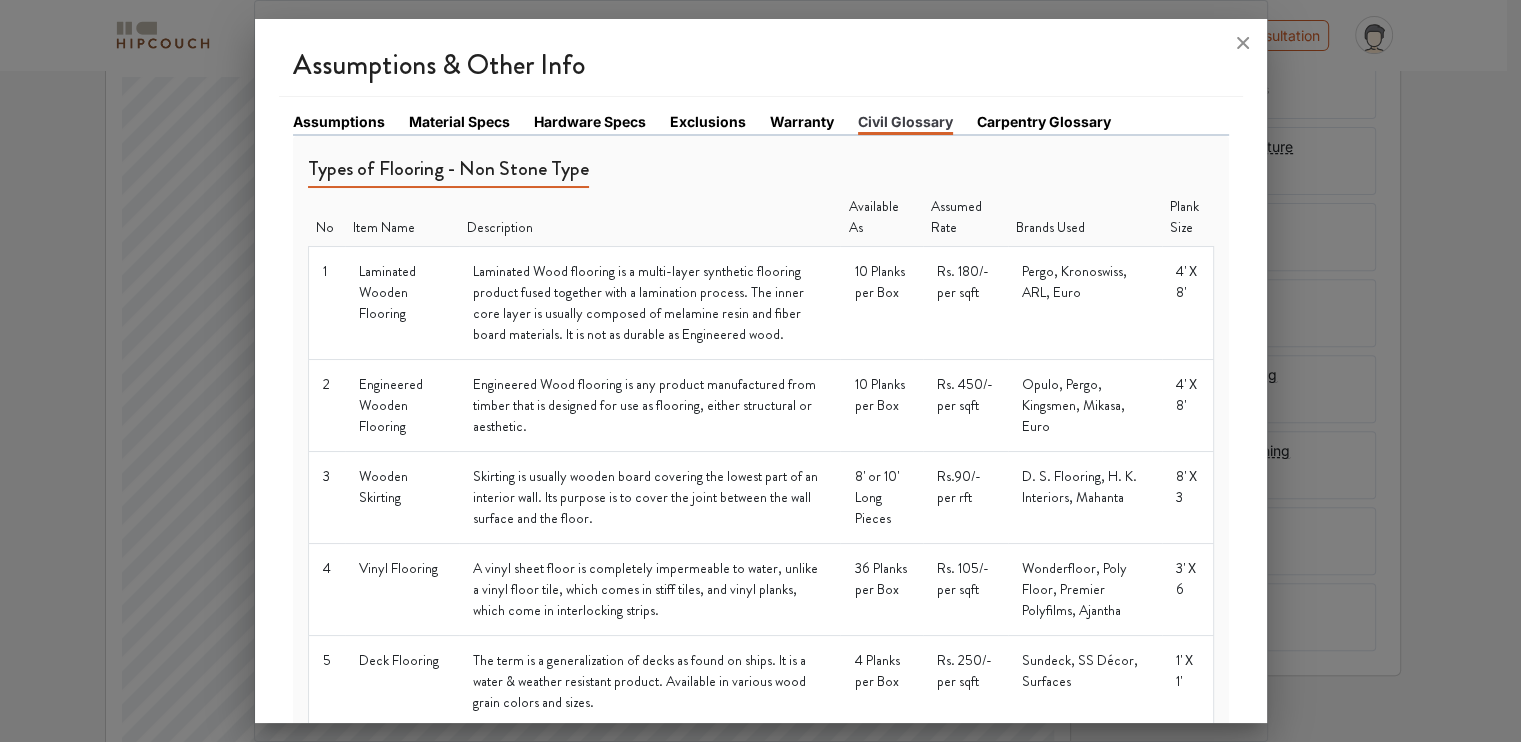 click on "Warranty" at bounding box center [802, 121] 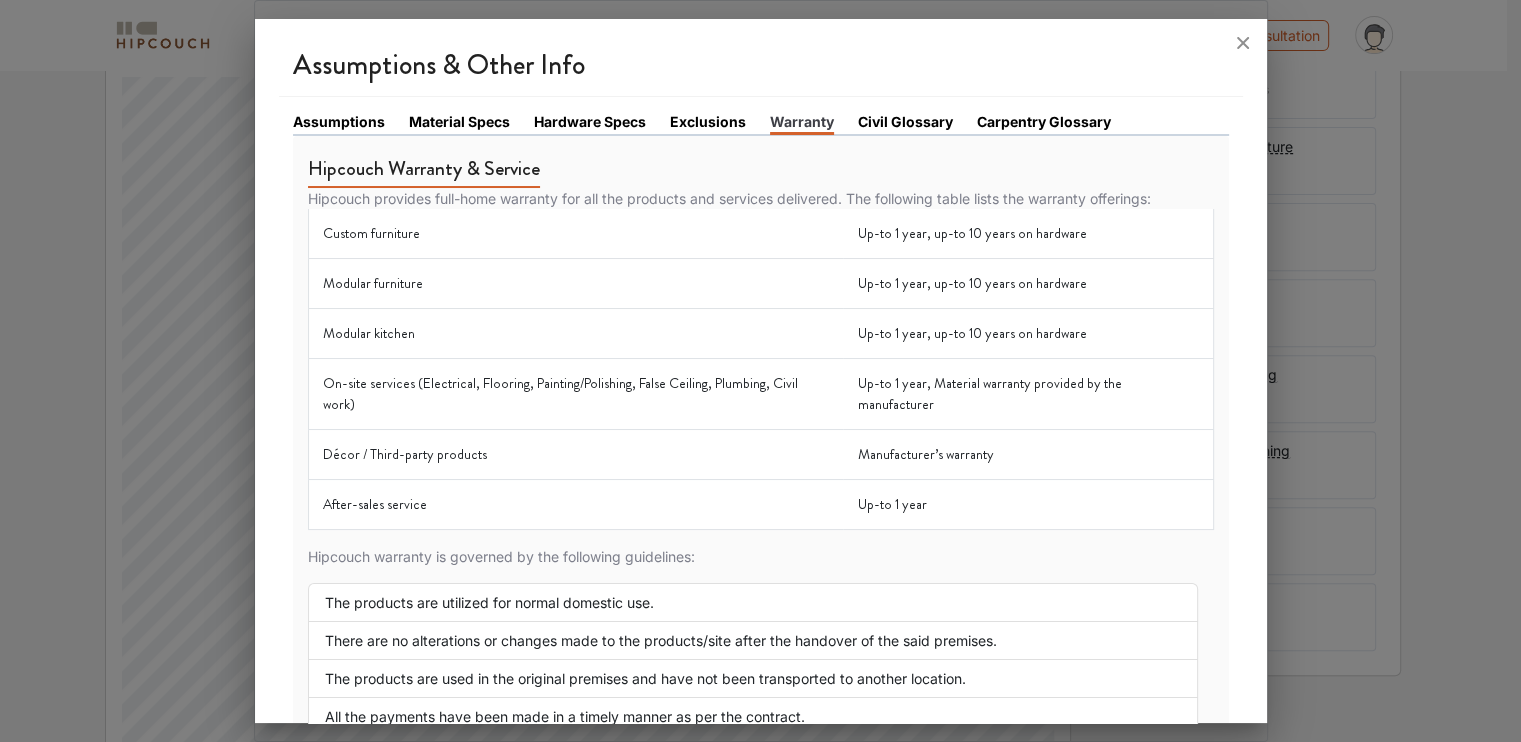click on "Civil Glossary" at bounding box center (905, 121) 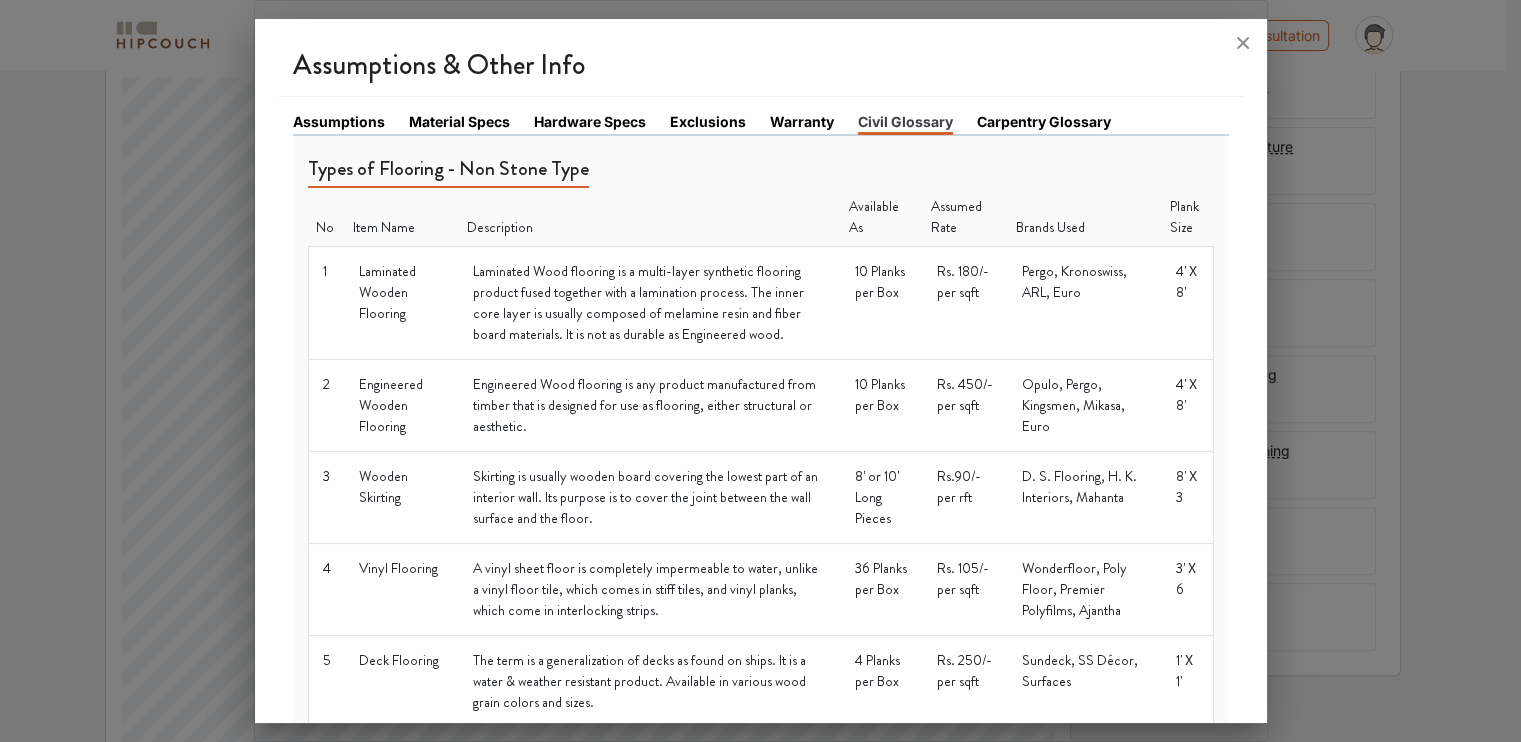 click on "Warranty" at bounding box center [802, 121] 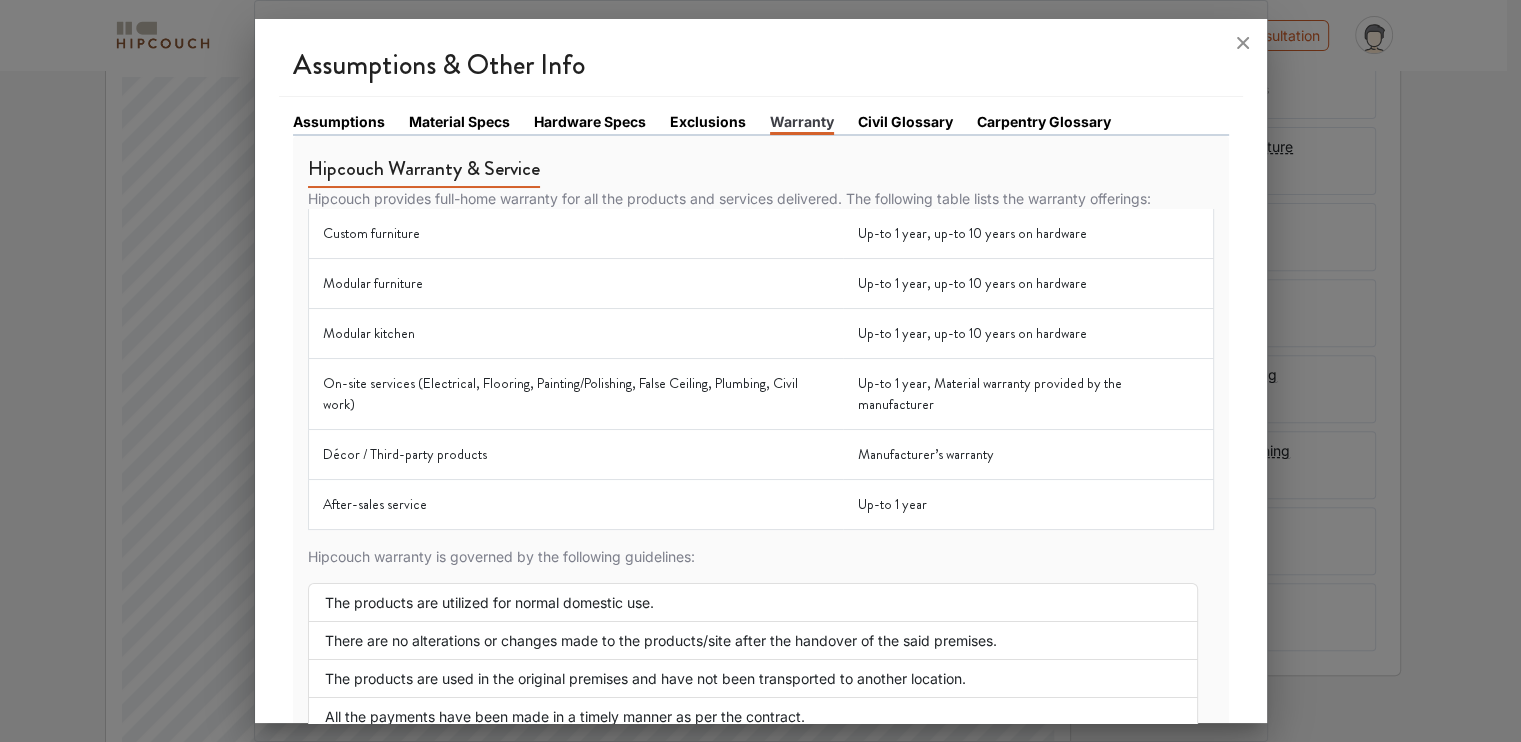 click on "Civil Glossary" at bounding box center (905, 121) 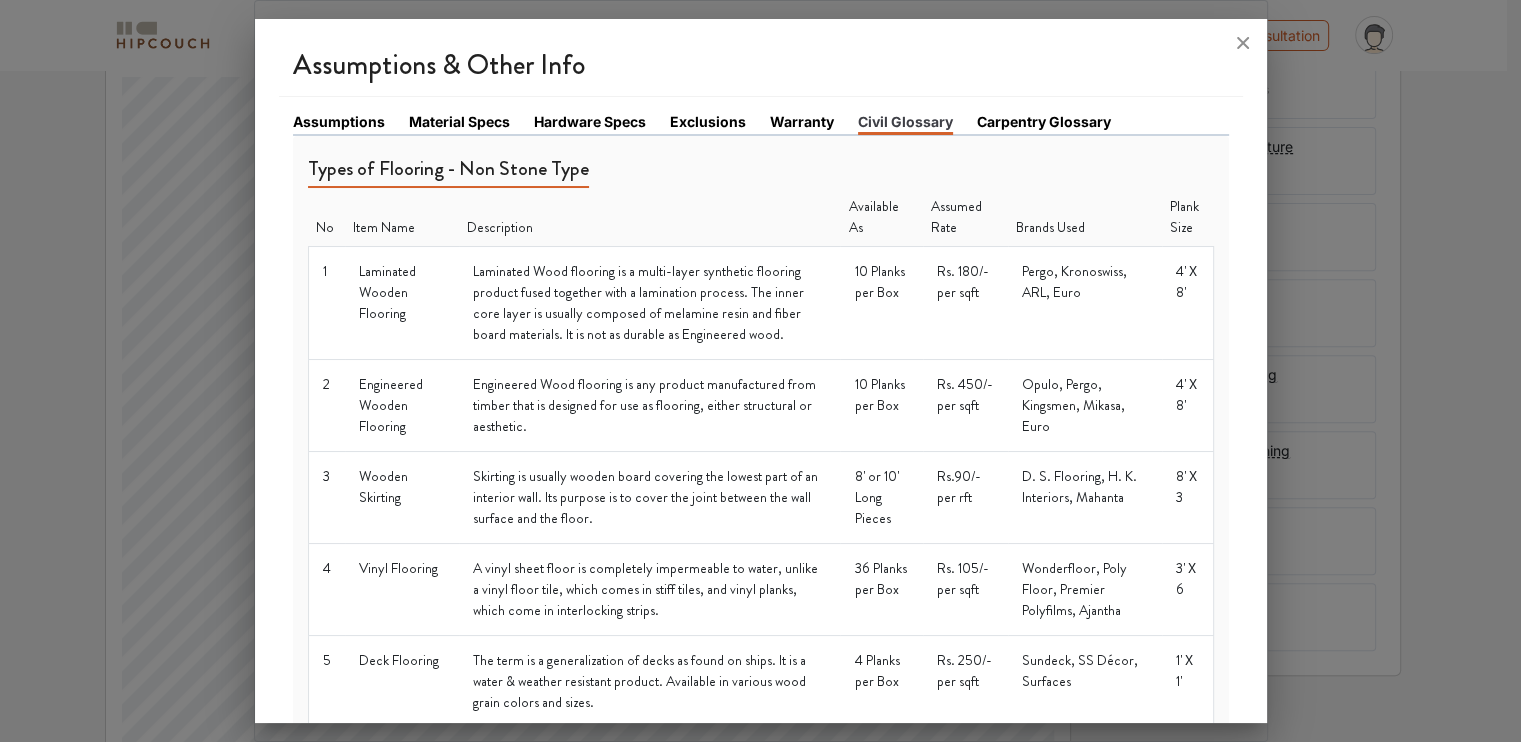 click on "Warranty" at bounding box center (802, 121) 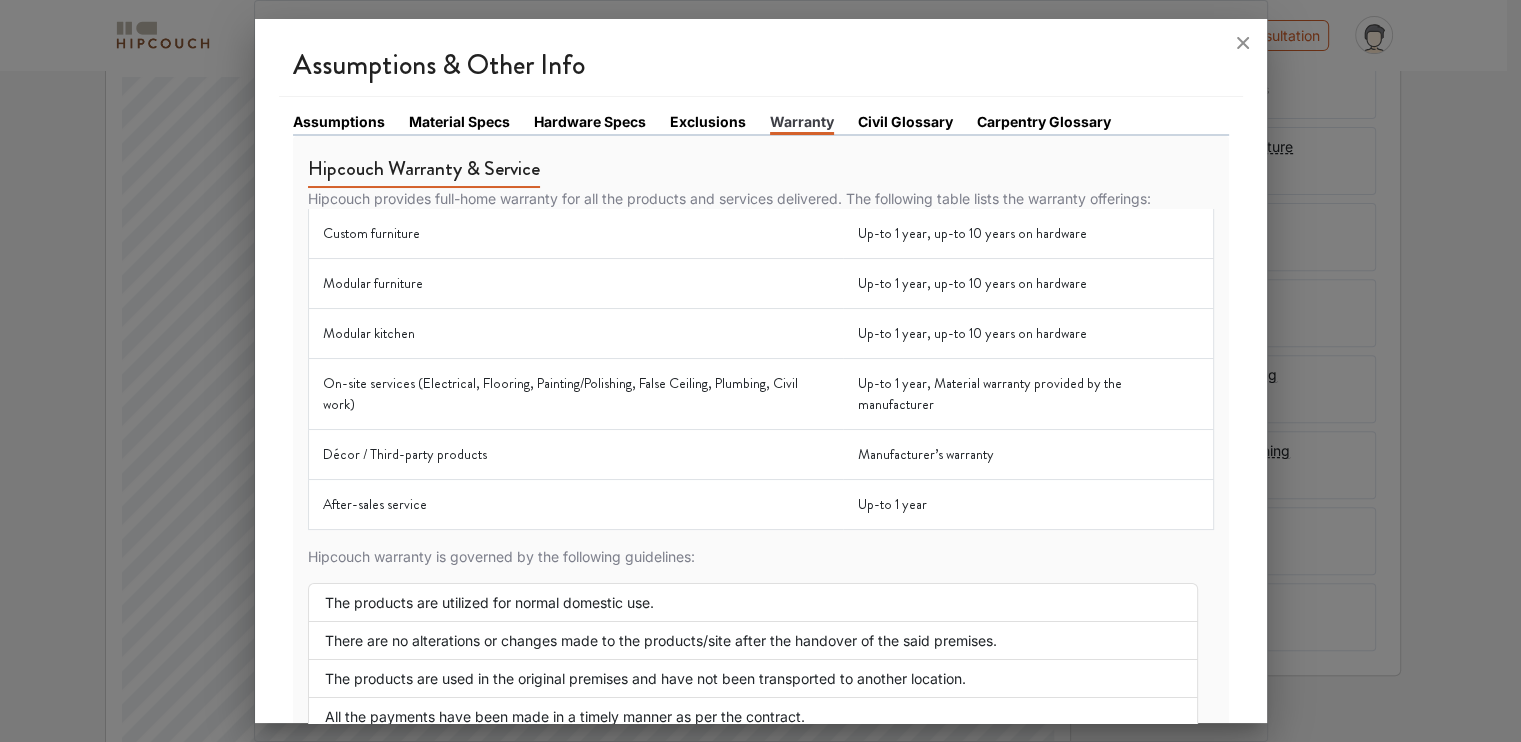 click on "Civil Glossary" at bounding box center [905, 121] 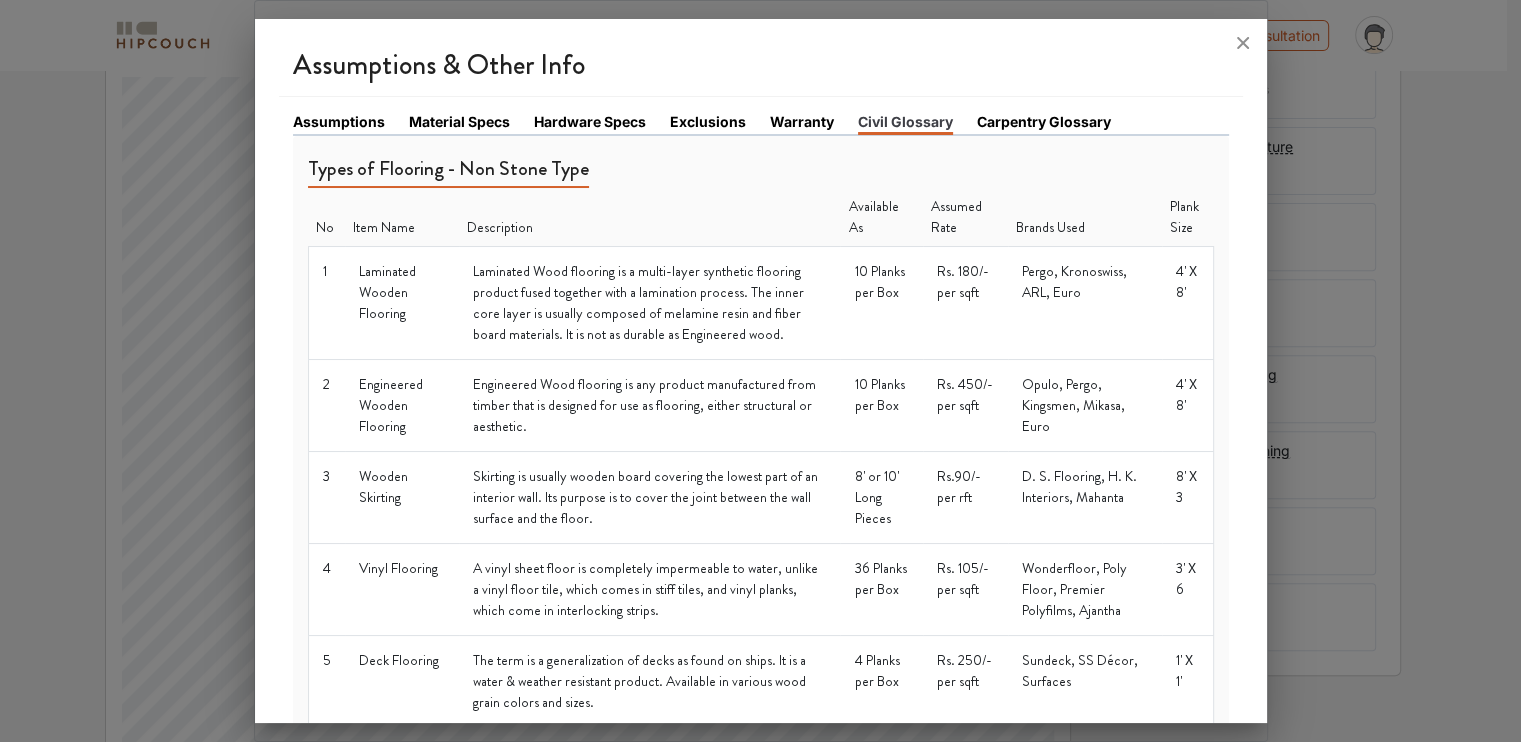 click on "Carpentry Glossary" at bounding box center (1044, 121) 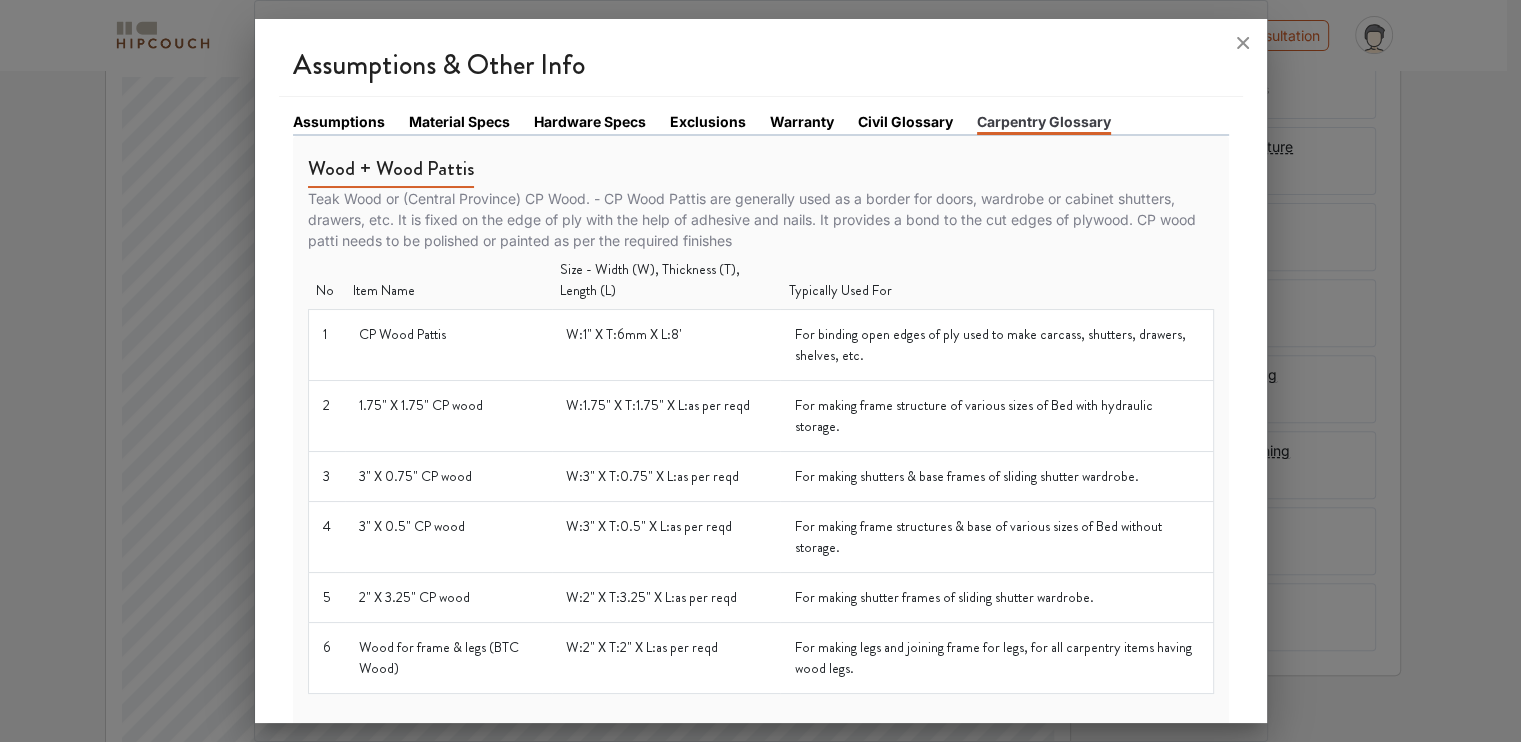 click on "Civil Glossary" at bounding box center (905, 121) 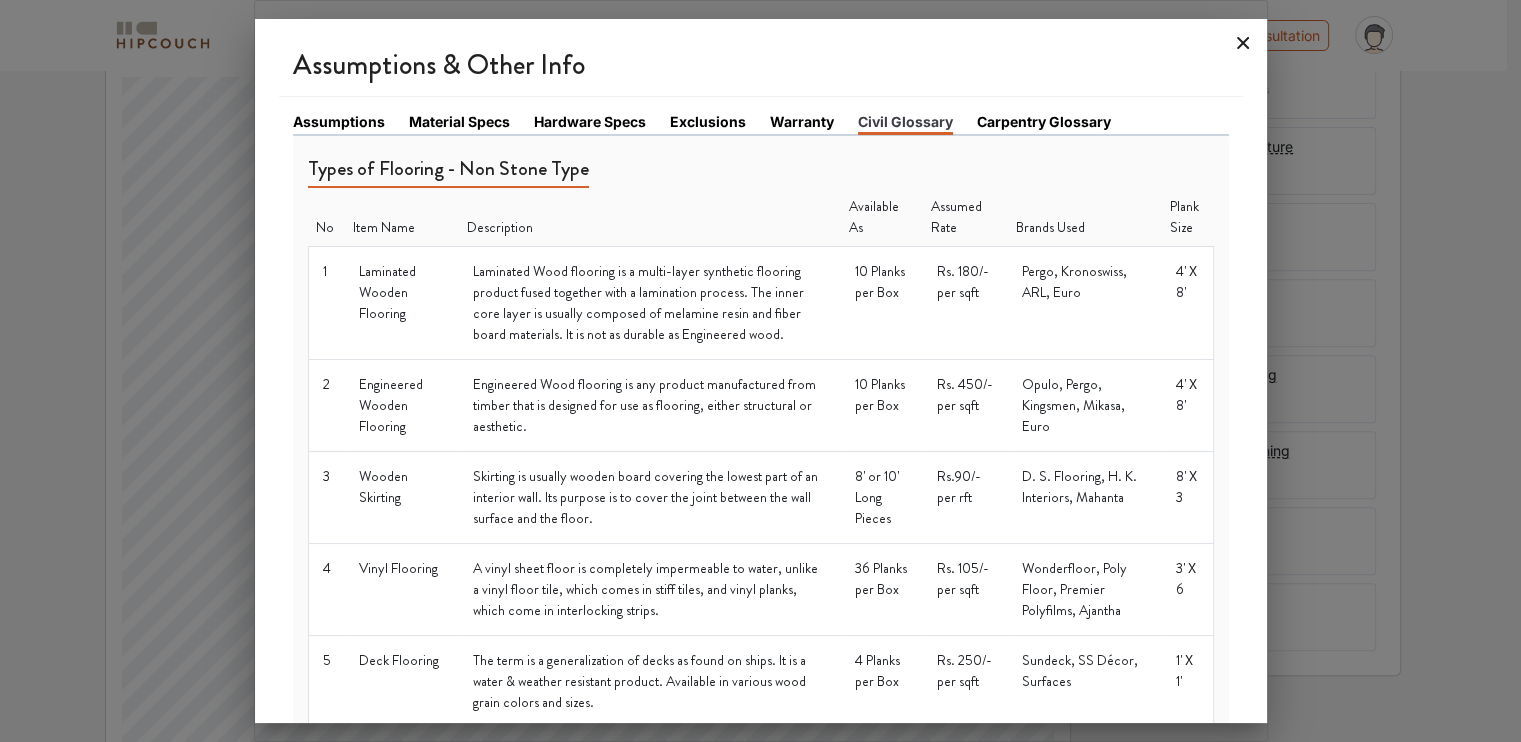 click 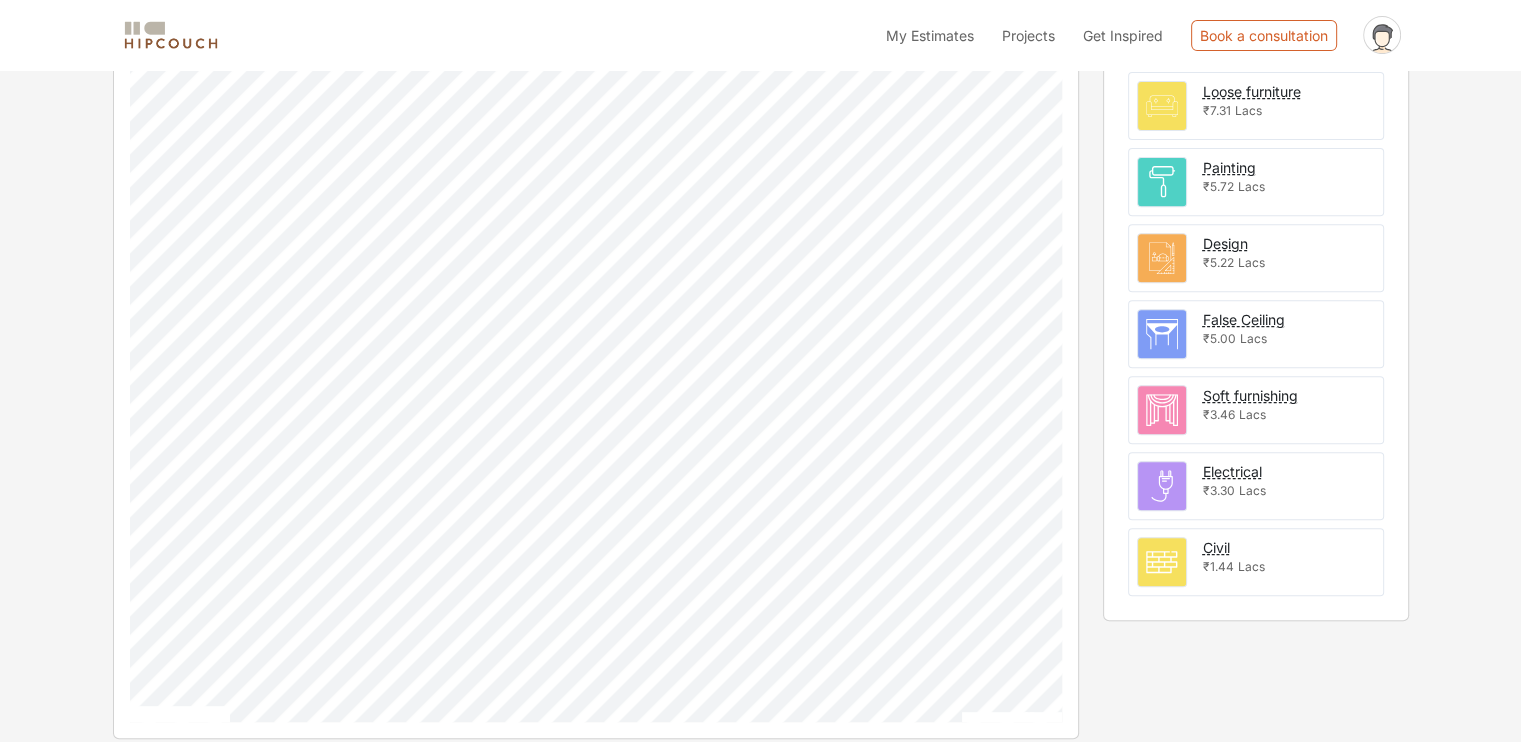scroll, scrollTop: 756, scrollLeft: 0, axis: vertical 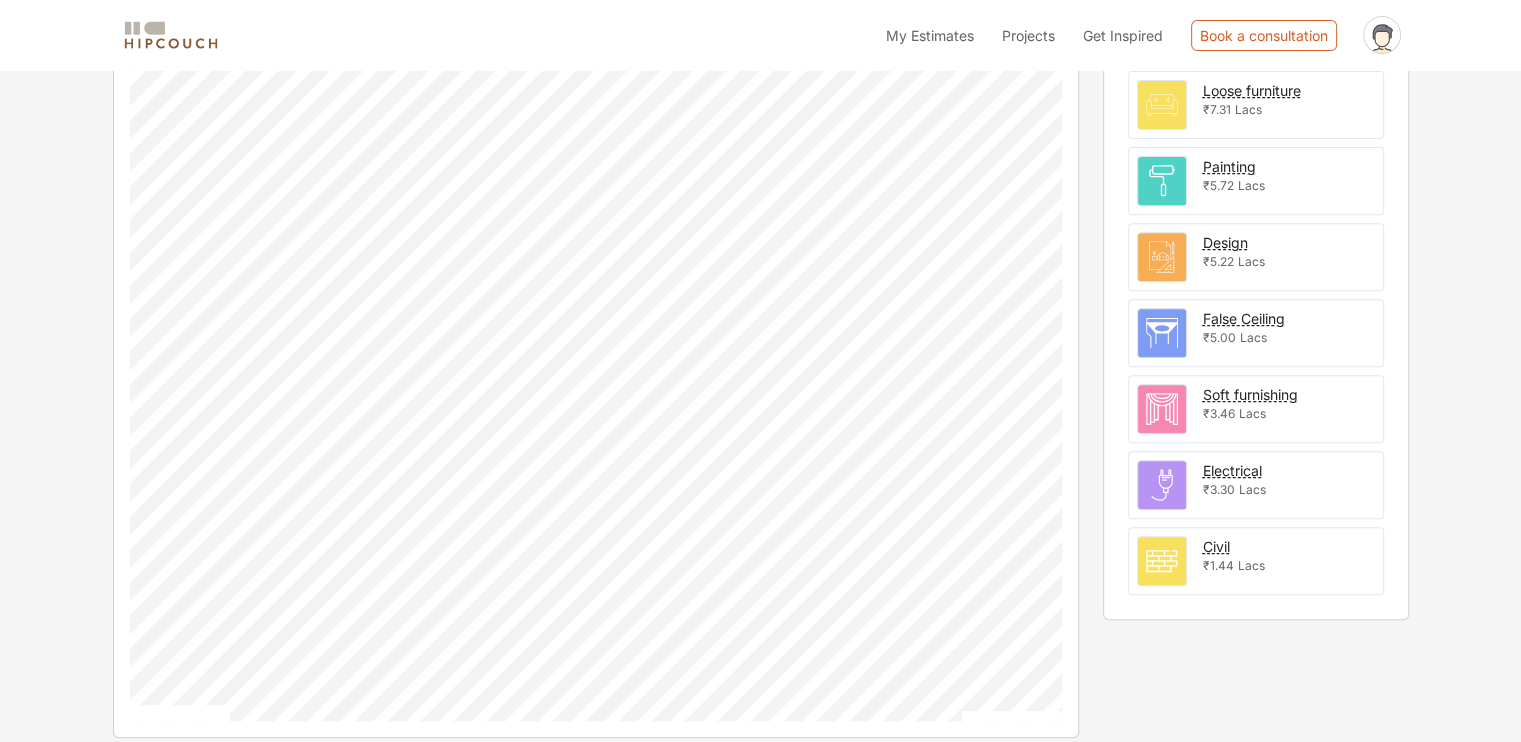 click on "Civil ₹1.44 Lacs" at bounding box center [1256, 561] 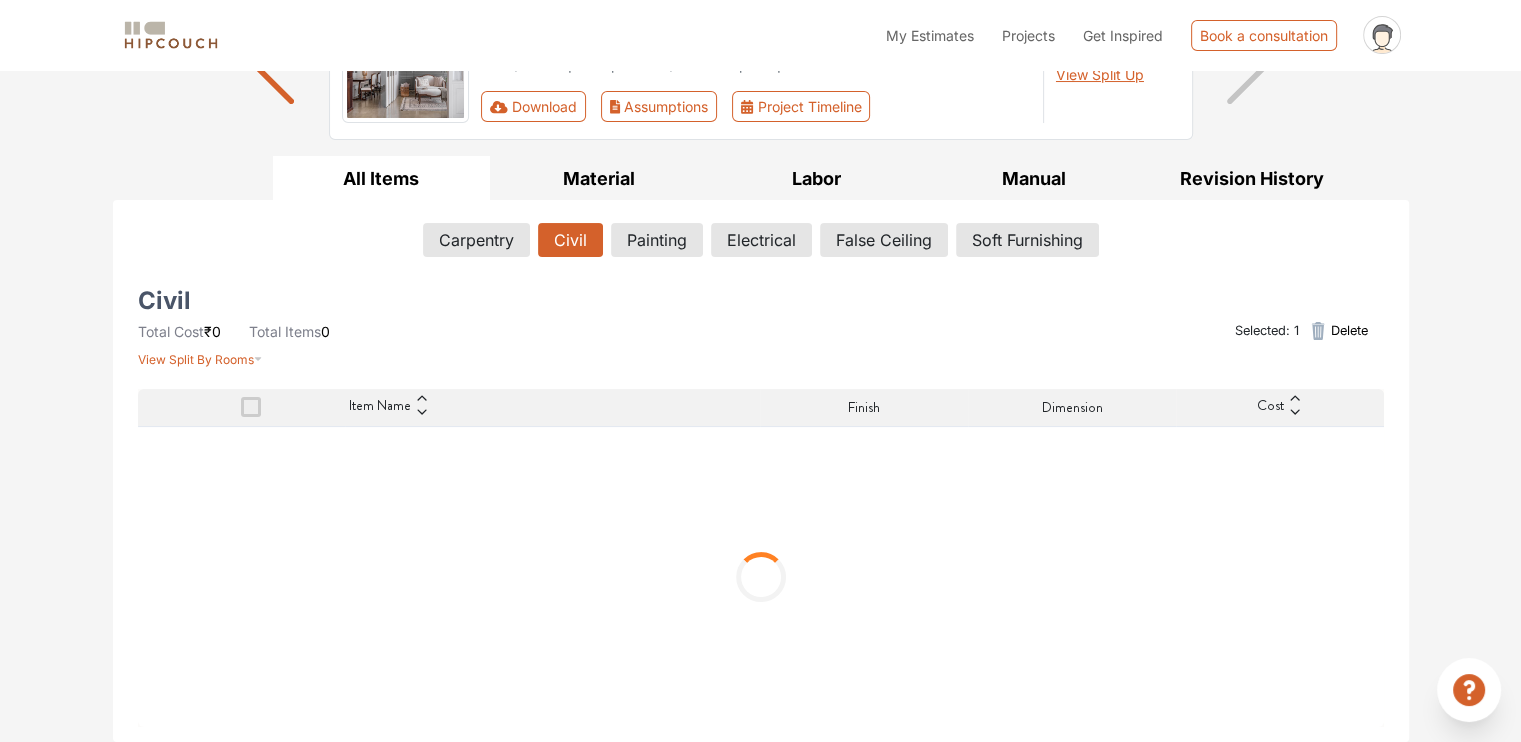 scroll, scrollTop: 209, scrollLeft: 0, axis: vertical 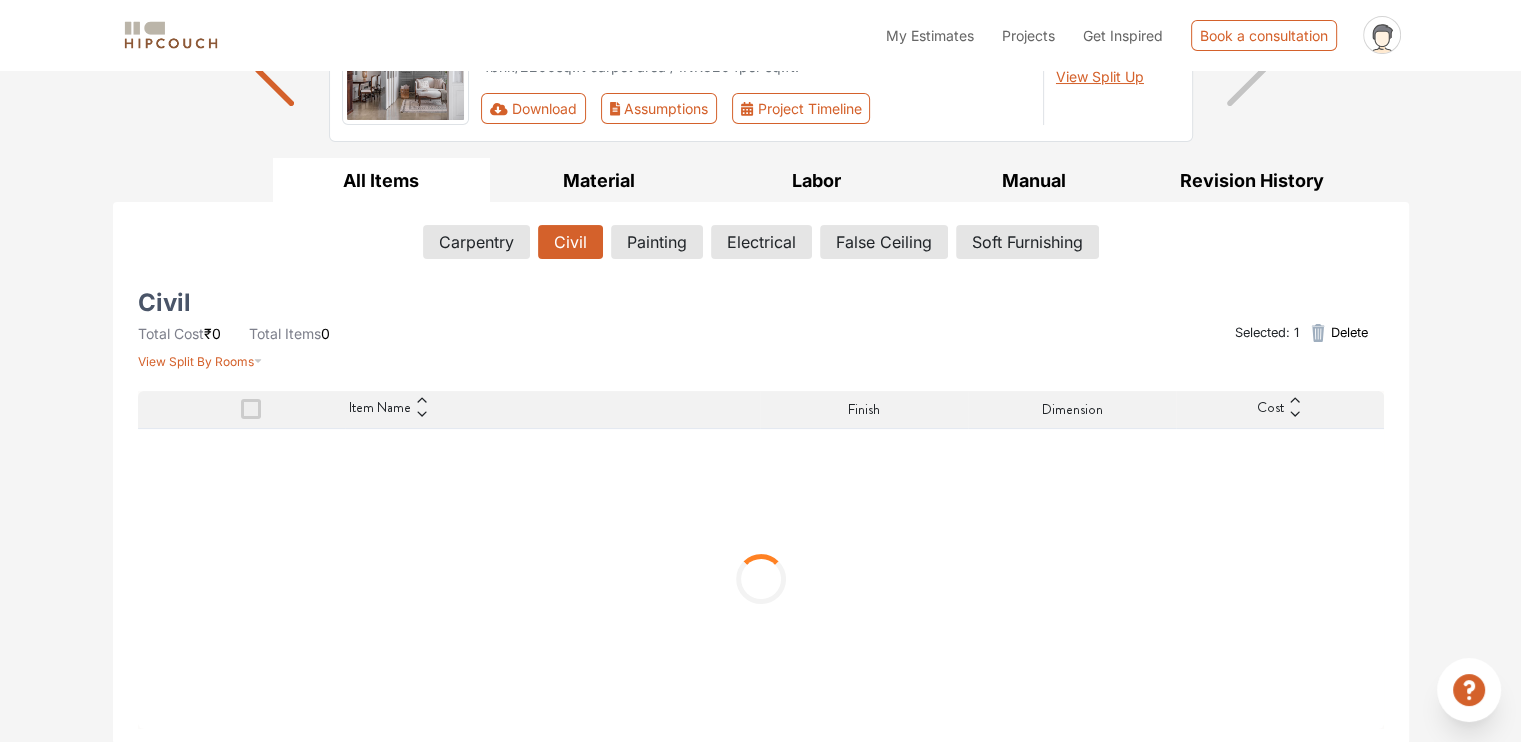 click on "All Items" at bounding box center (382, 180) 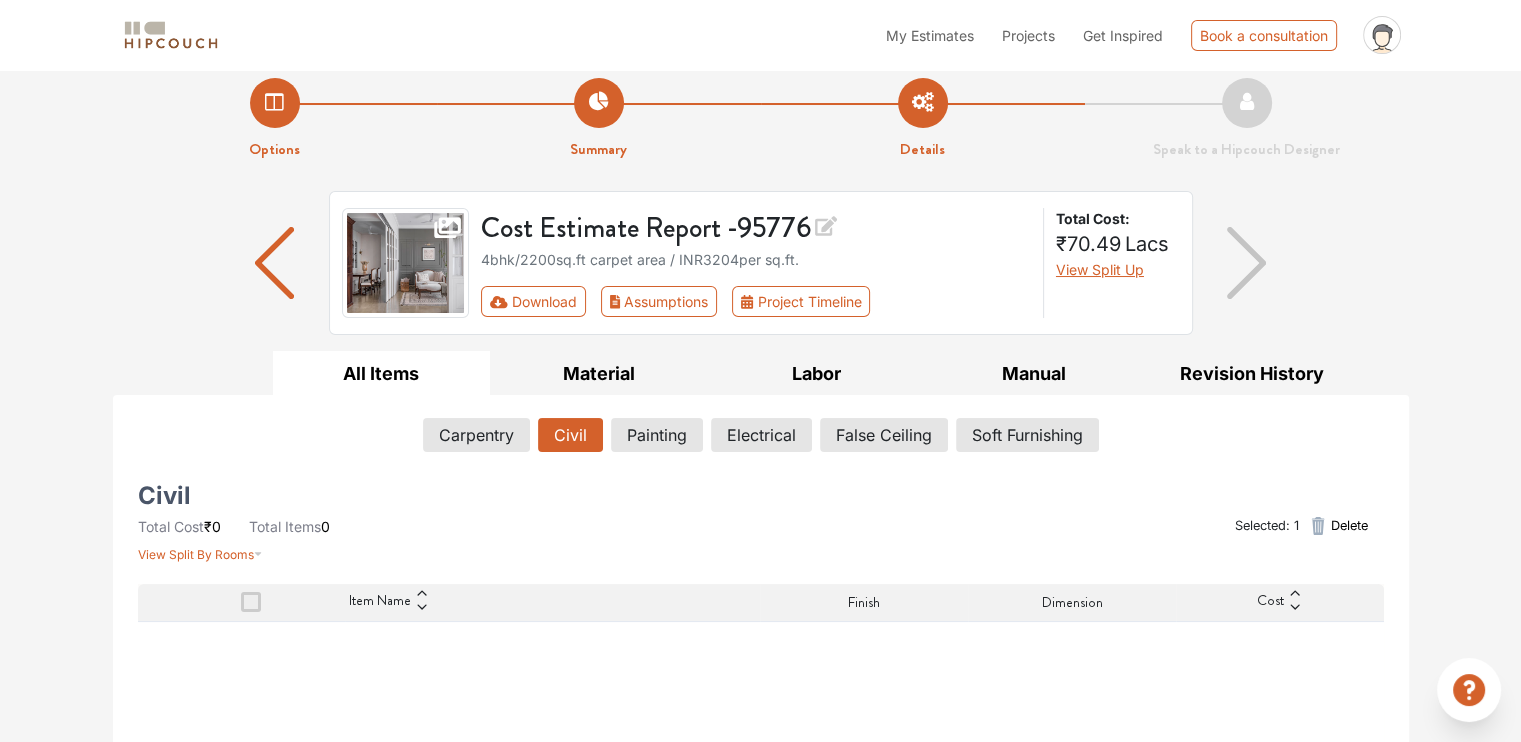 scroll, scrollTop: 0, scrollLeft: 0, axis: both 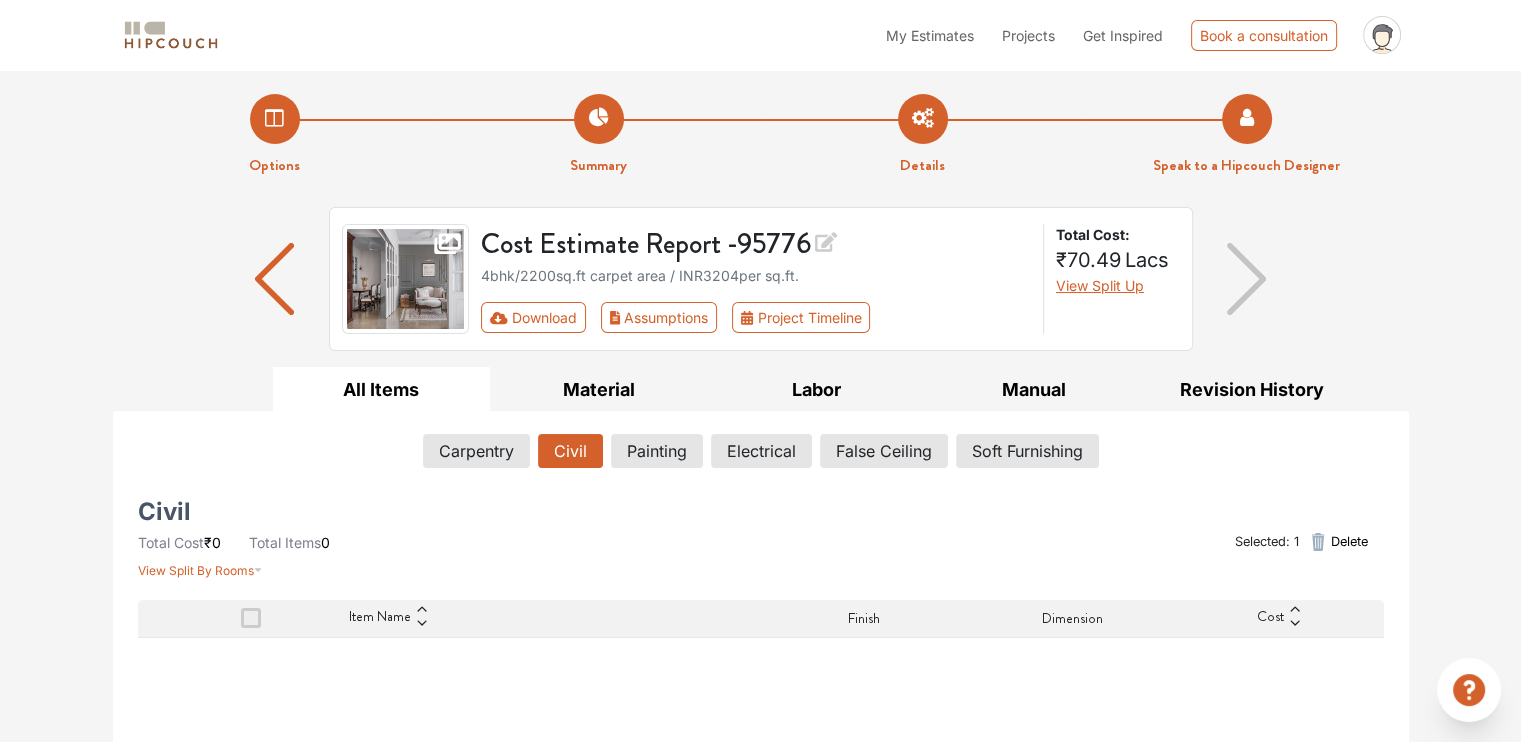 click on "Speak to a Hipcouch Designer" at bounding box center [1247, 135] 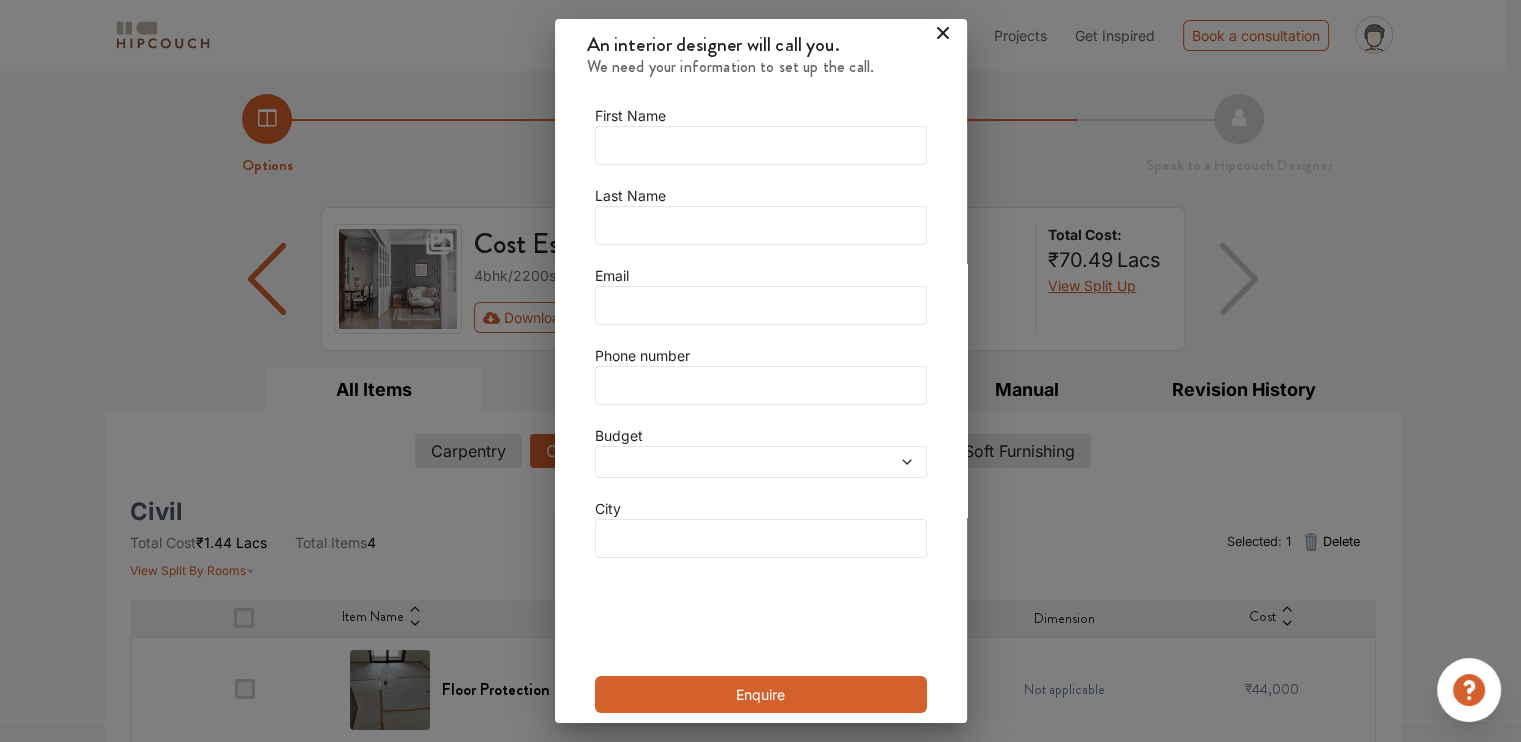 scroll, scrollTop: 20, scrollLeft: 0, axis: vertical 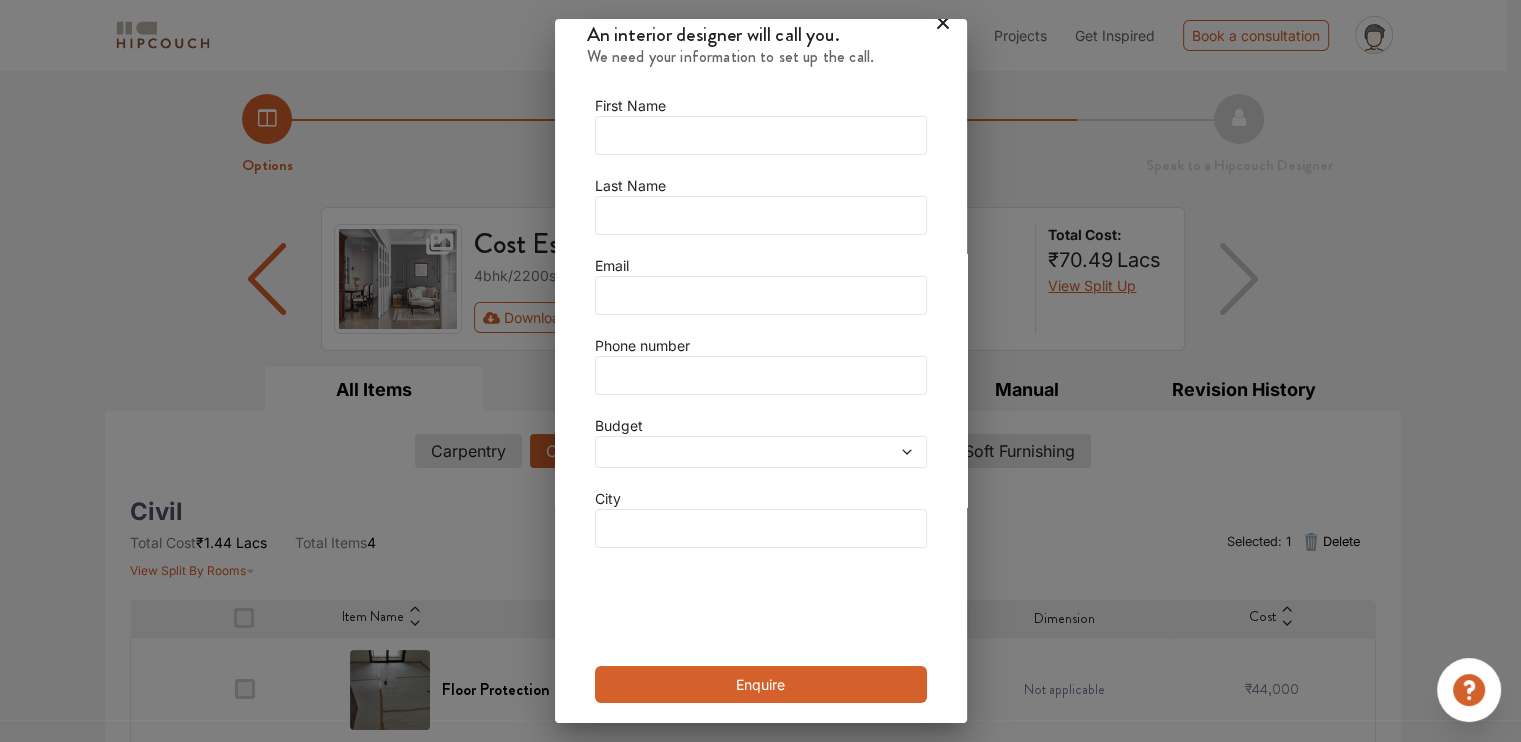 click at bounding box center [761, 452] 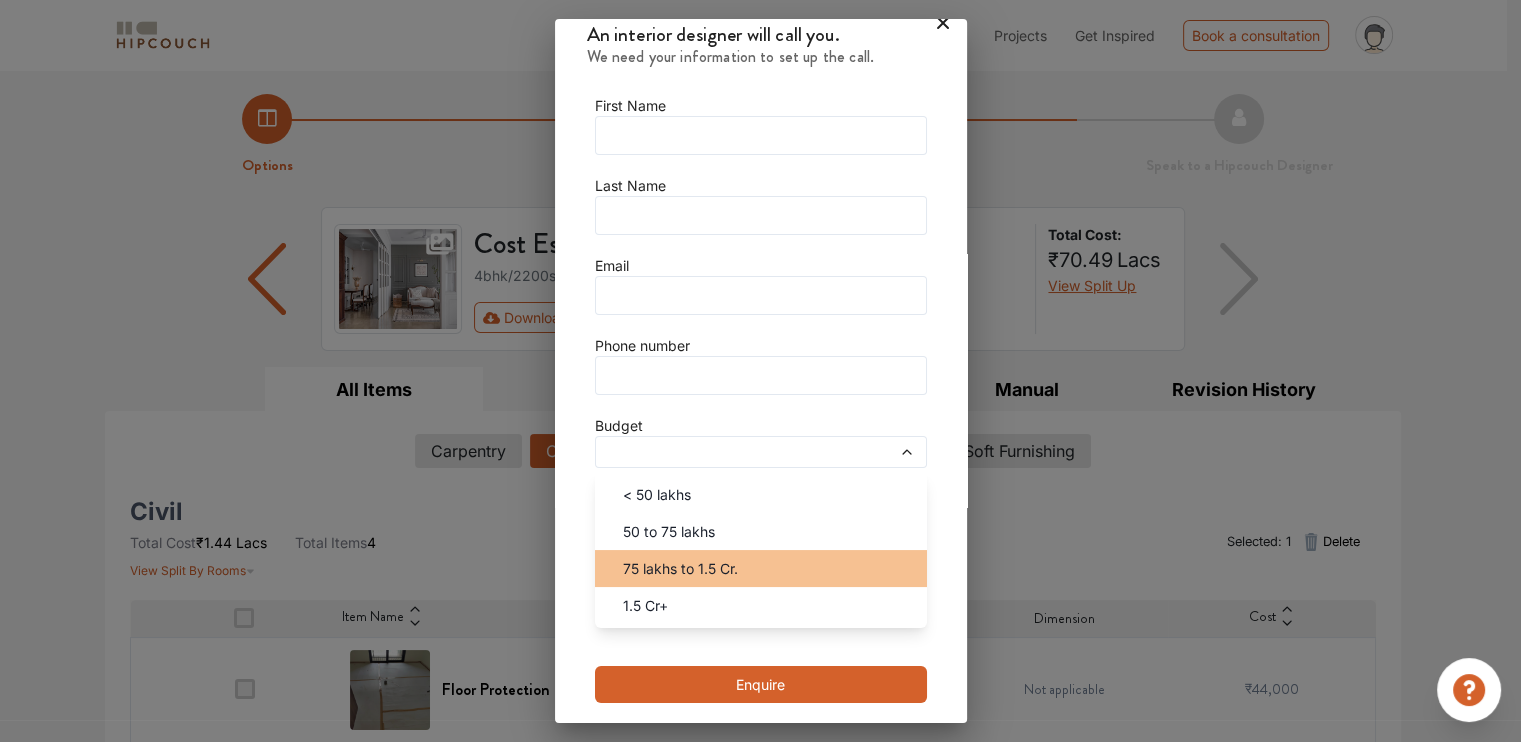 click on "75 lakhs to 1.5 Cr." at bounding box center (680, 568) 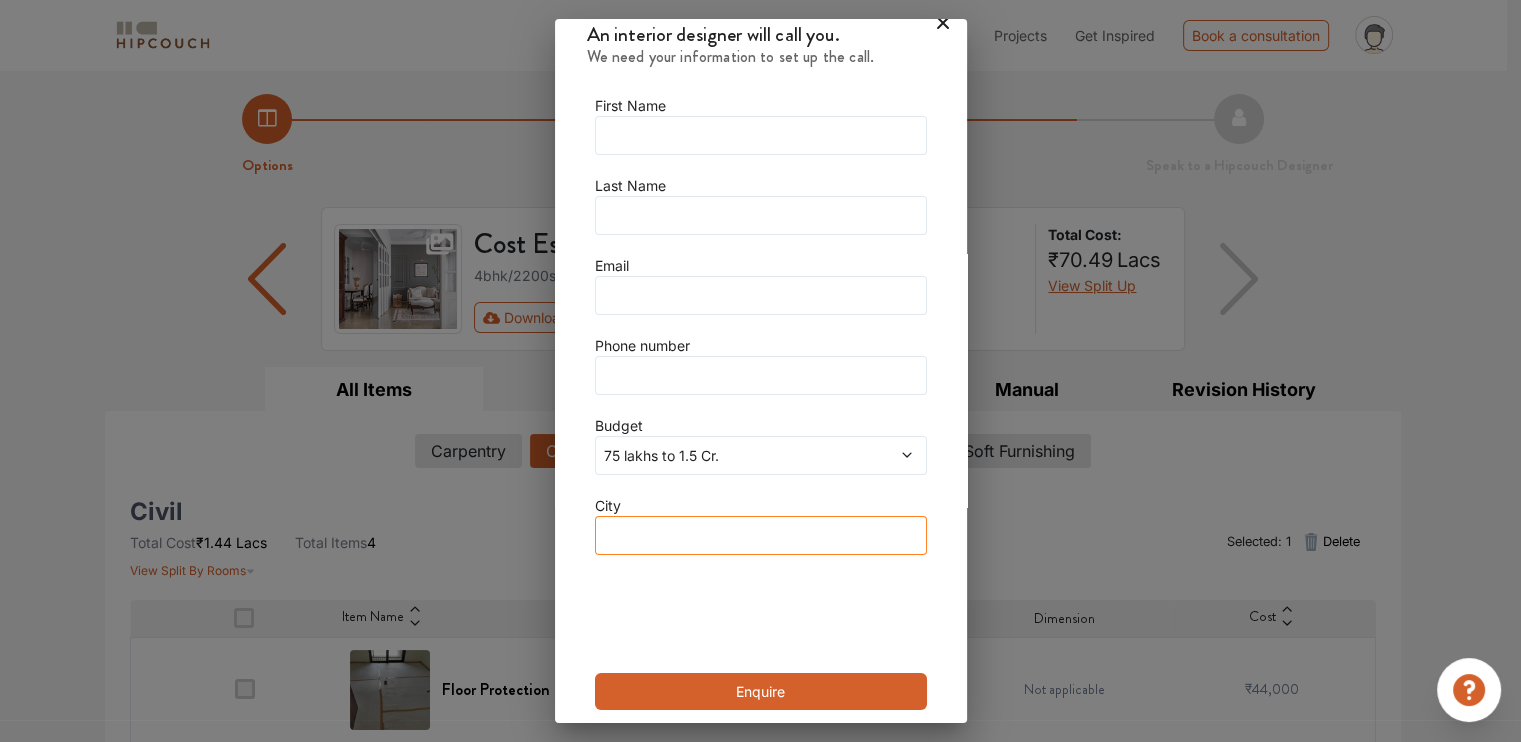 click at bounding box center [761, 535] 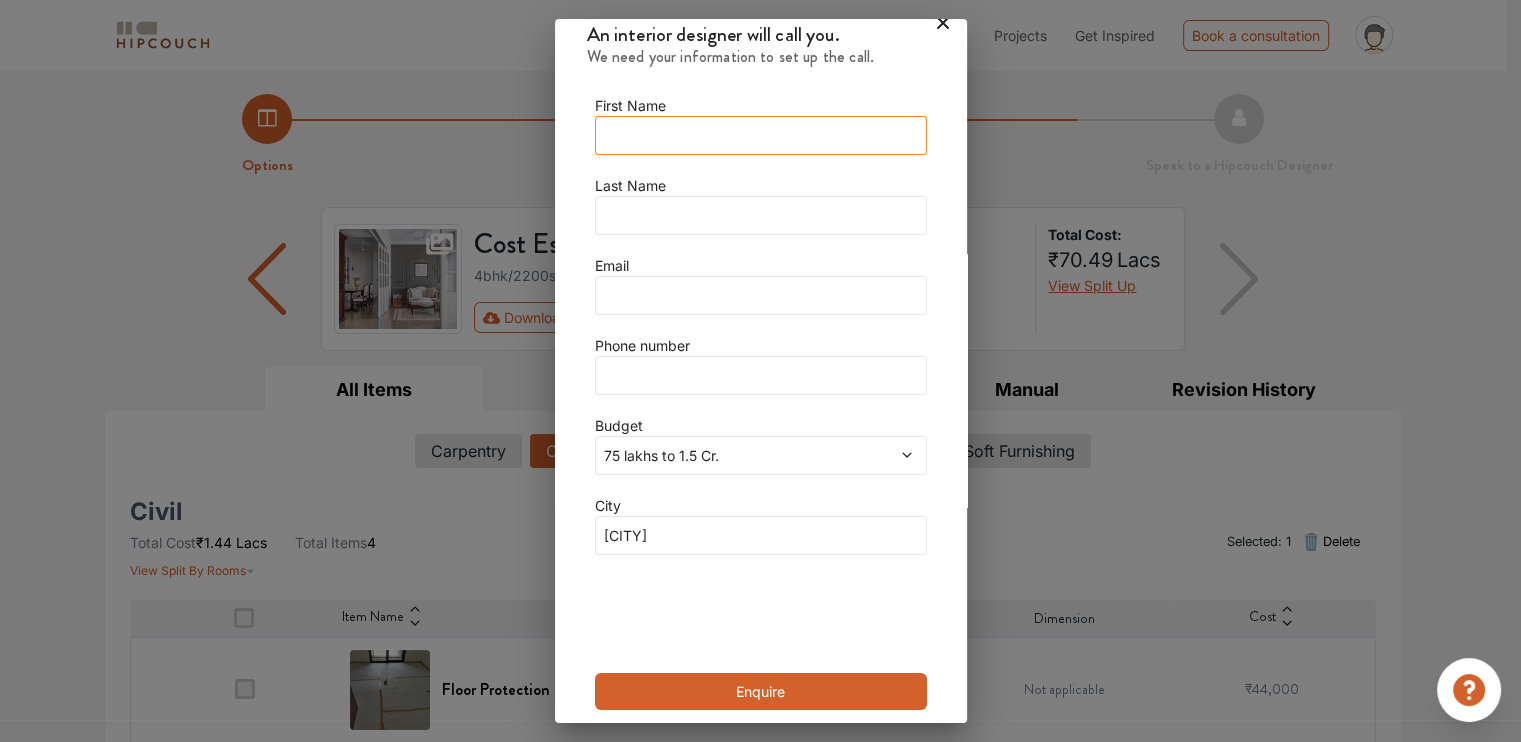 type on "SHADES" 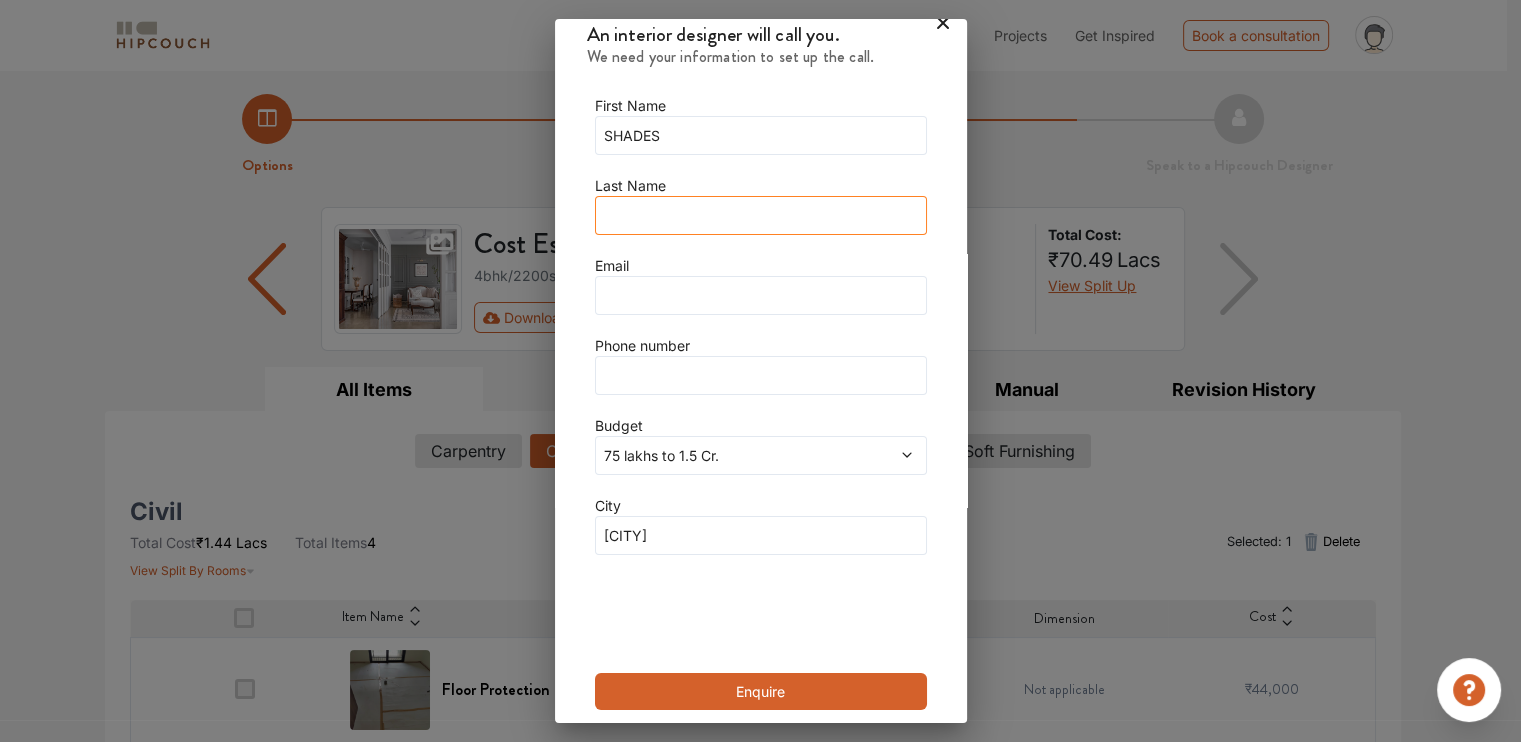 type on "WOOD" 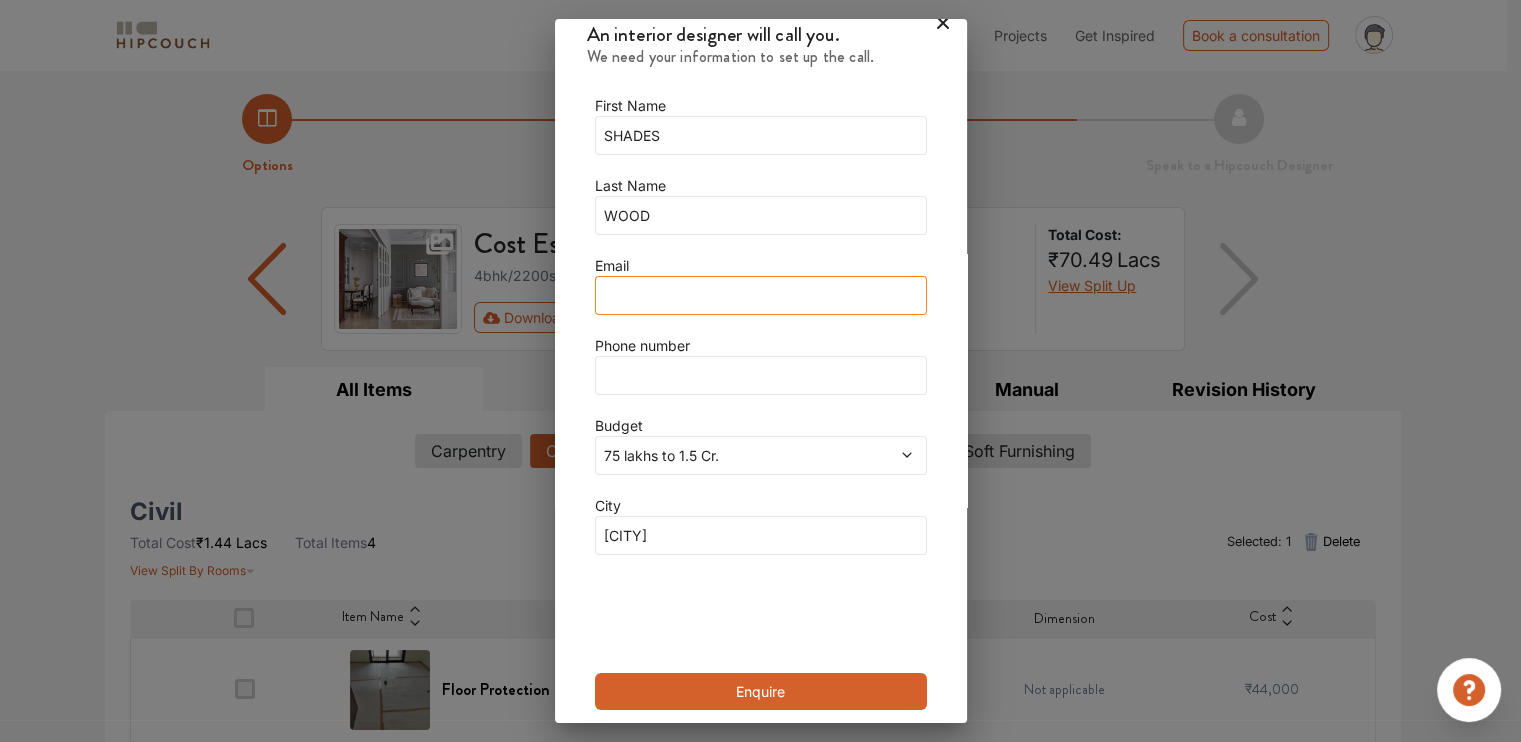 type on "[EMAIL]" 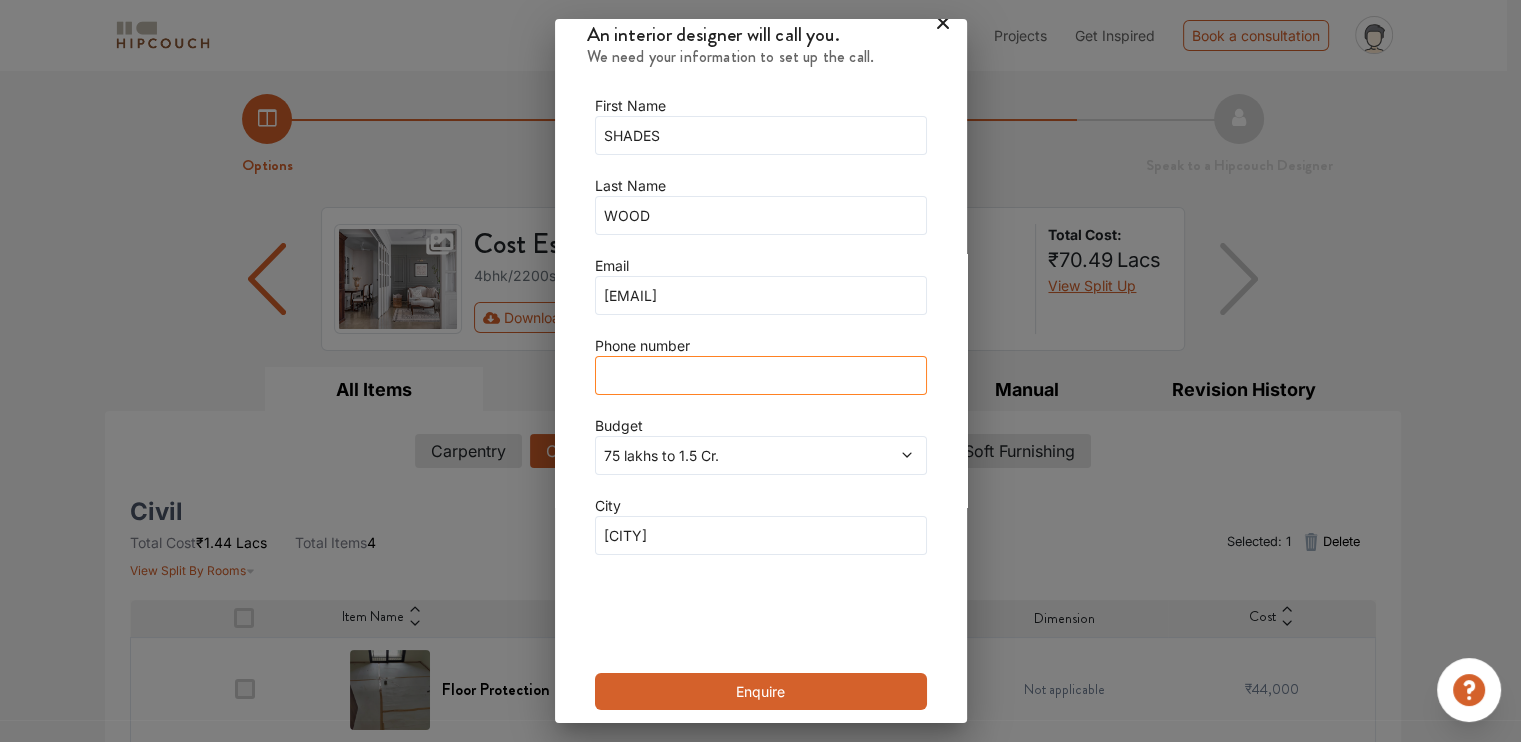 type on "[PHONE]" 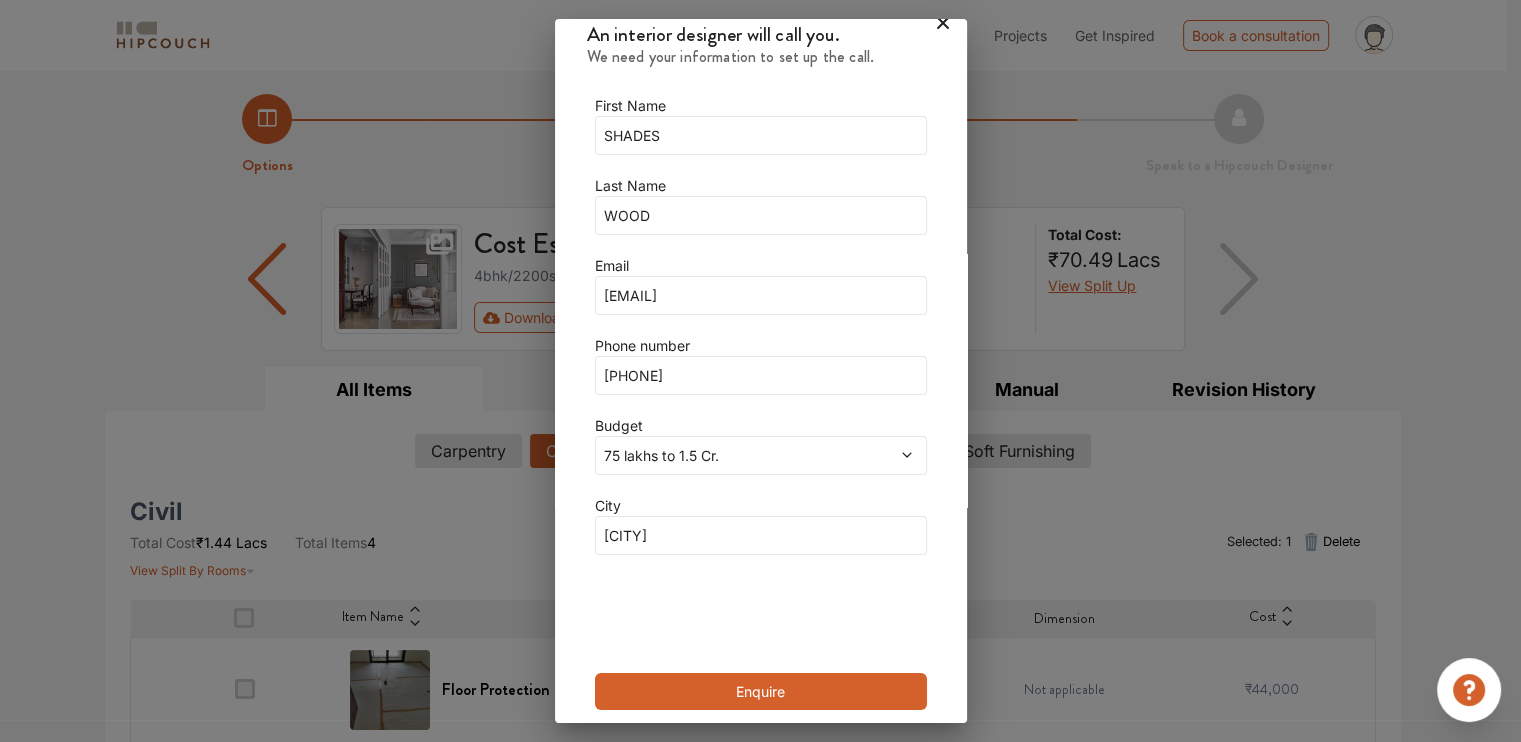 click 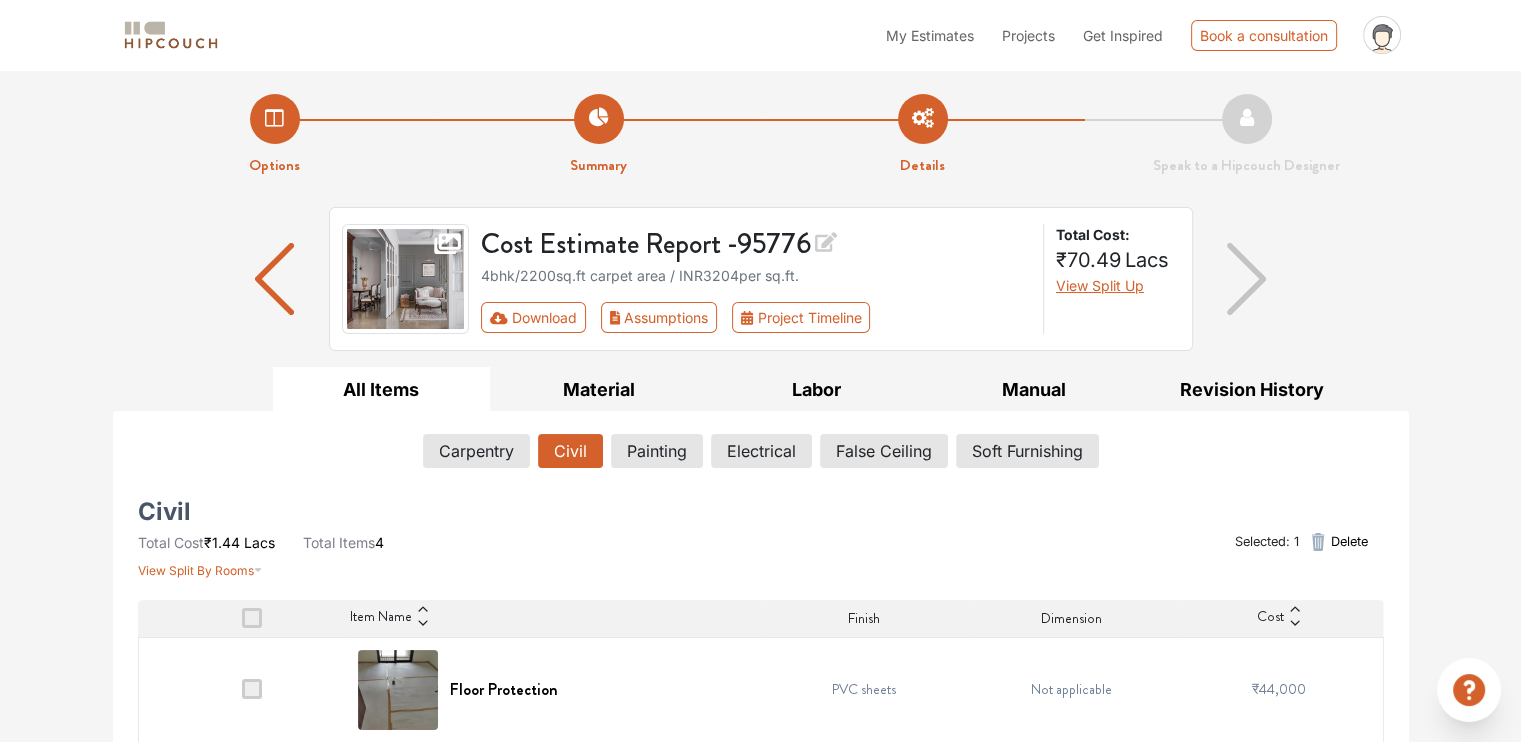 click 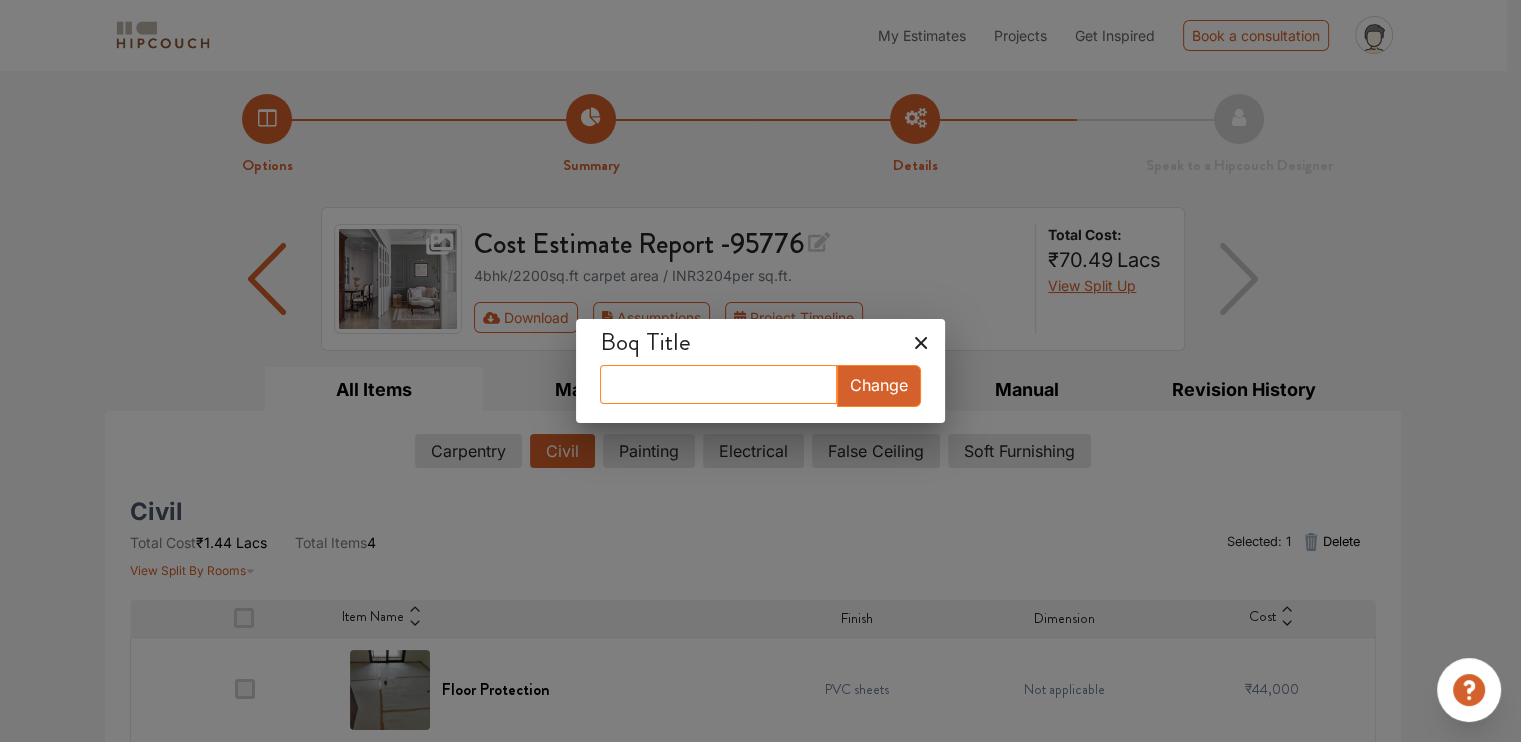 click at bounding box center [718, 384] 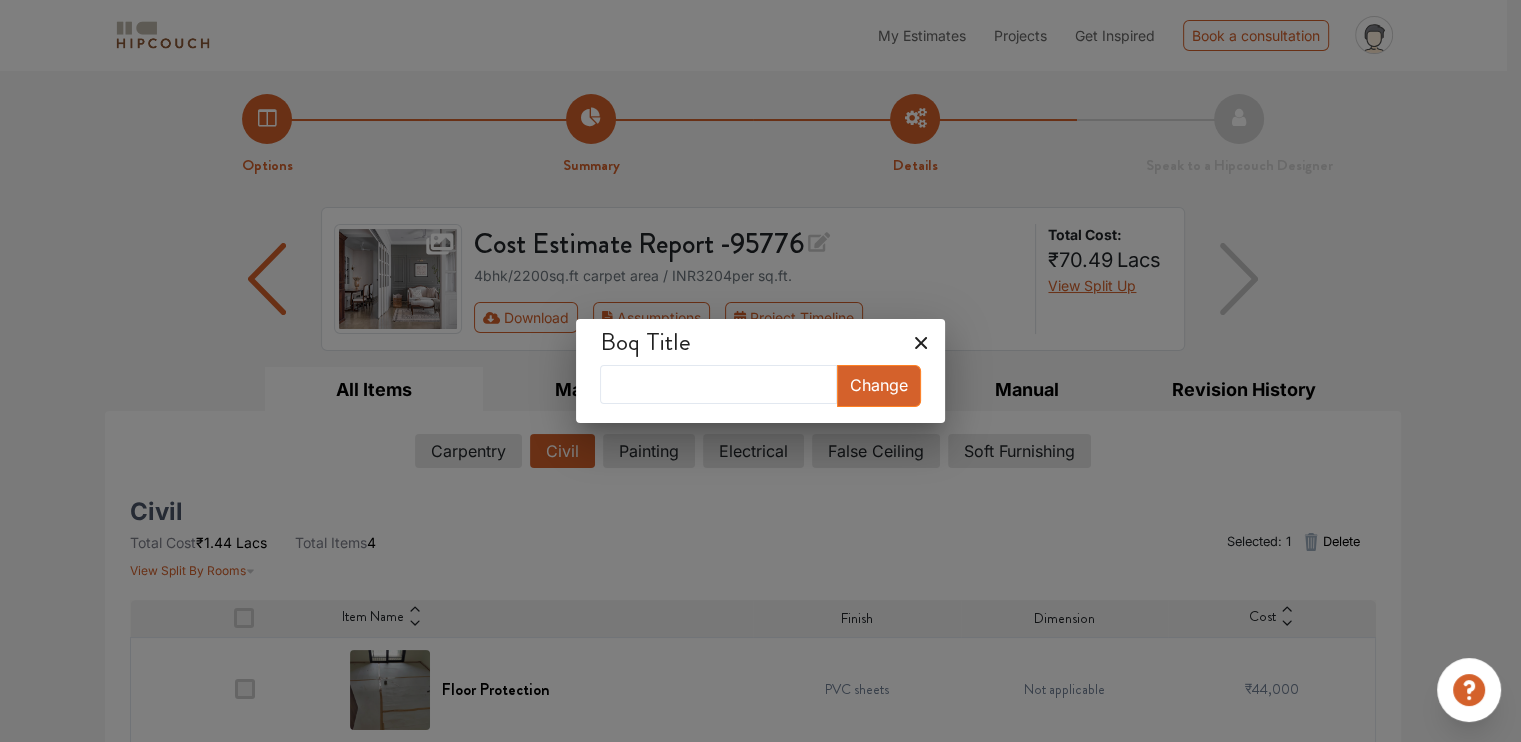 click 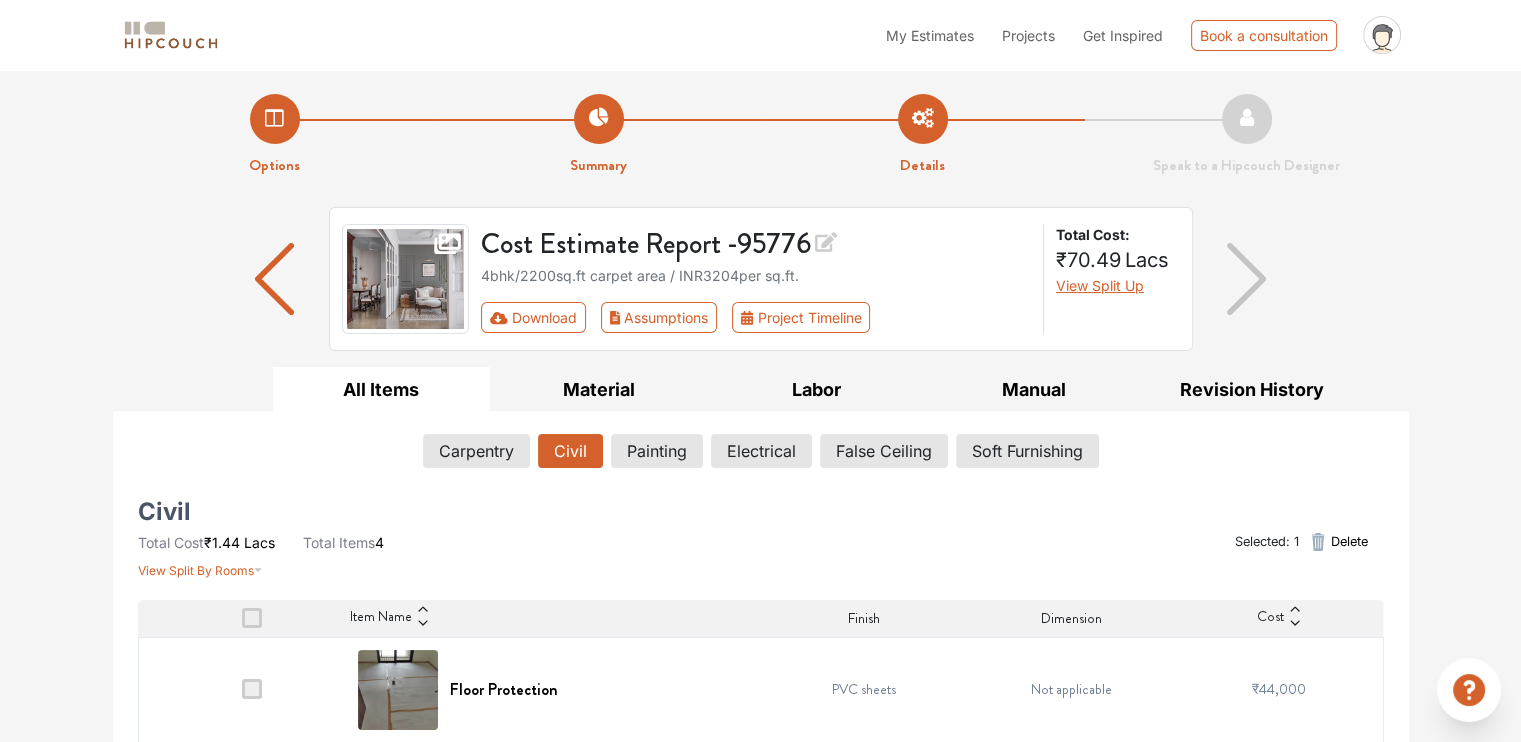 click 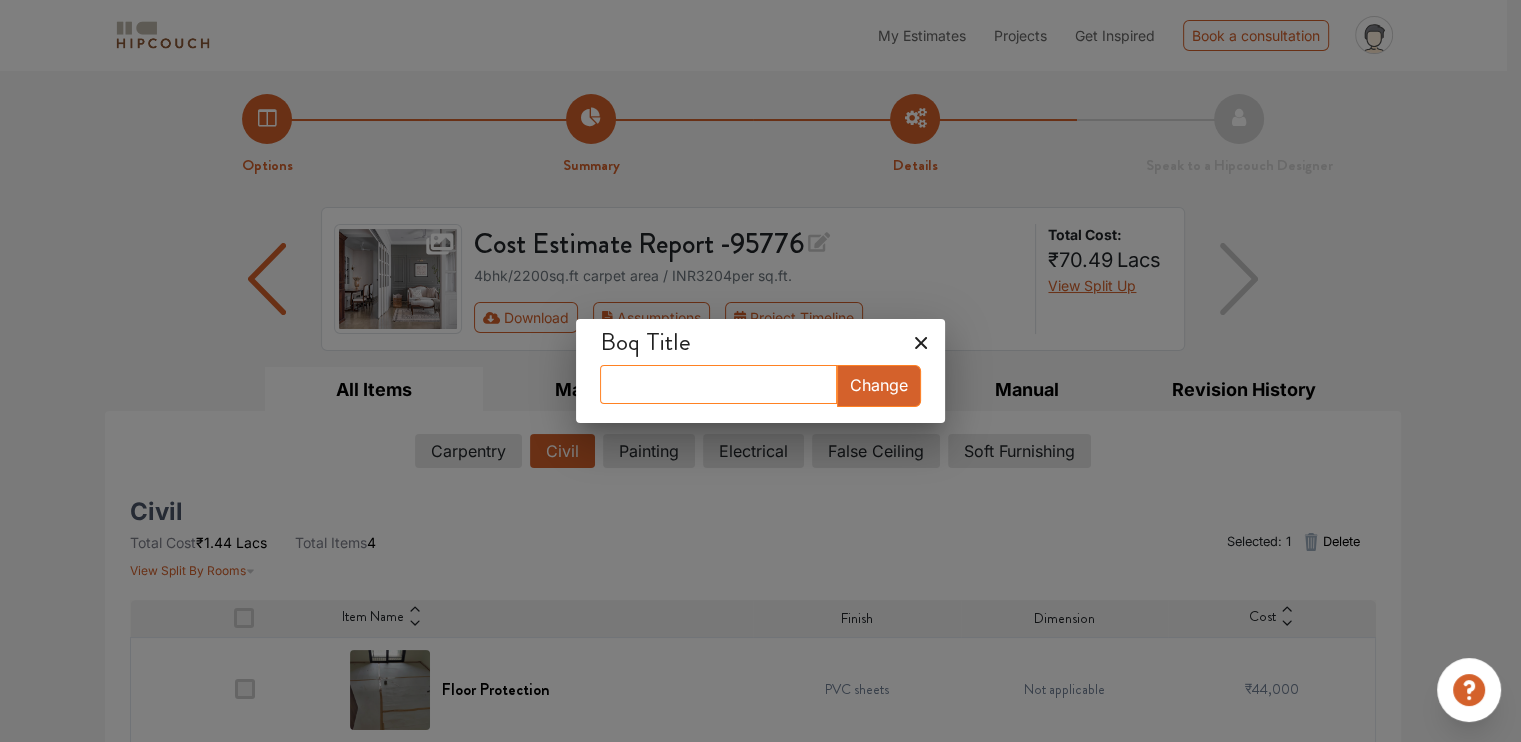 click at bounding box center [718, 384] 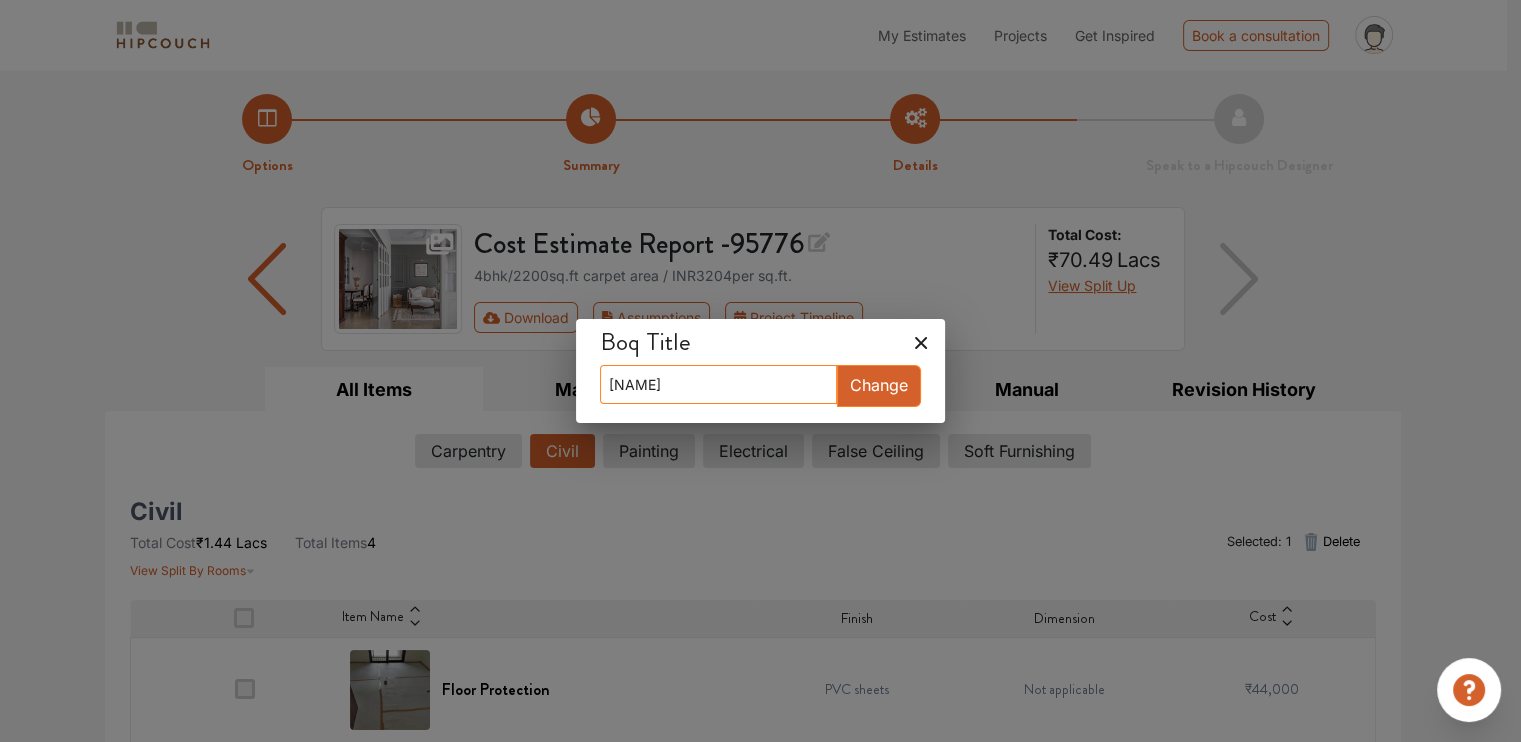 click on "[NAME]" at bounding box center (718, 384) 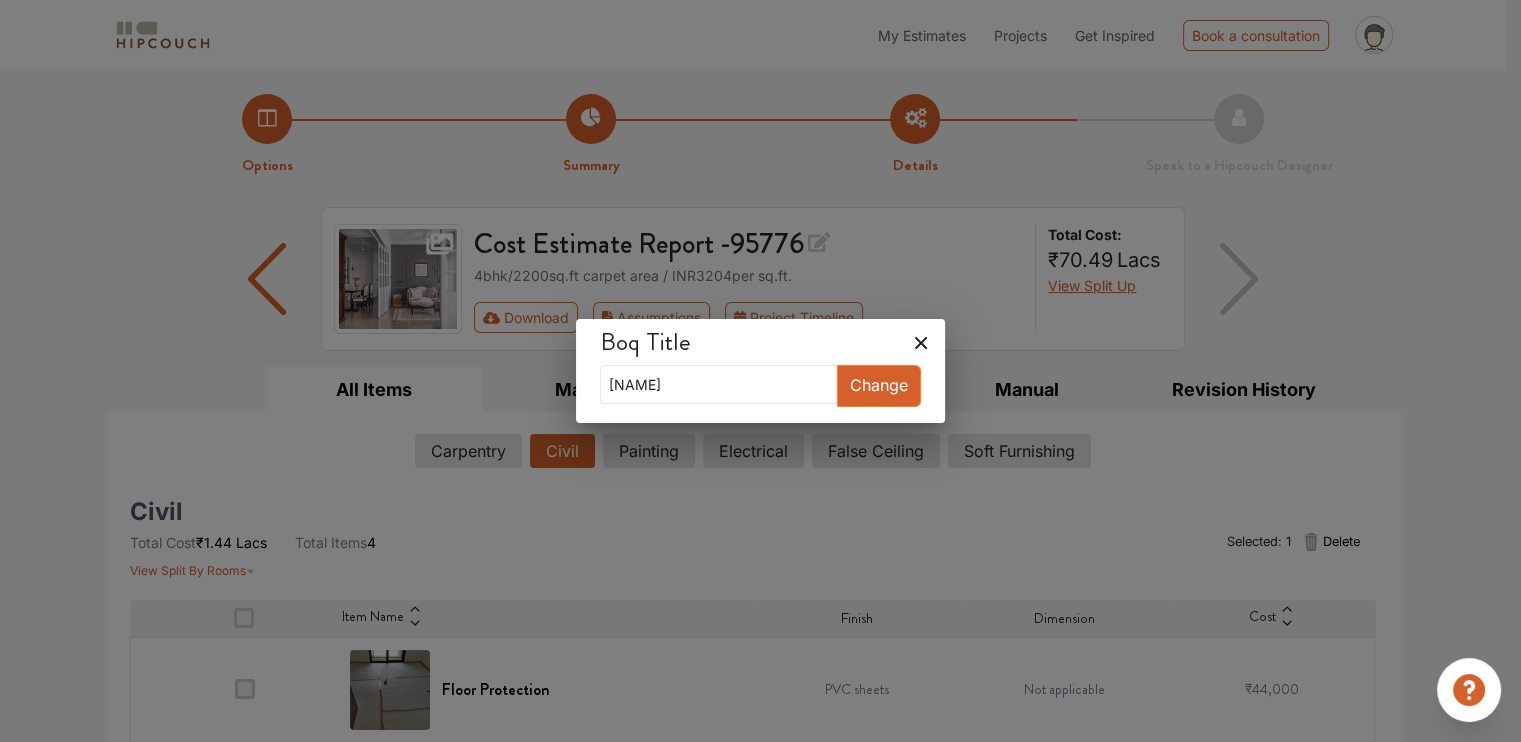 click on "Change" at bounding box center (879, 386) 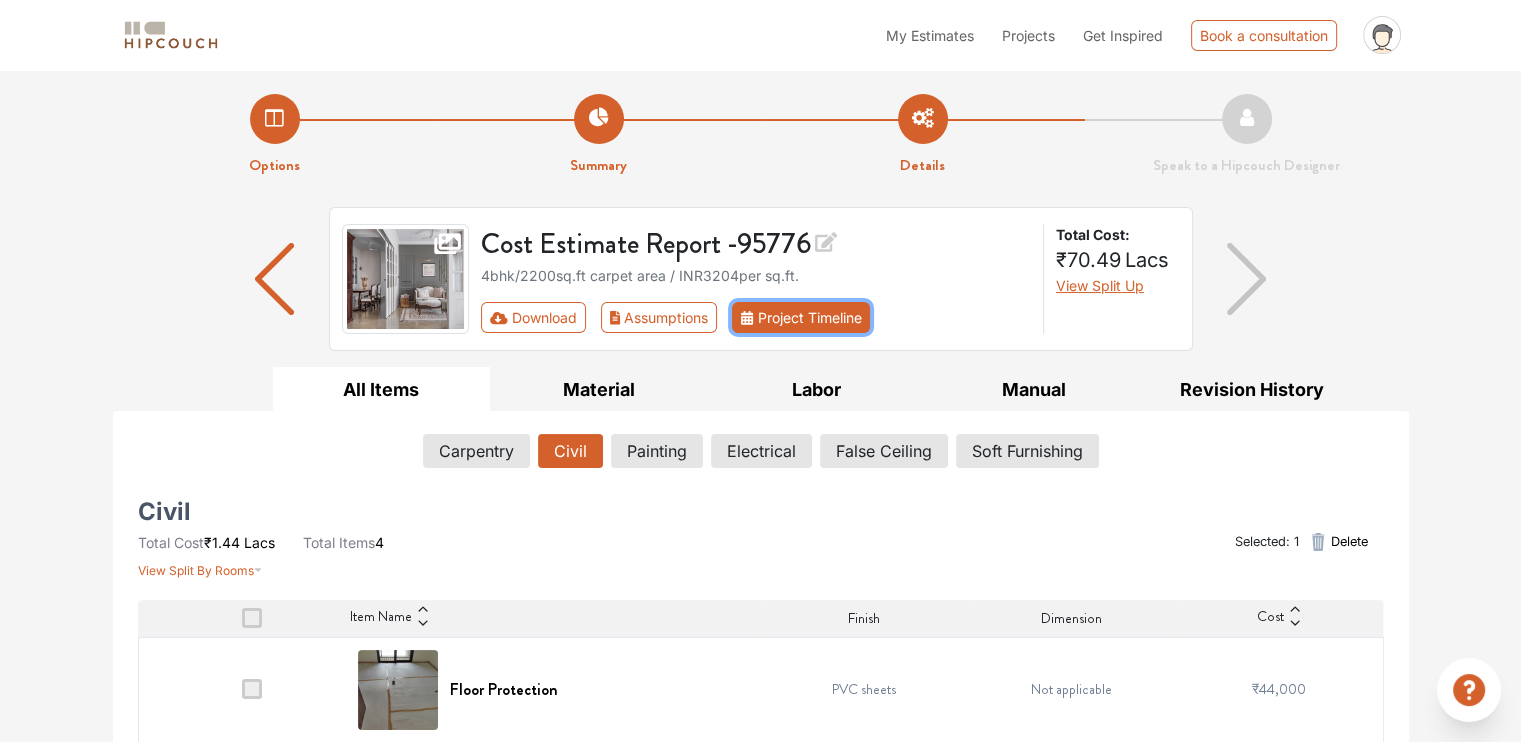 click on "Project Timeline" at bounding box center [801, 317] 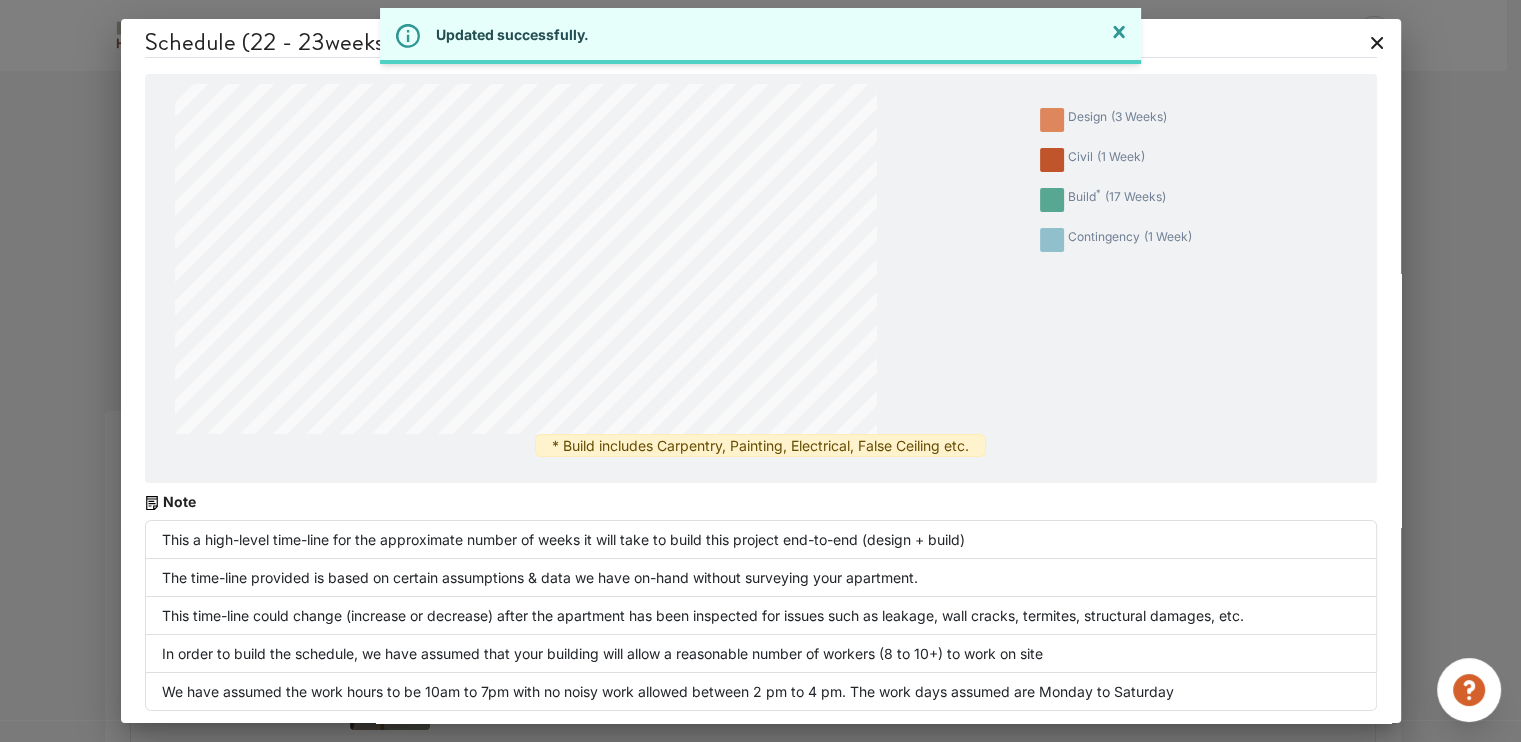scroll, scrollTop: 0, scrollLeft: 0, axis: both 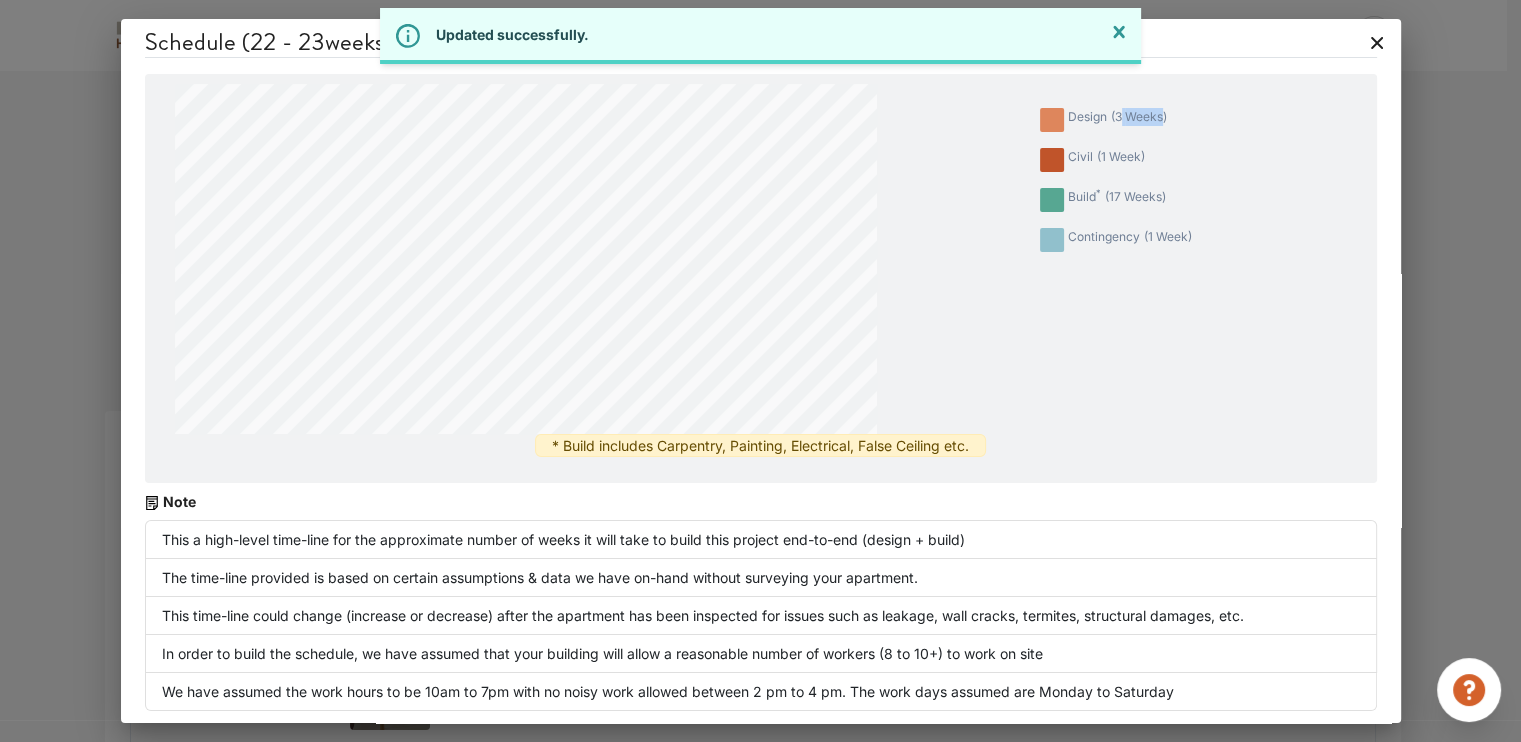 drag, startPoint x: 1143, startPoint y: 112, endPoint x: 1110, endPoint y: 112, distance: 33 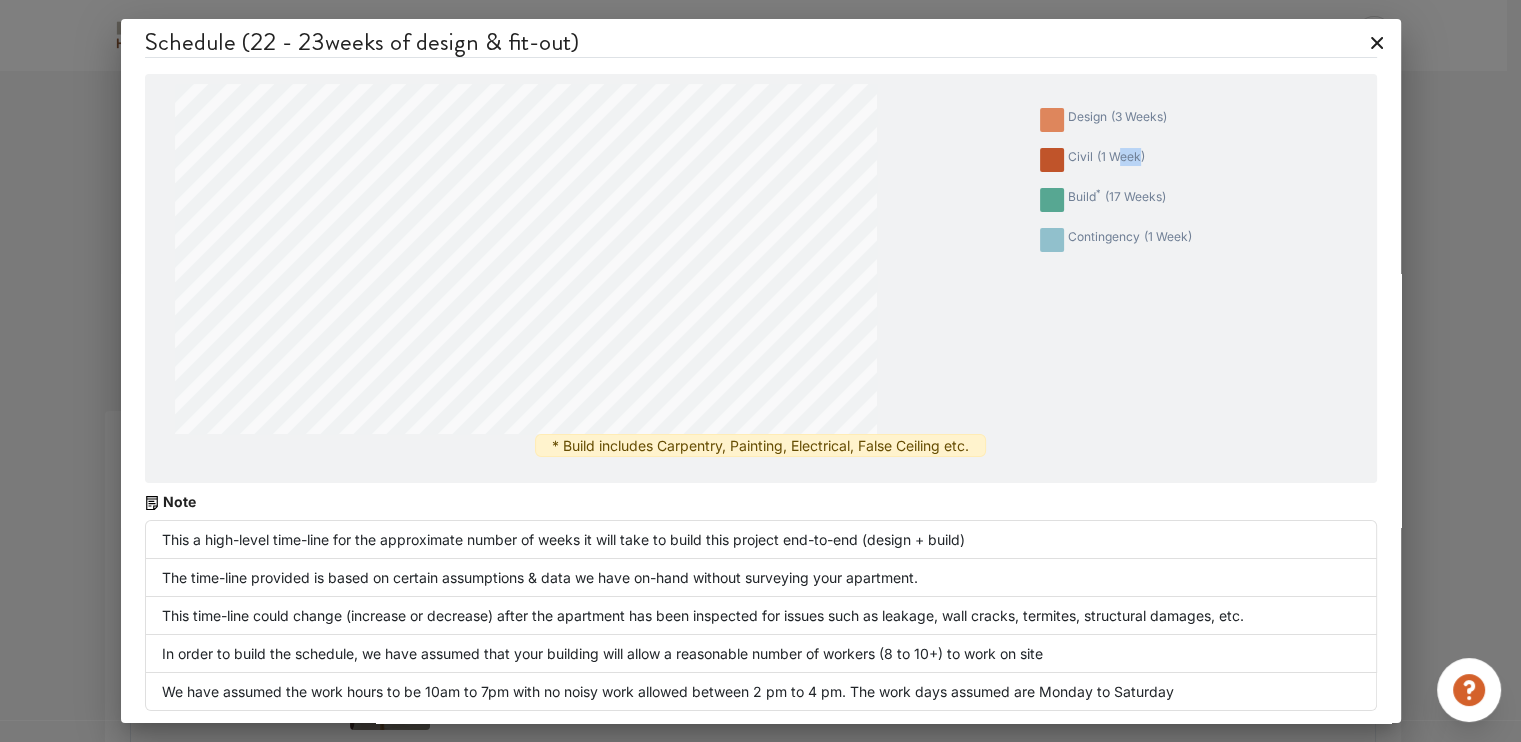 drag, startPoint x: 1127, startPoint y: 153, endPoint x: 1101, endPoint y: 155, distance: 26.076809 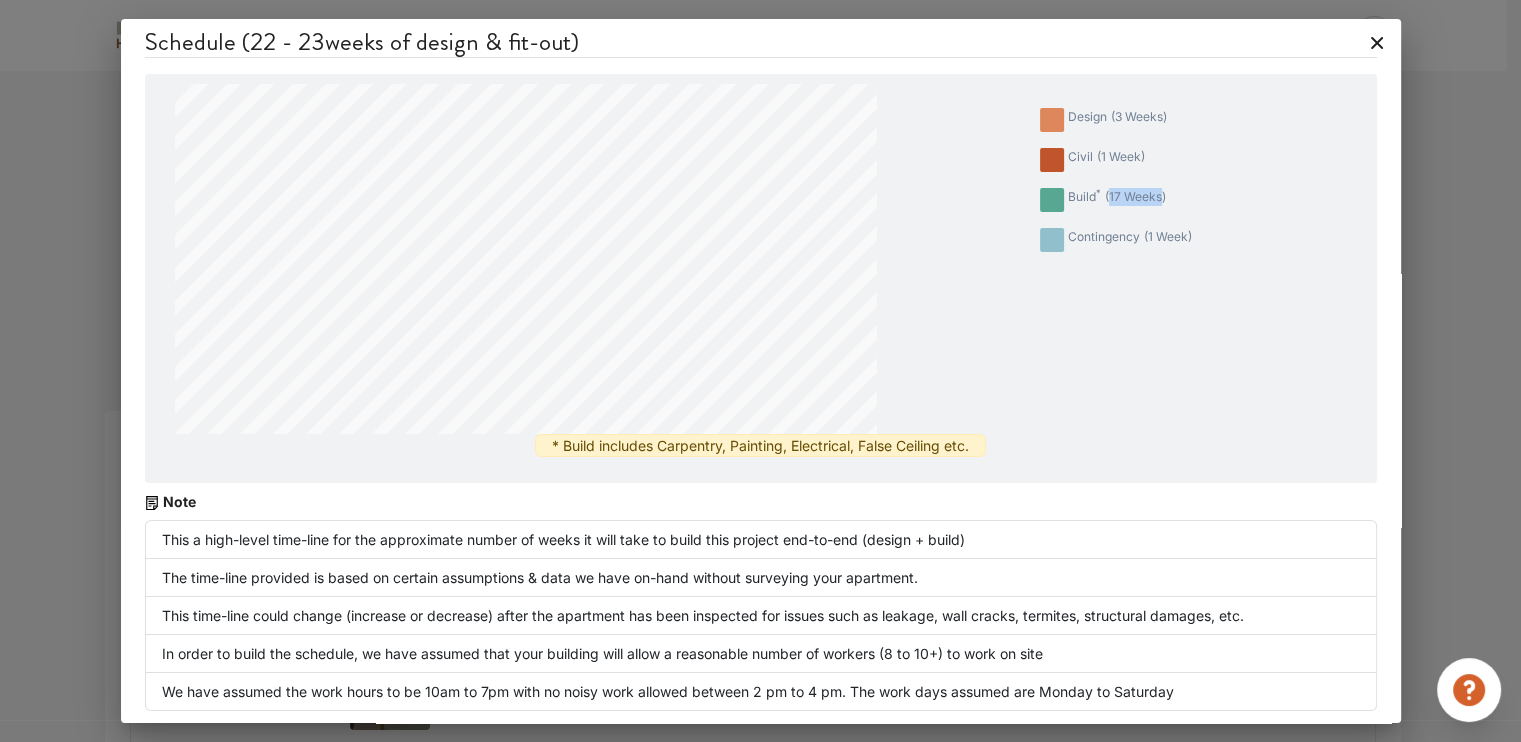 drag, startPoint x: 1095, startPoint y: 195, endPoint x: 1148, endPoint y: 195, distance: 53 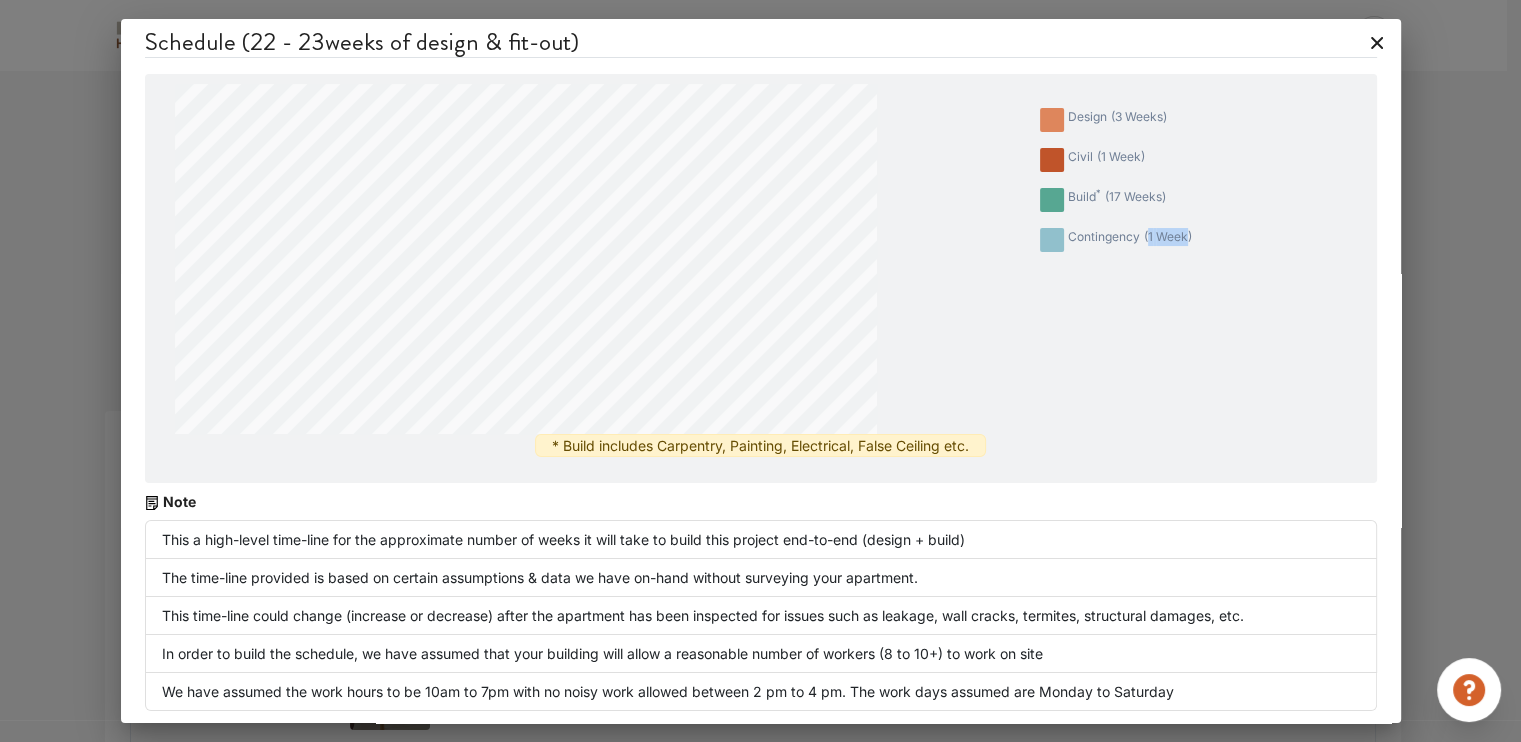 drag, startPoint x: 1134, startPoint y: 233, endPoint x: 1174, endPoint y: 235, distance: 40.04997 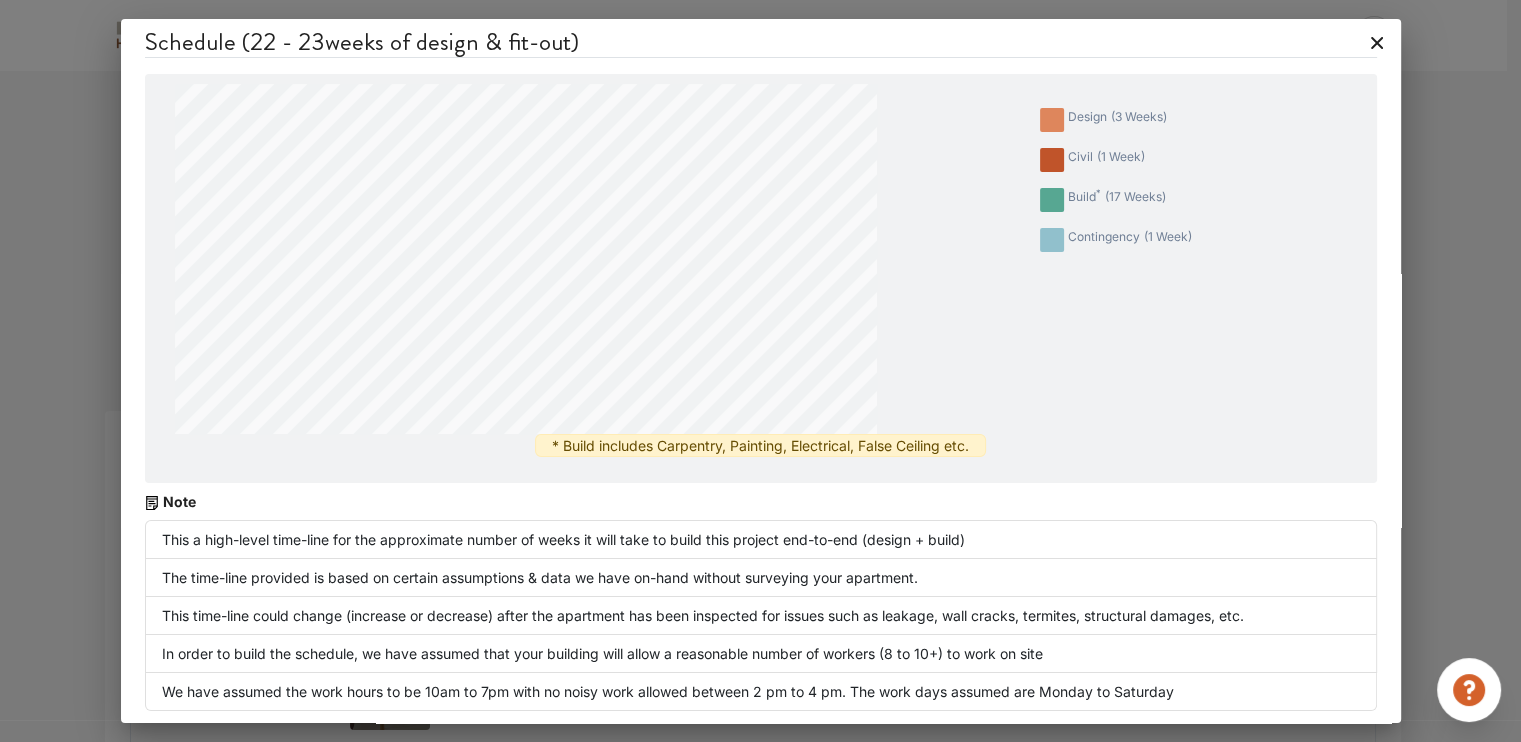 click on "design ( 3 weeks ) civil ( 1 week ) build * ( 17 weeks ) contingency ( 1 week )" at bounding box center [1124, 176] 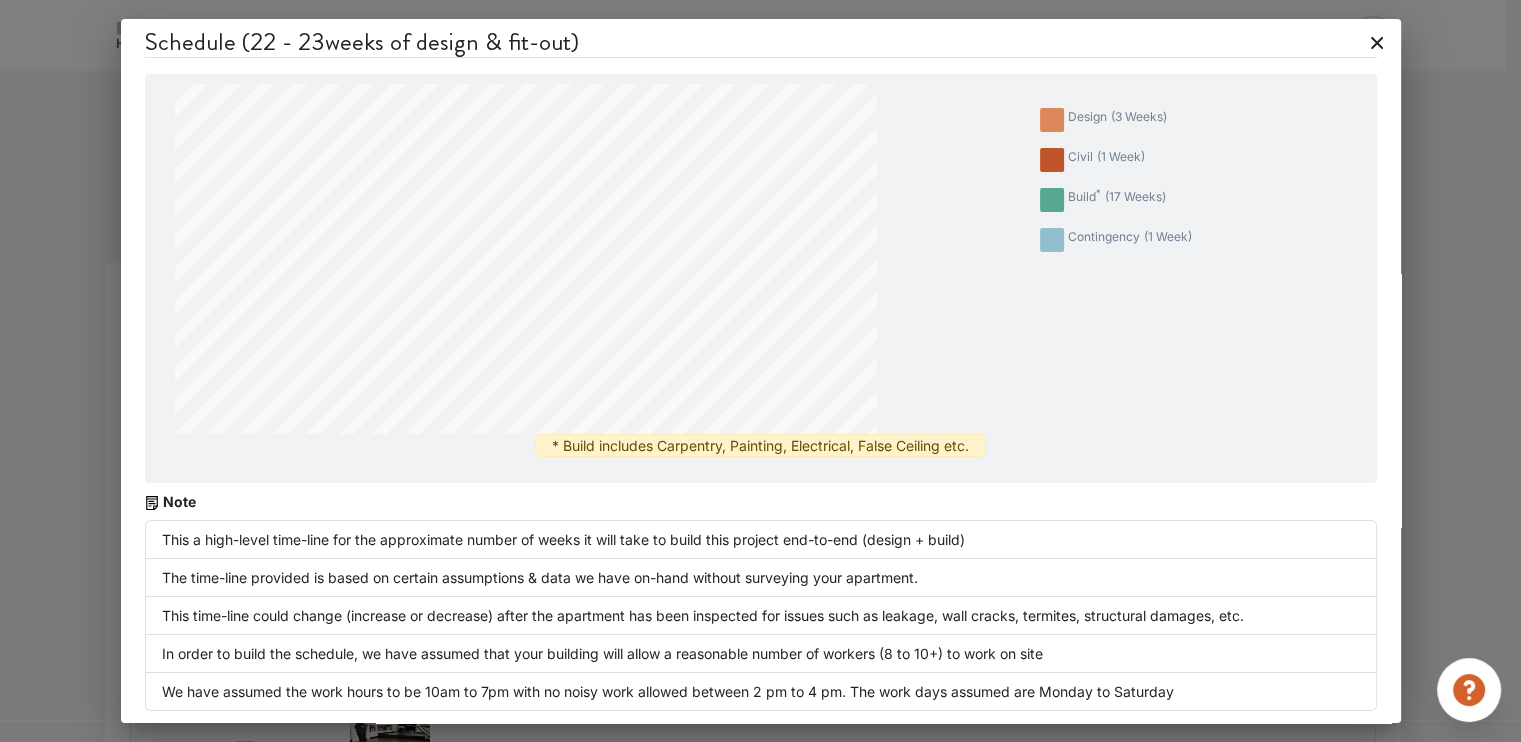 scroll, scrollTop: 0, scrollLeft: 0, axis: both 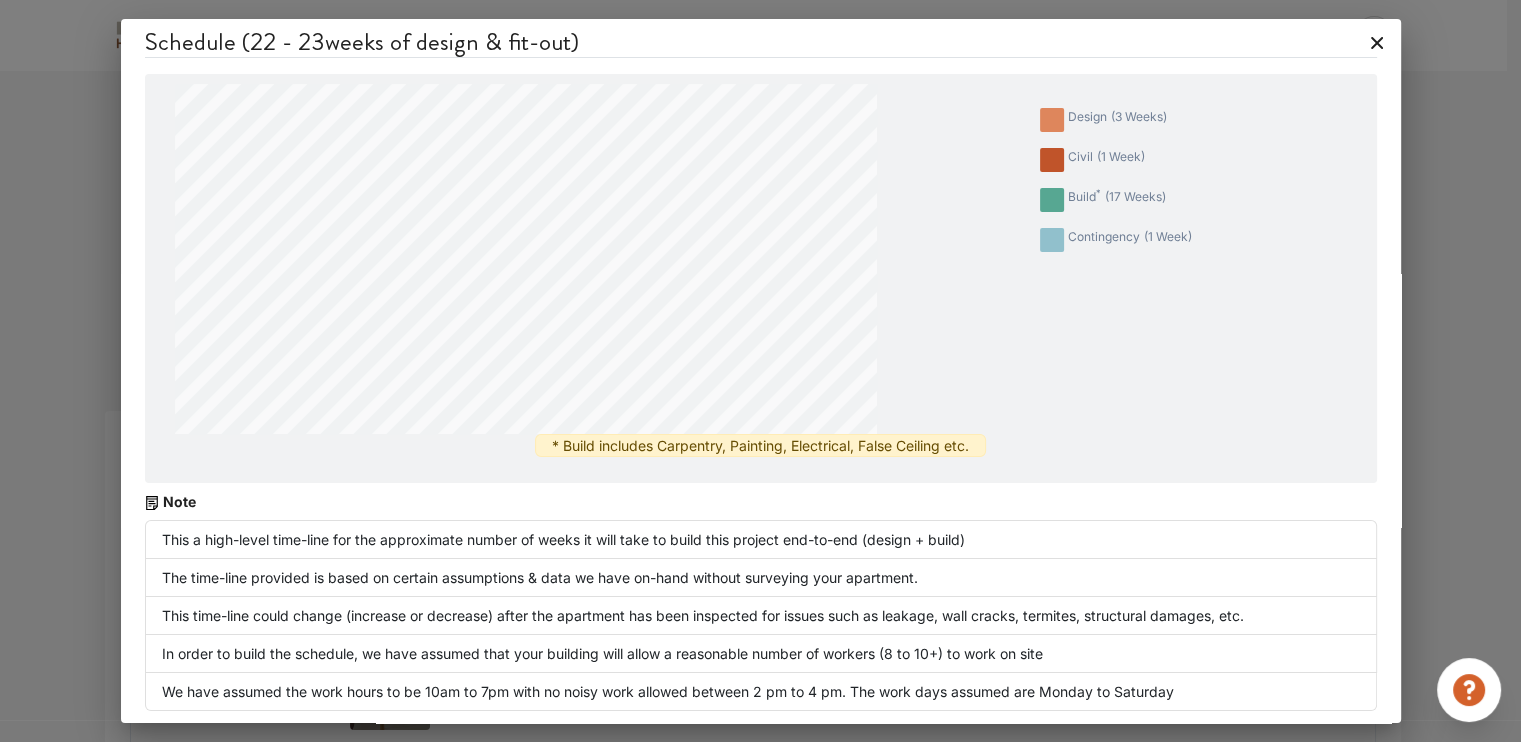 click 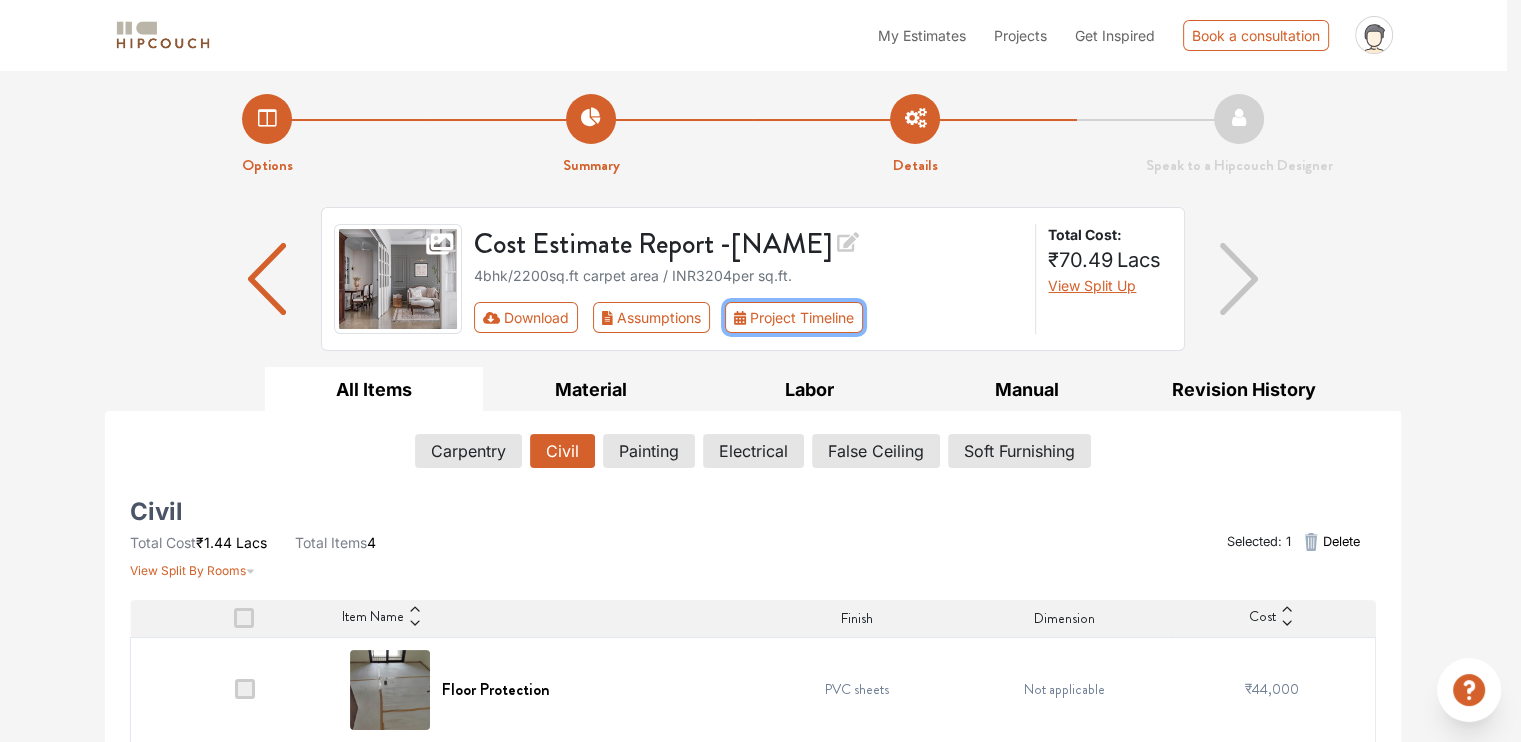 scroll, scrollTop: 0, scrollLeft: 0, axis: both 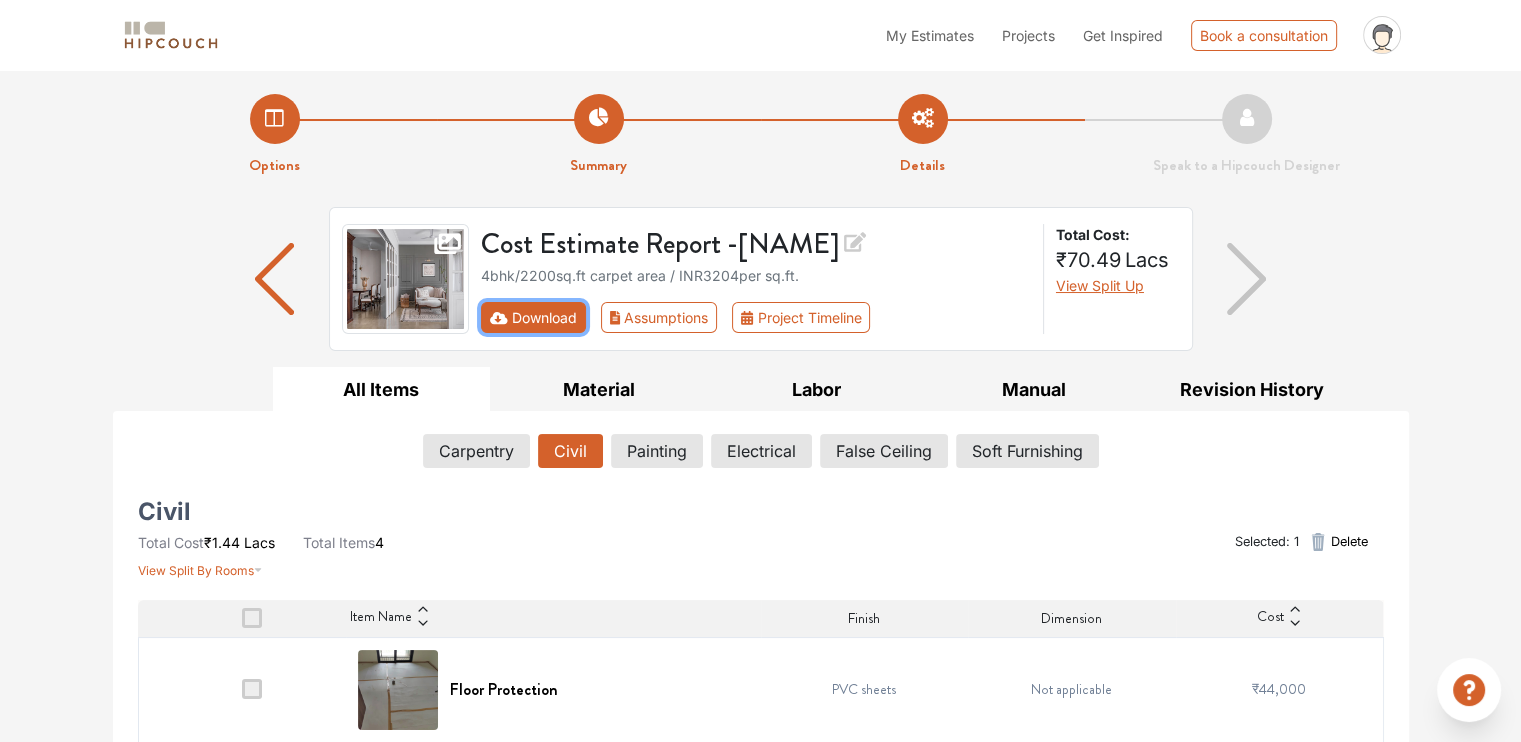 click on "Download" at bounding box center [533, 317] 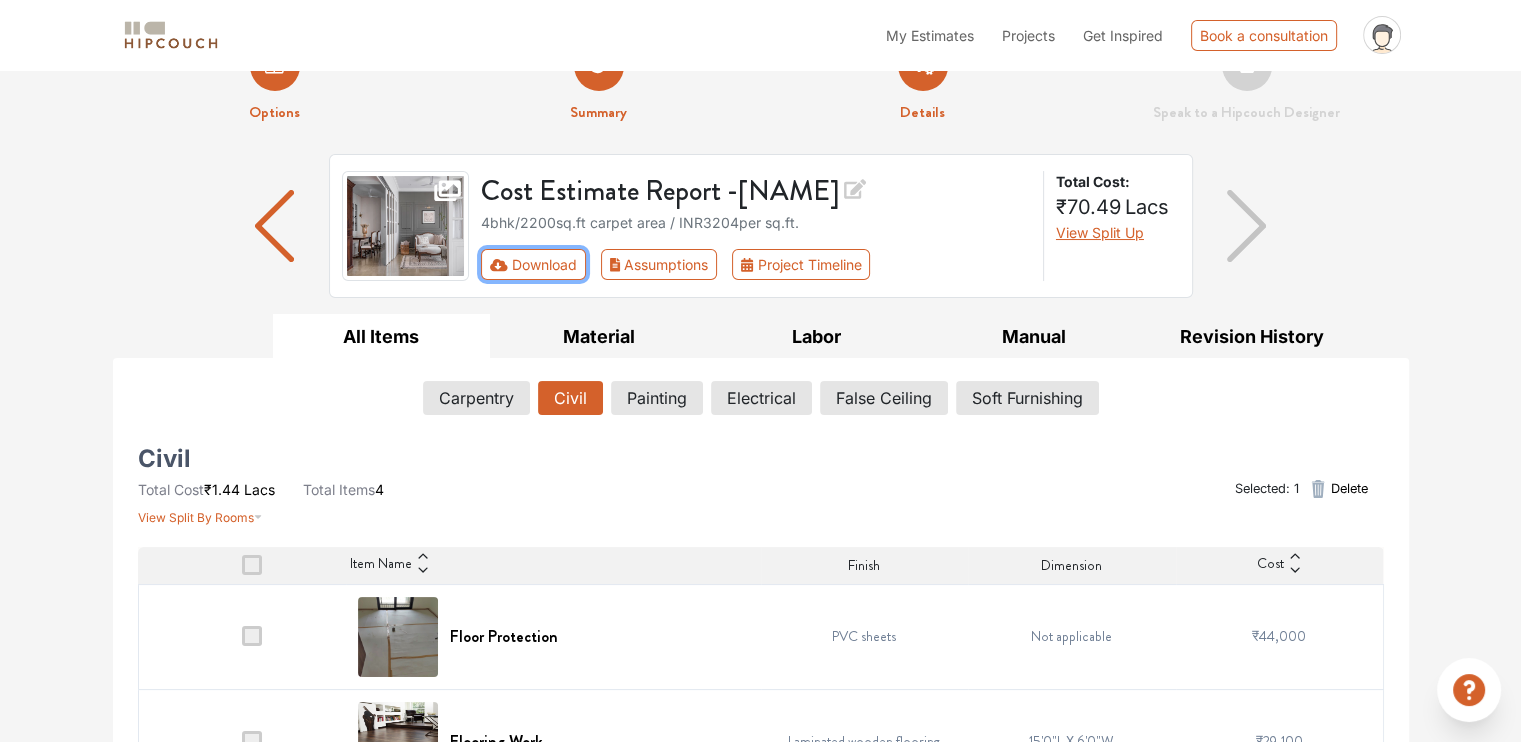 scroll, scrollTop: 0, scrollLeft: 0, axis: both 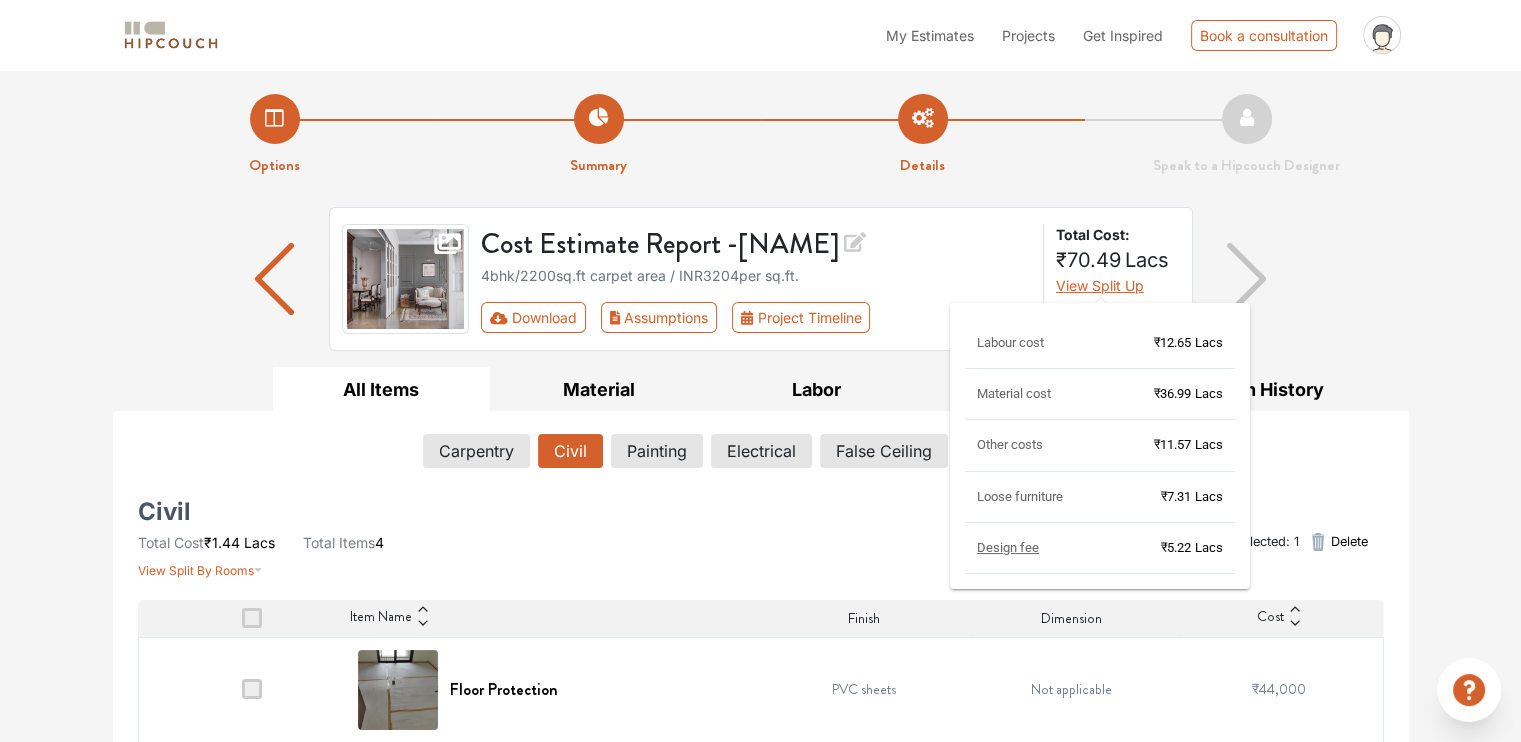 click on "View Split Up" at bounding box center [1100, 285] 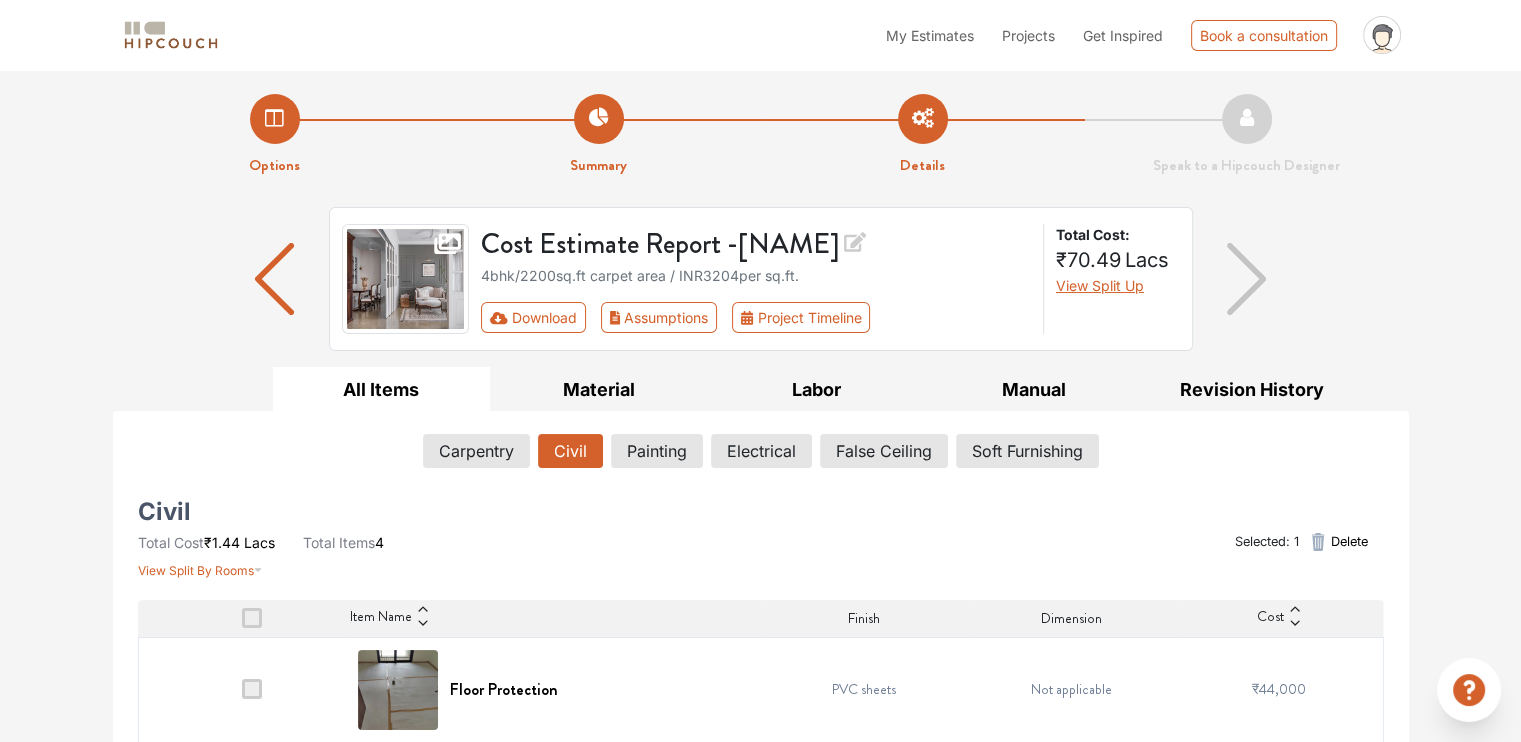 click on "Cost Estimate Report - [LAST]" at bounding box center (756, 242) 